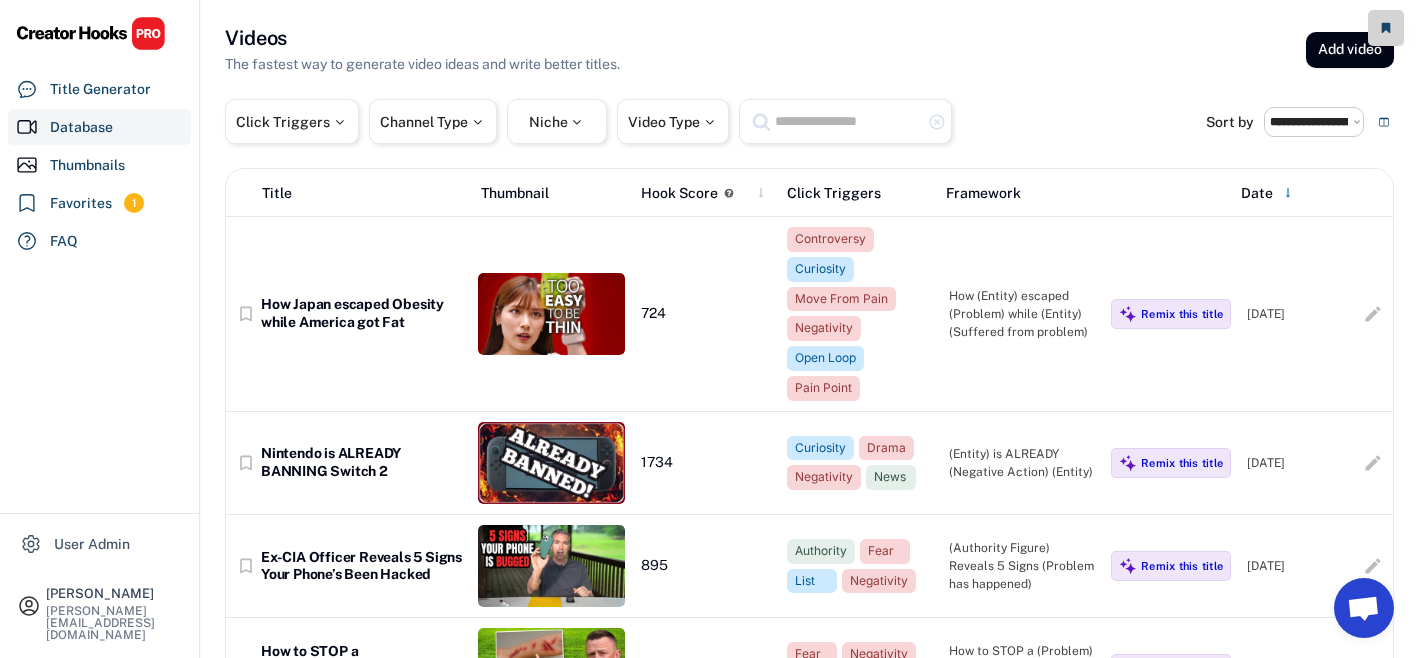 select on "**********" 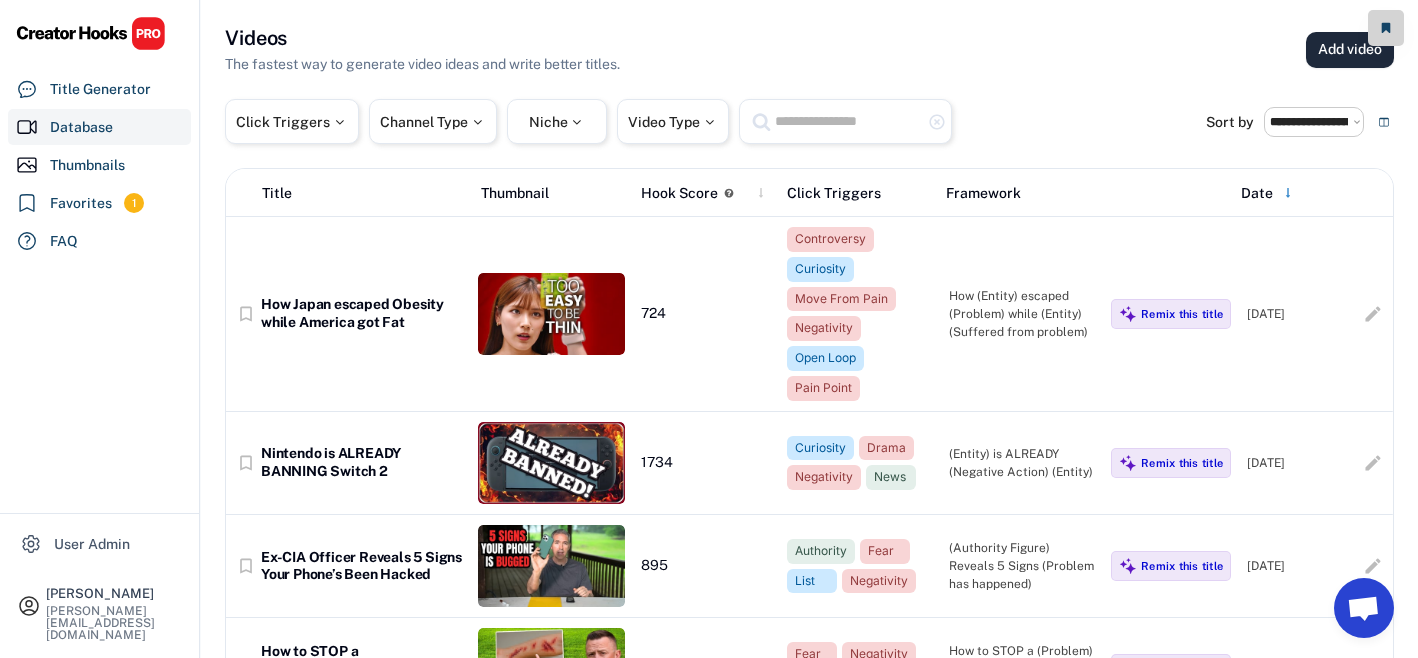 click on "Add video" at bounding box center [1350, 50] 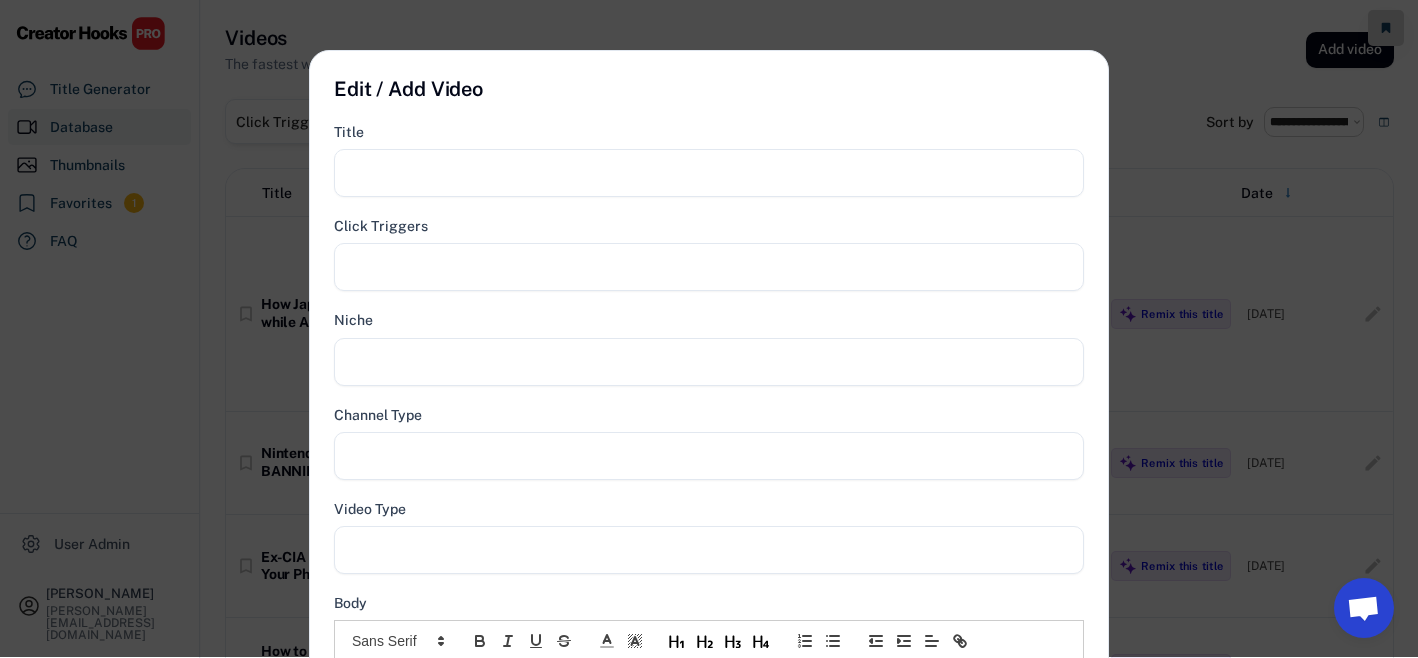 select 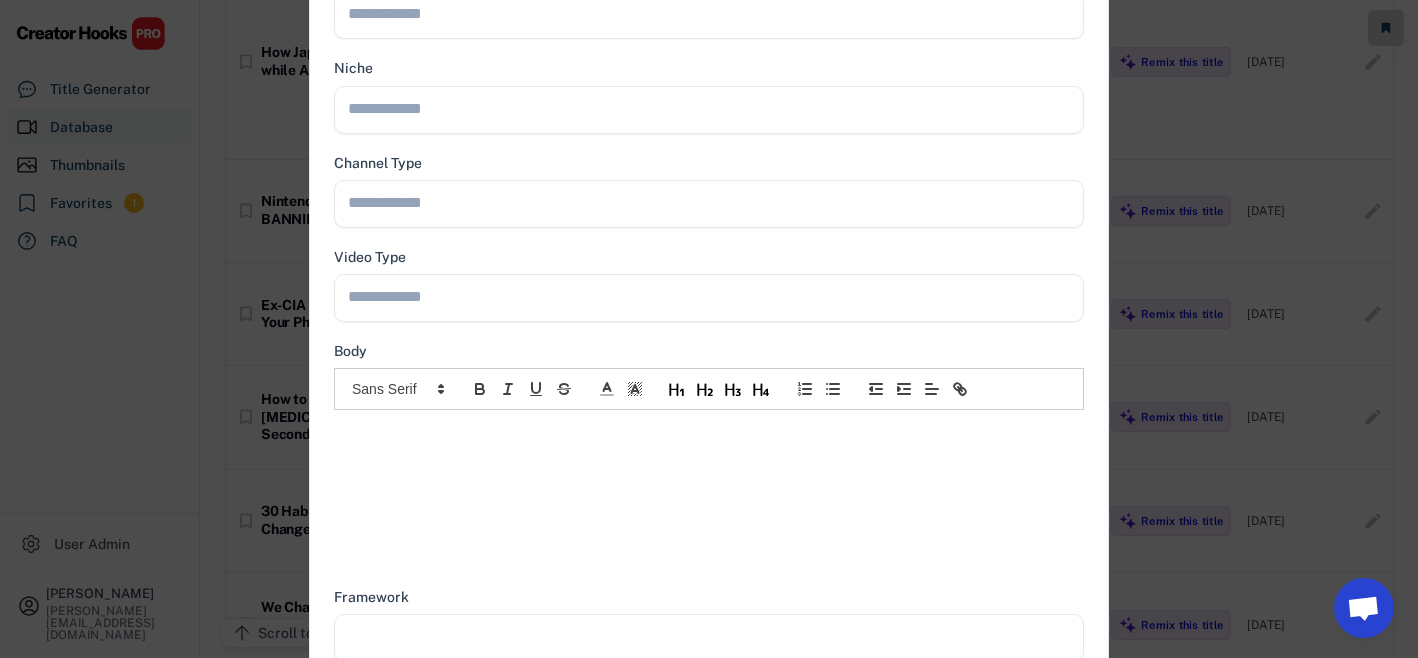 scroll, scrollTop: 592, scrollLeft: 0, axis: vertical 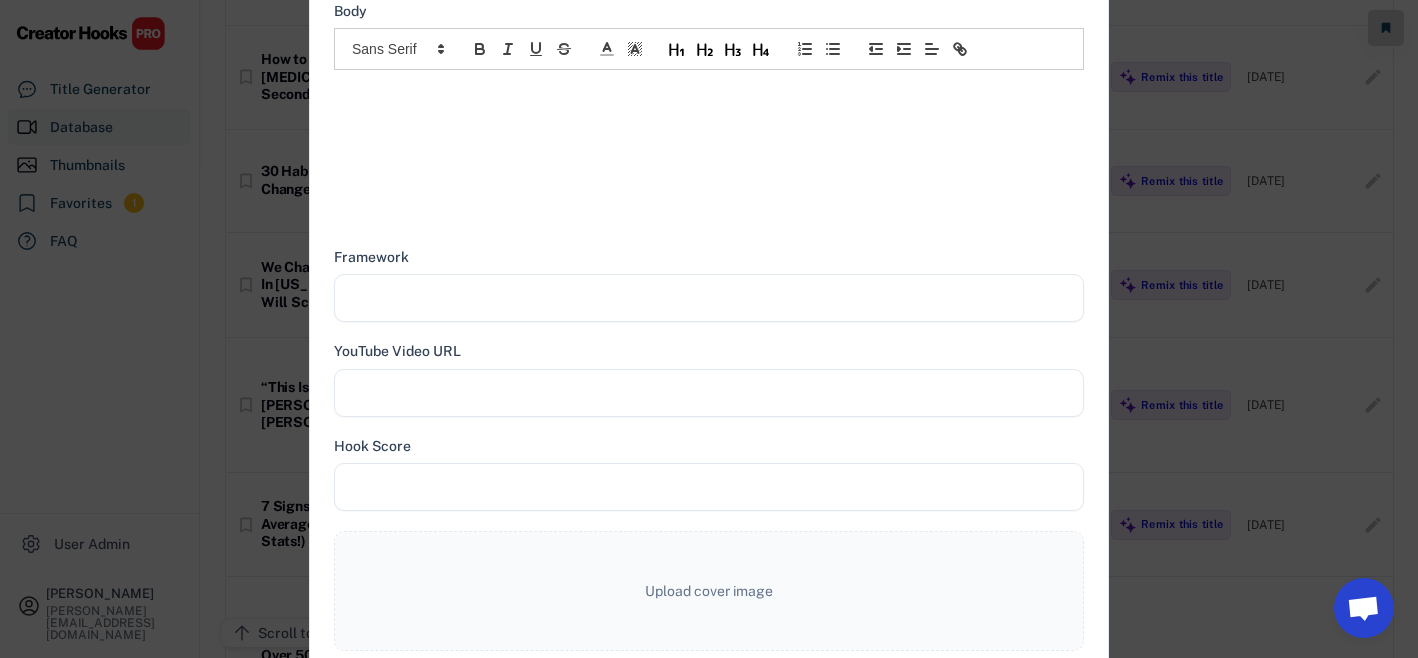 click at bounding box center [709, 91] 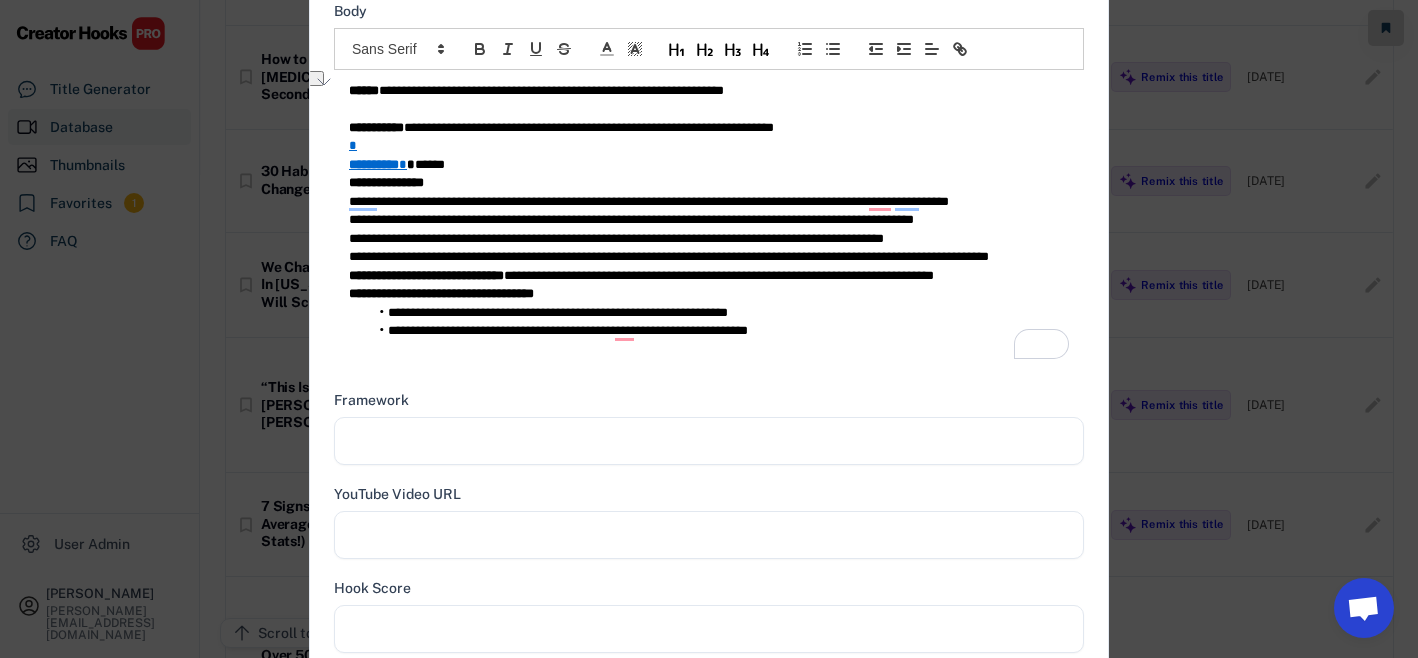 click on "**********" at bounding box center (709, 128) 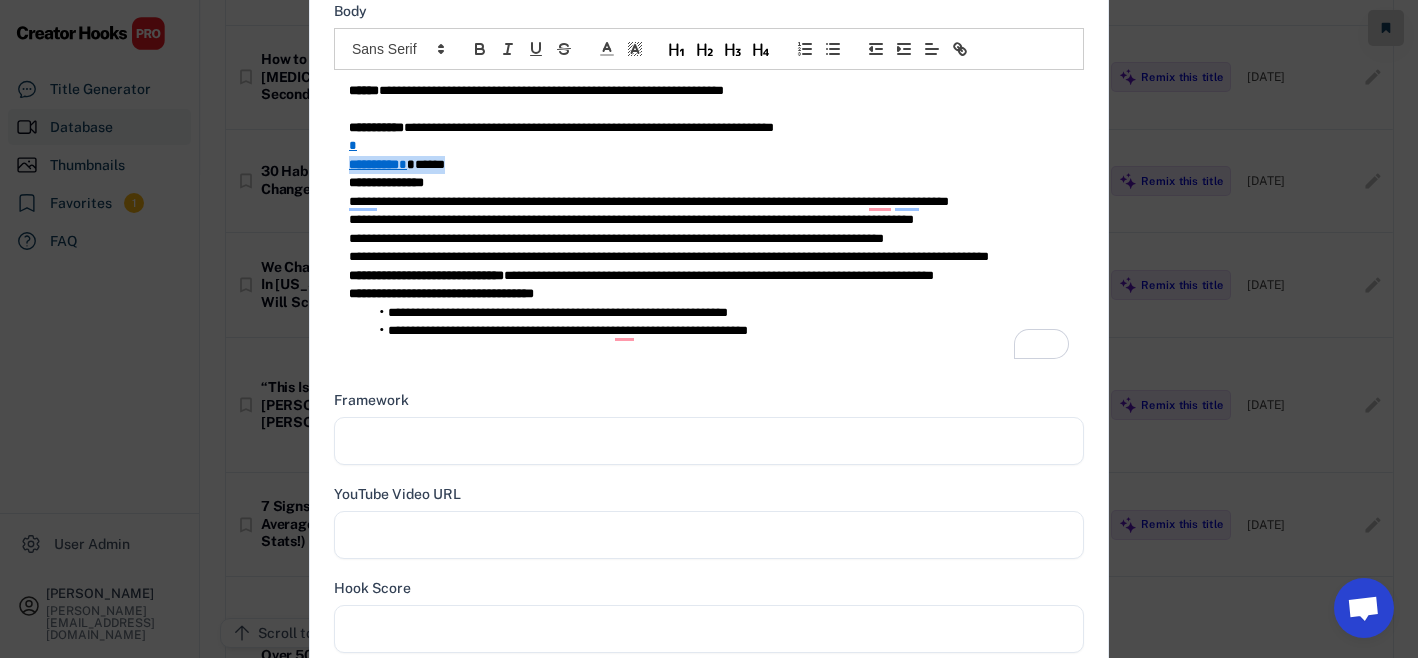 drag, startPoint x: 500, startPoint y: 164, endPoint x: 338, endPoint y: 164, distance: 162 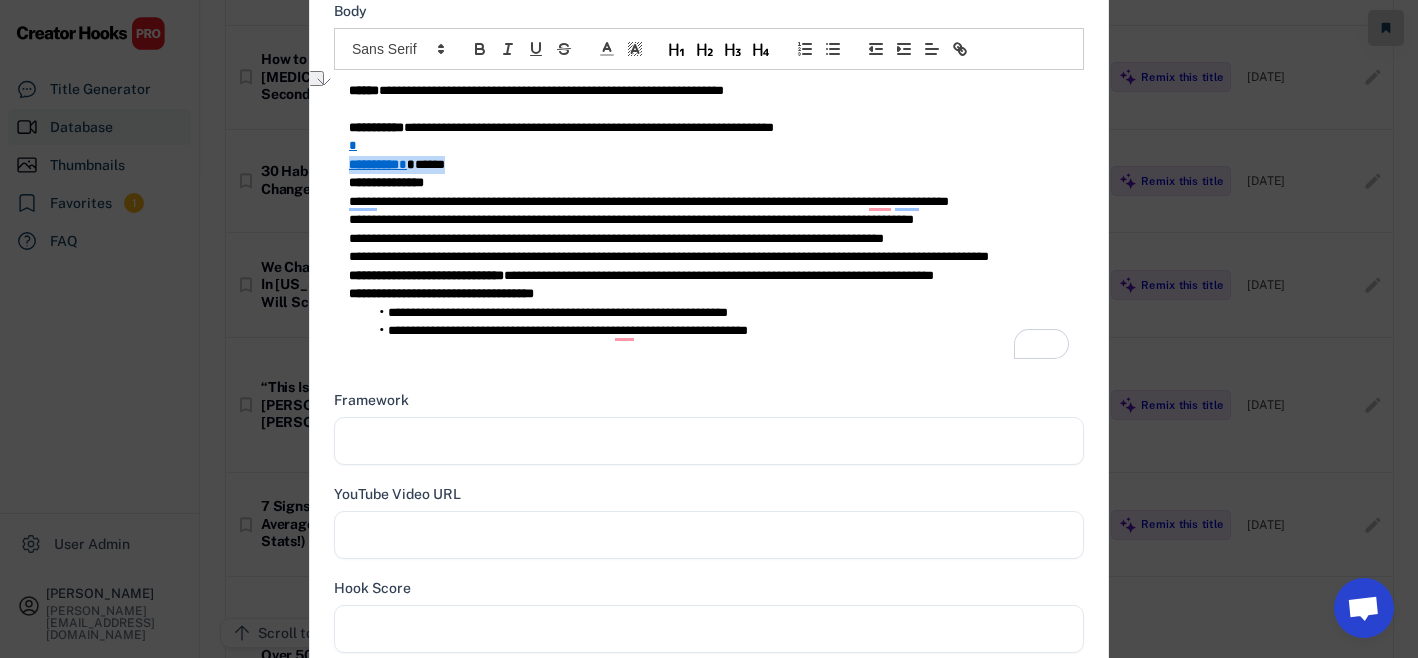 type on "**********" 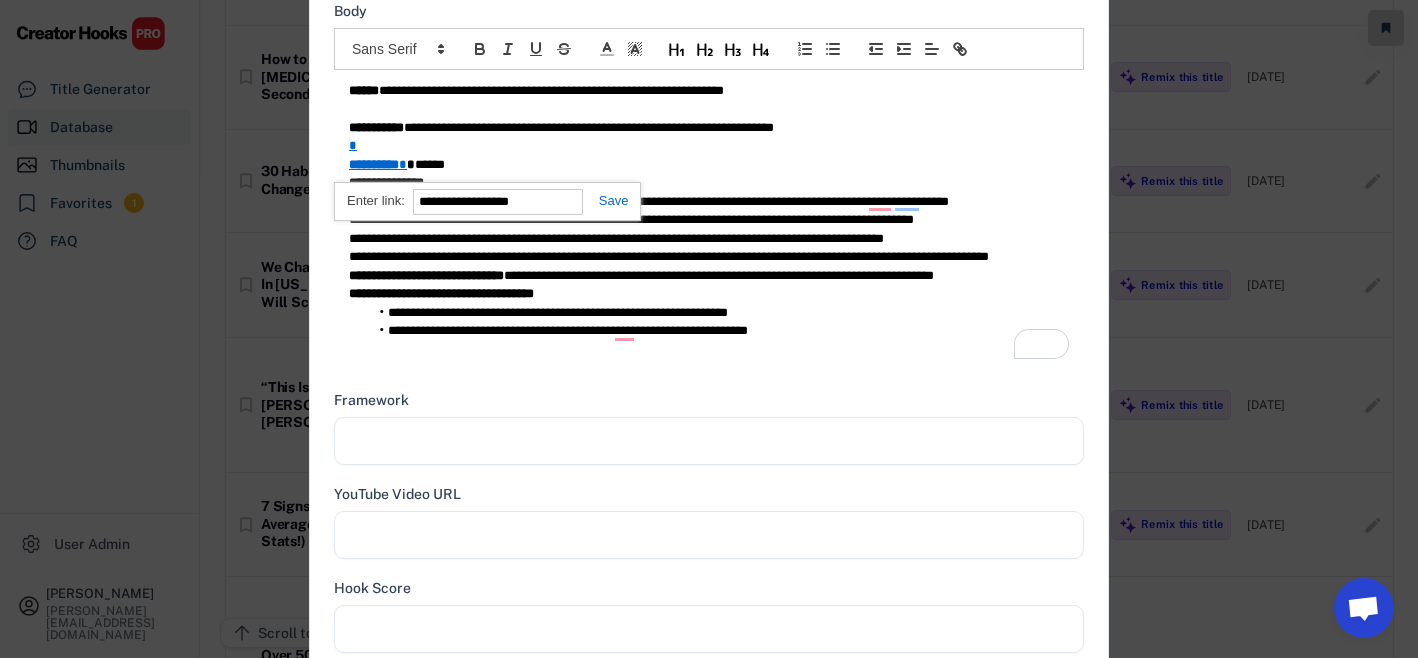 type 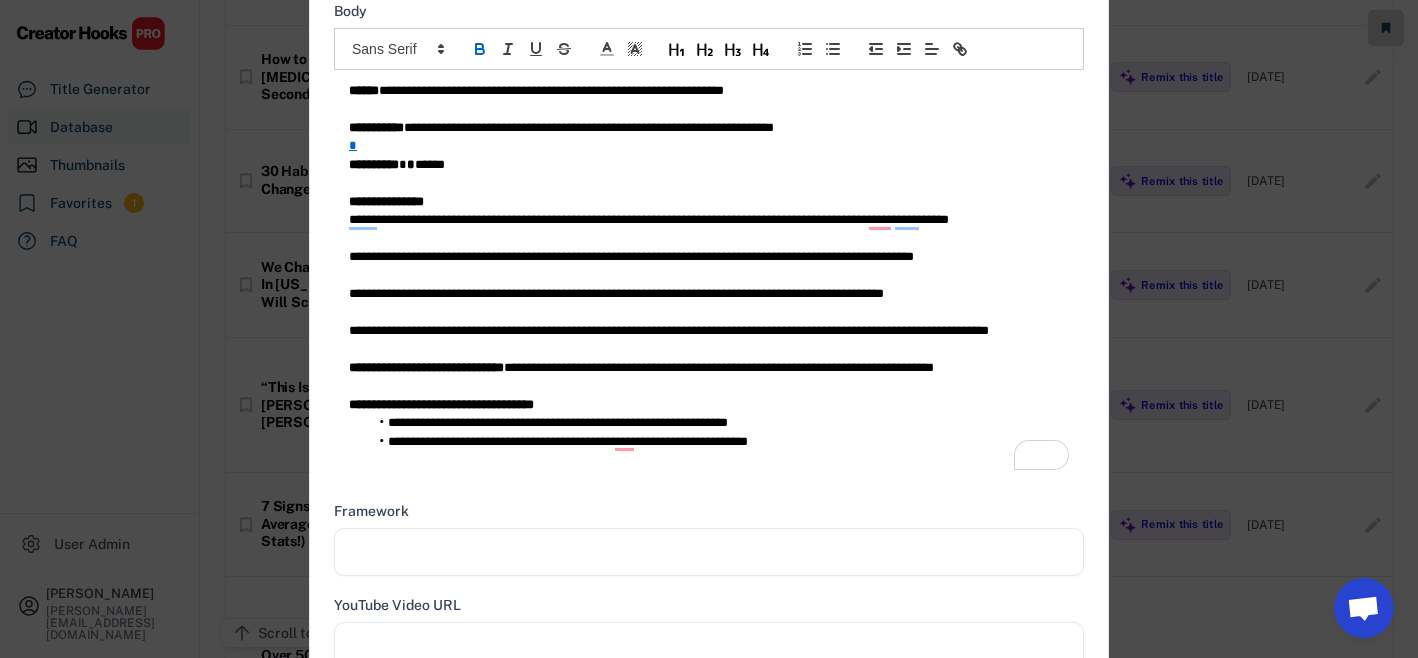click on "**********" at bounding box center [709, 91] 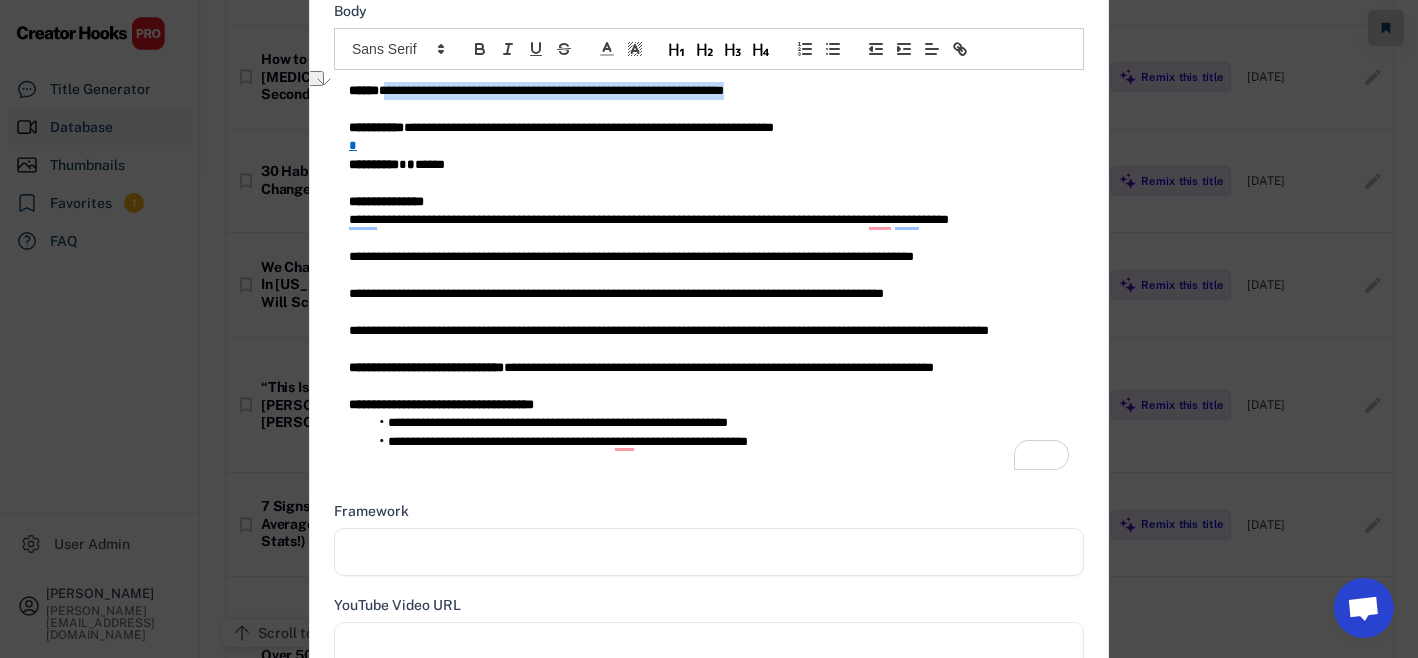 scroll, scrollTop: 0, scrollLeft: 0, axis: both 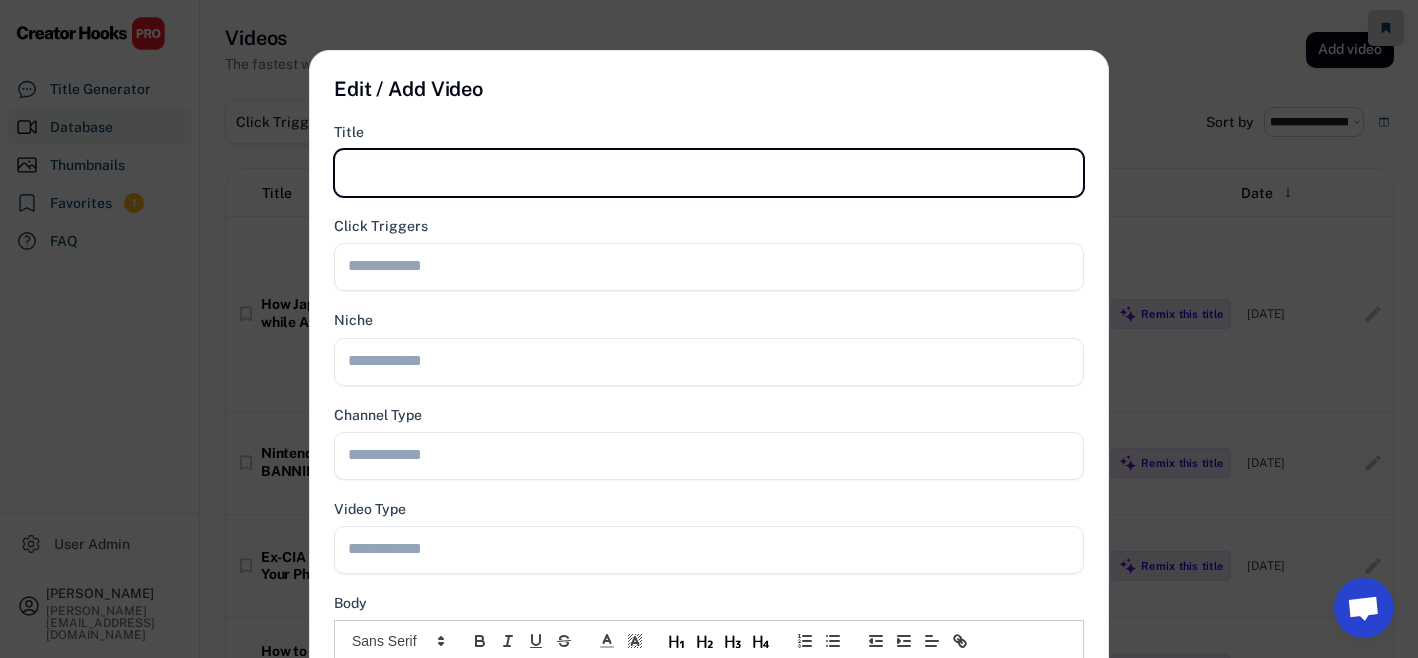 click at bounding box center (709, 173) 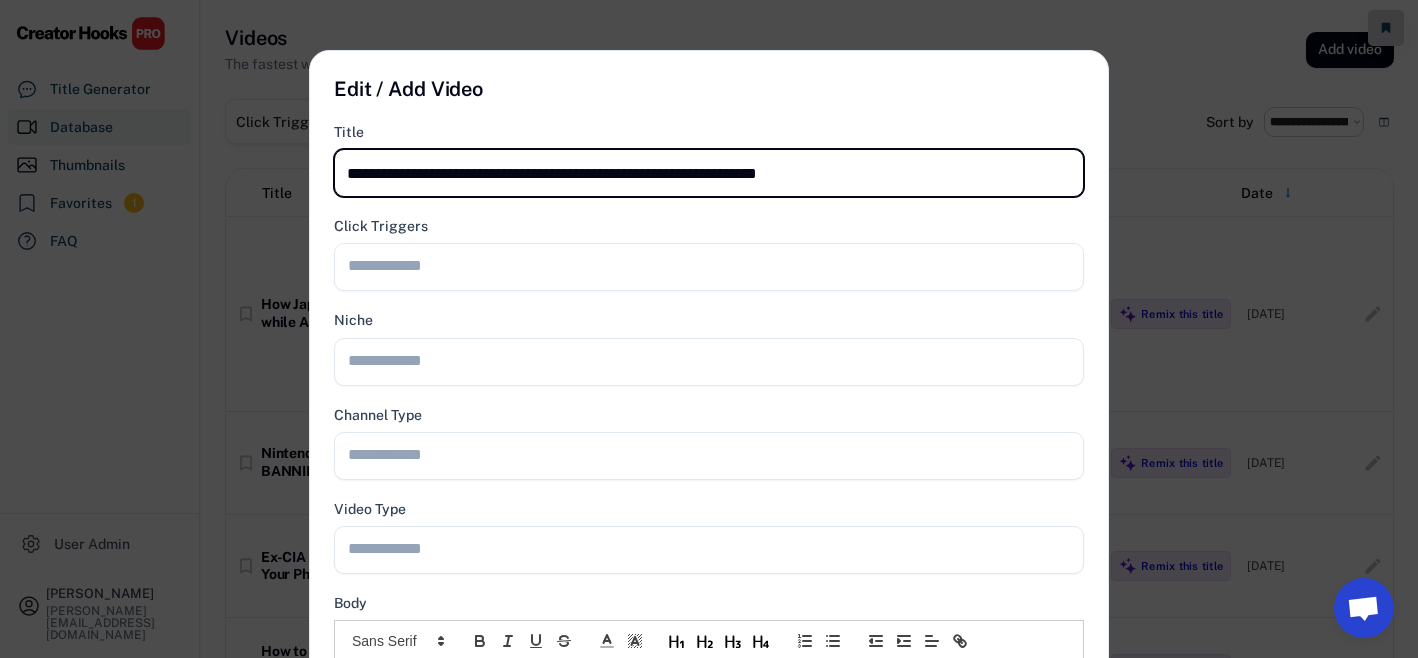 type on "**********" 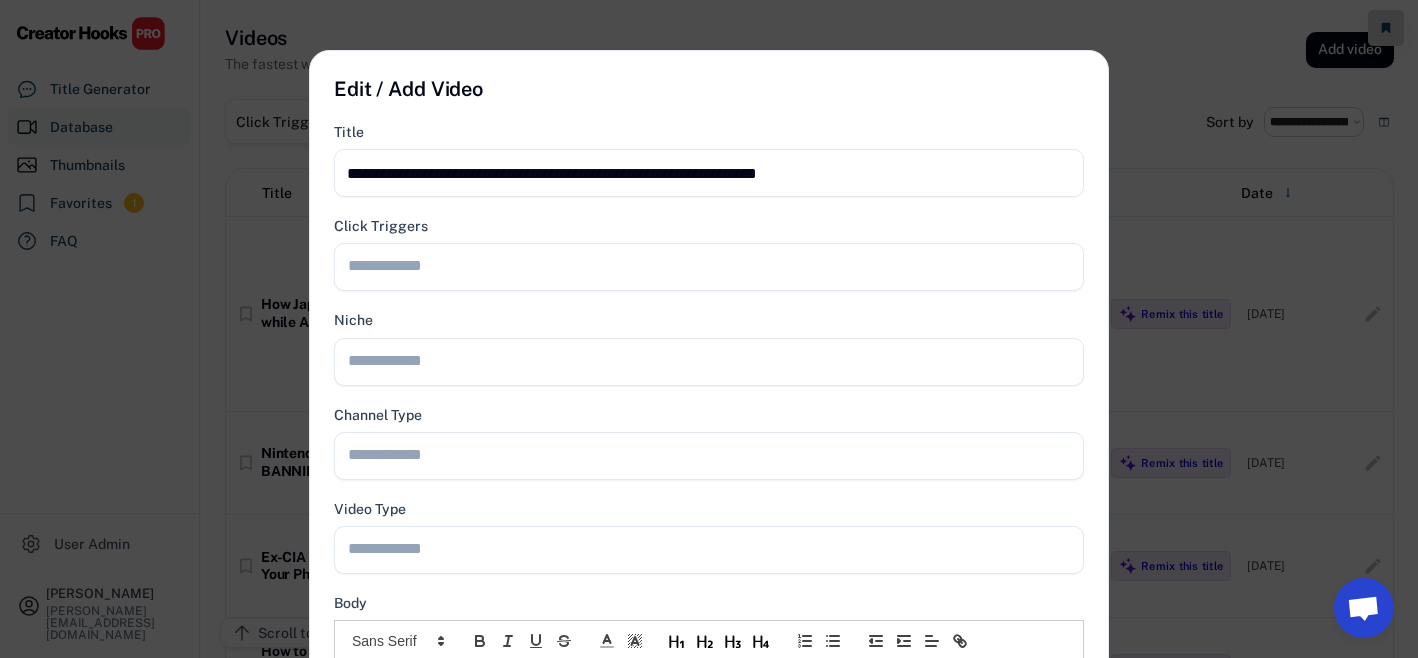 scroll, scrollTop: 449, scrollLeft: 0, axis: vertical 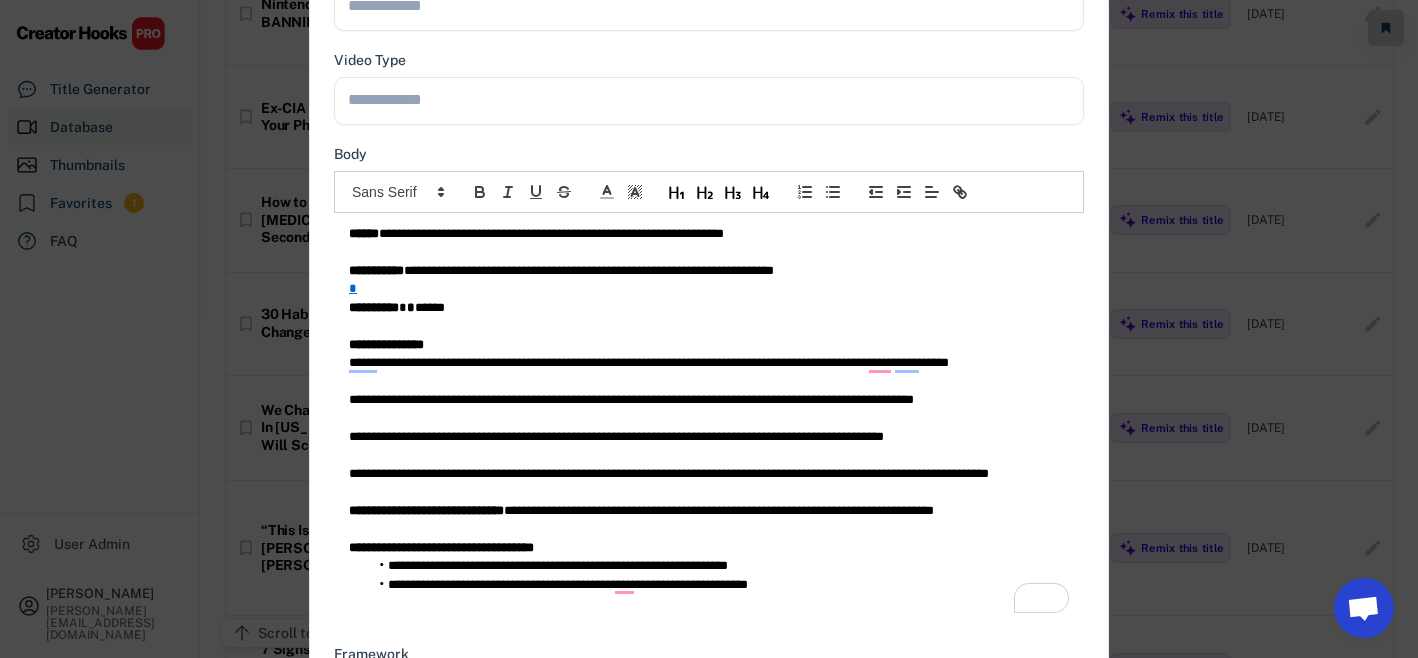 click on "**********" at bounding box center [709, 271] 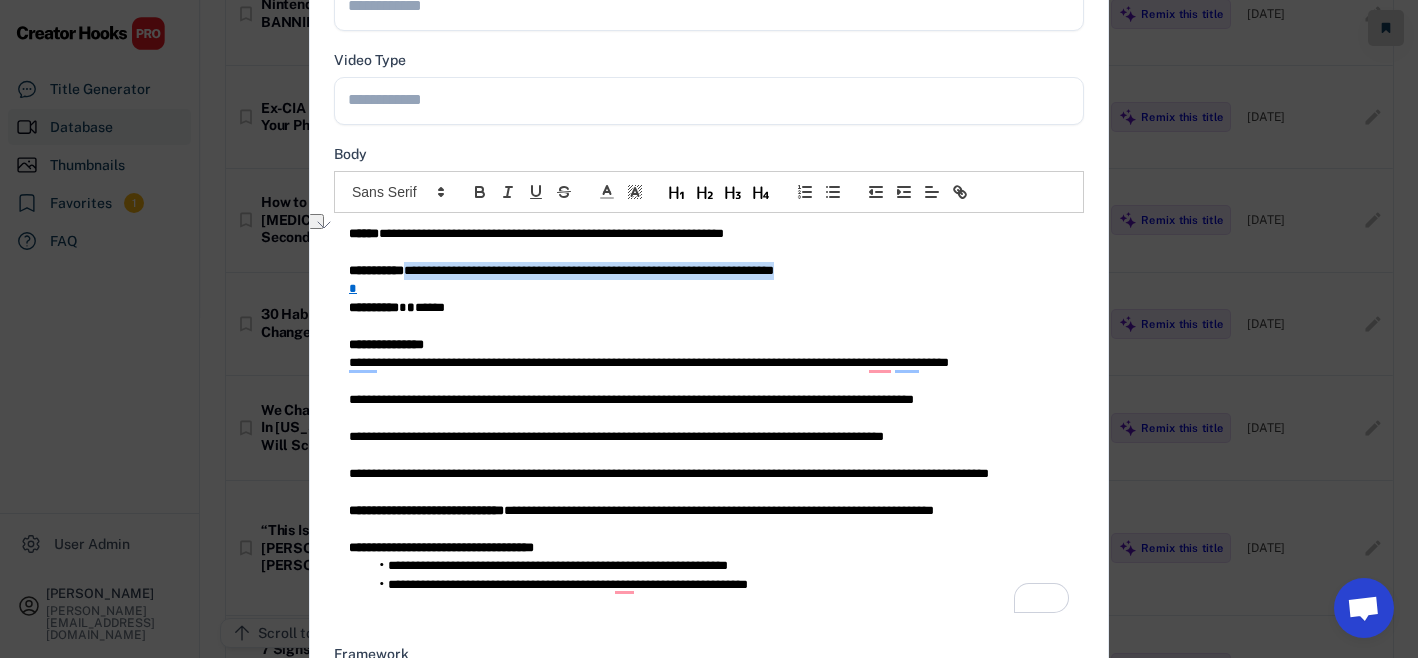 copy on "**********" 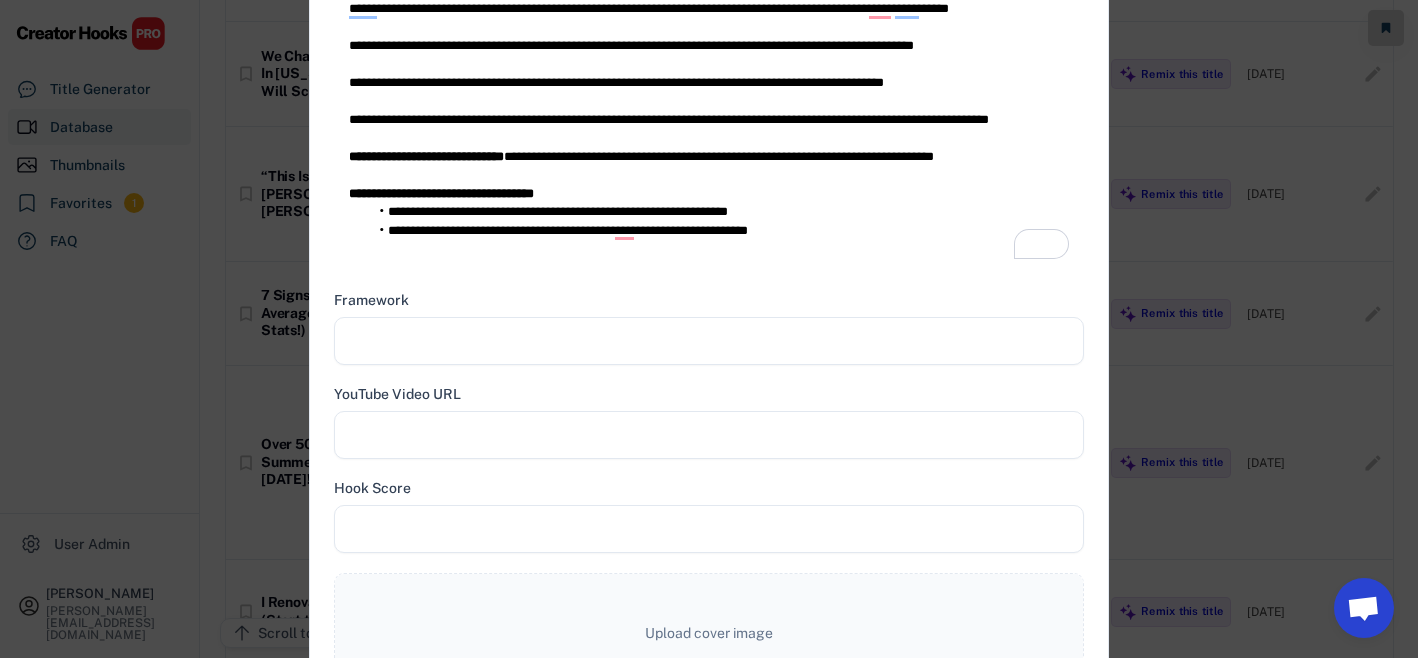 click at bounding box center [709, 341] 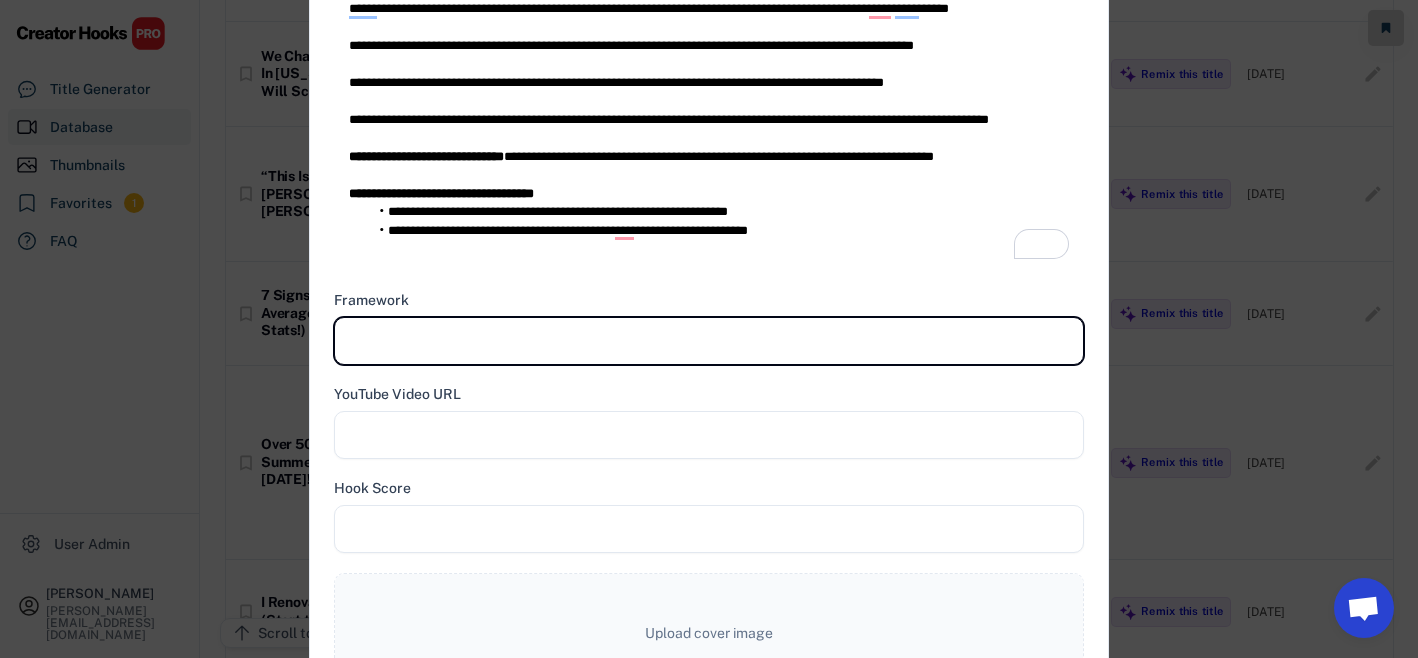 paste on "**********" 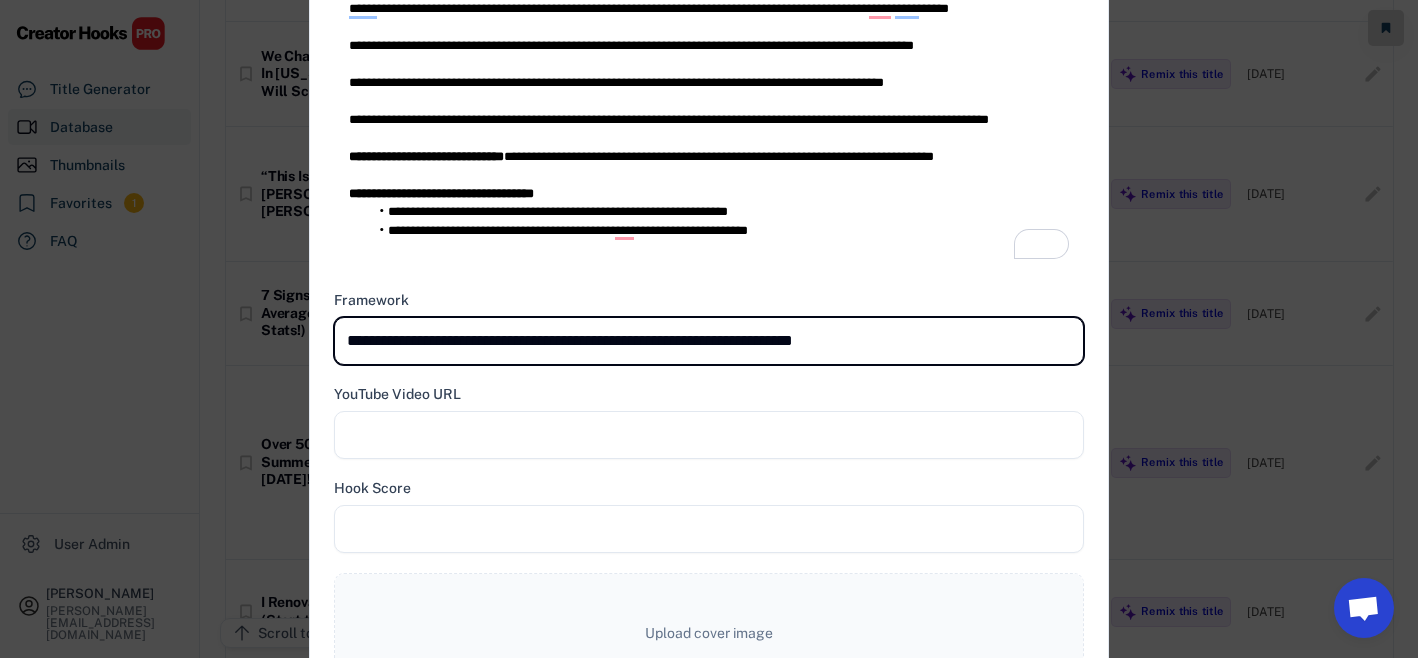 type on "**********" 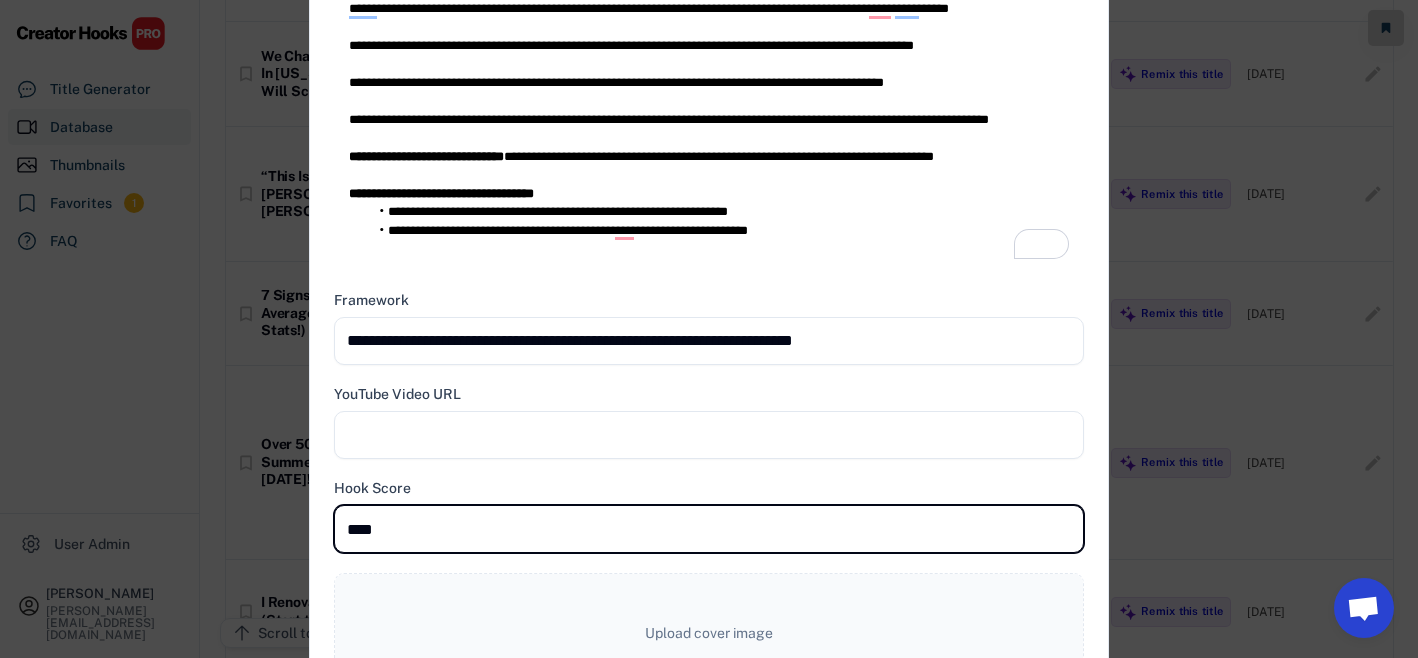 type on "****" 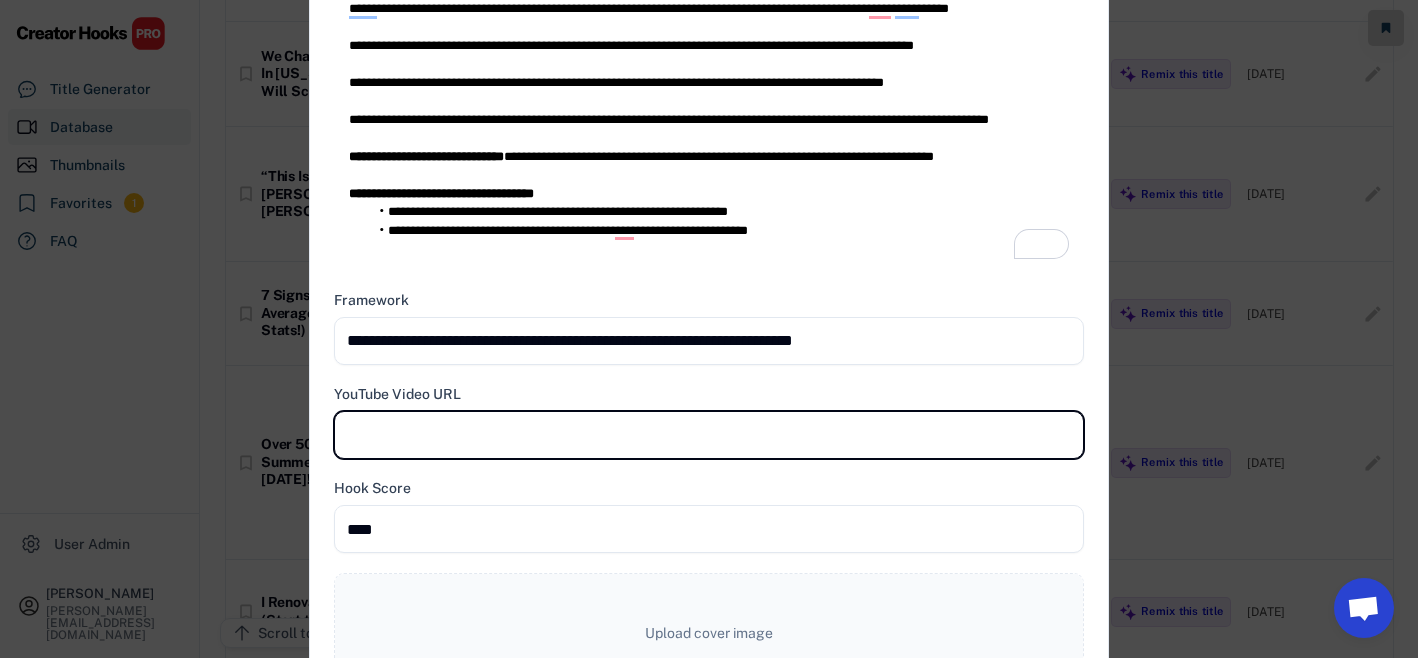 click at bounding box center (709, 435) 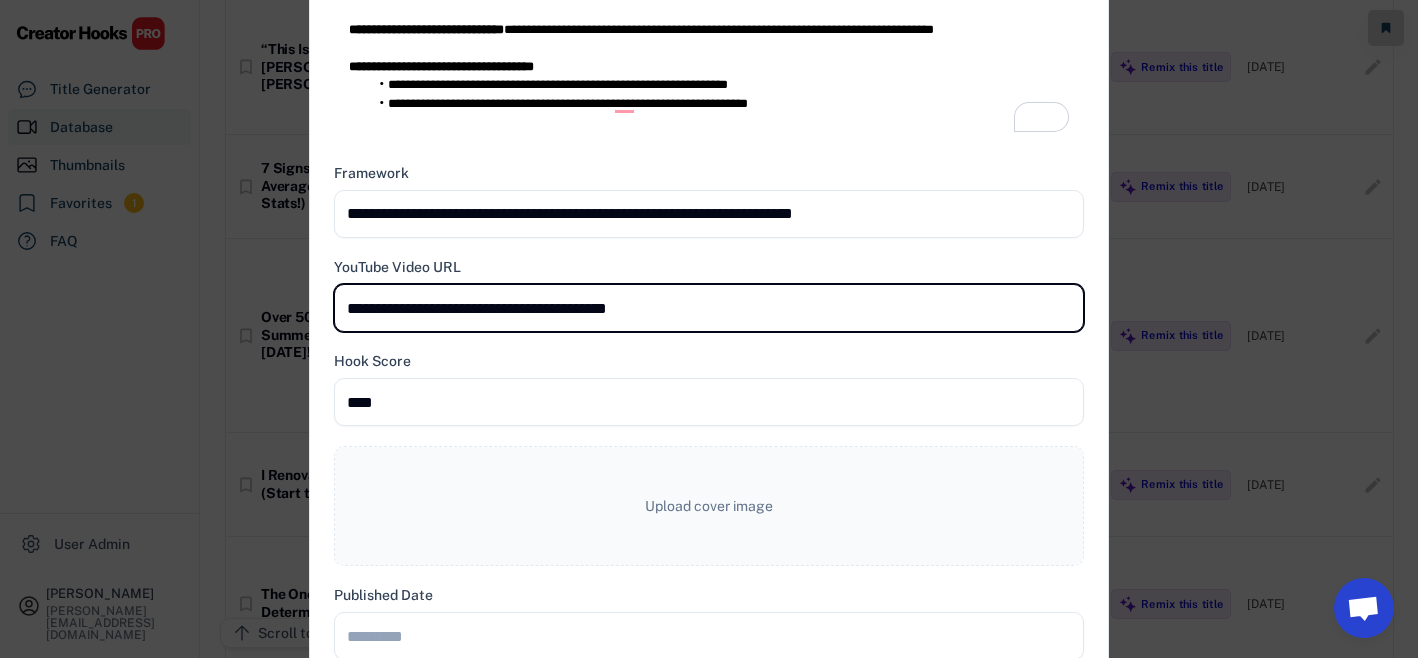 scroll, scrollTop: 1127, scrollLeft: 0, axis: vertical 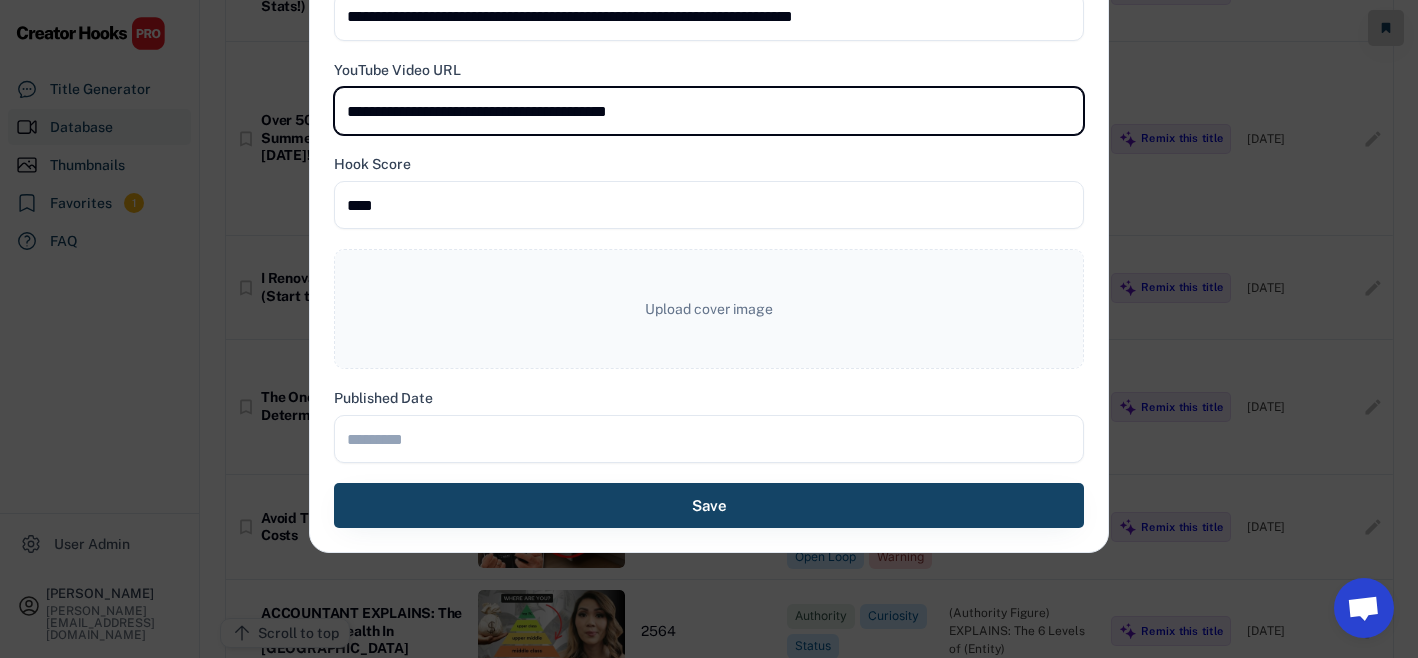 type on "**********" 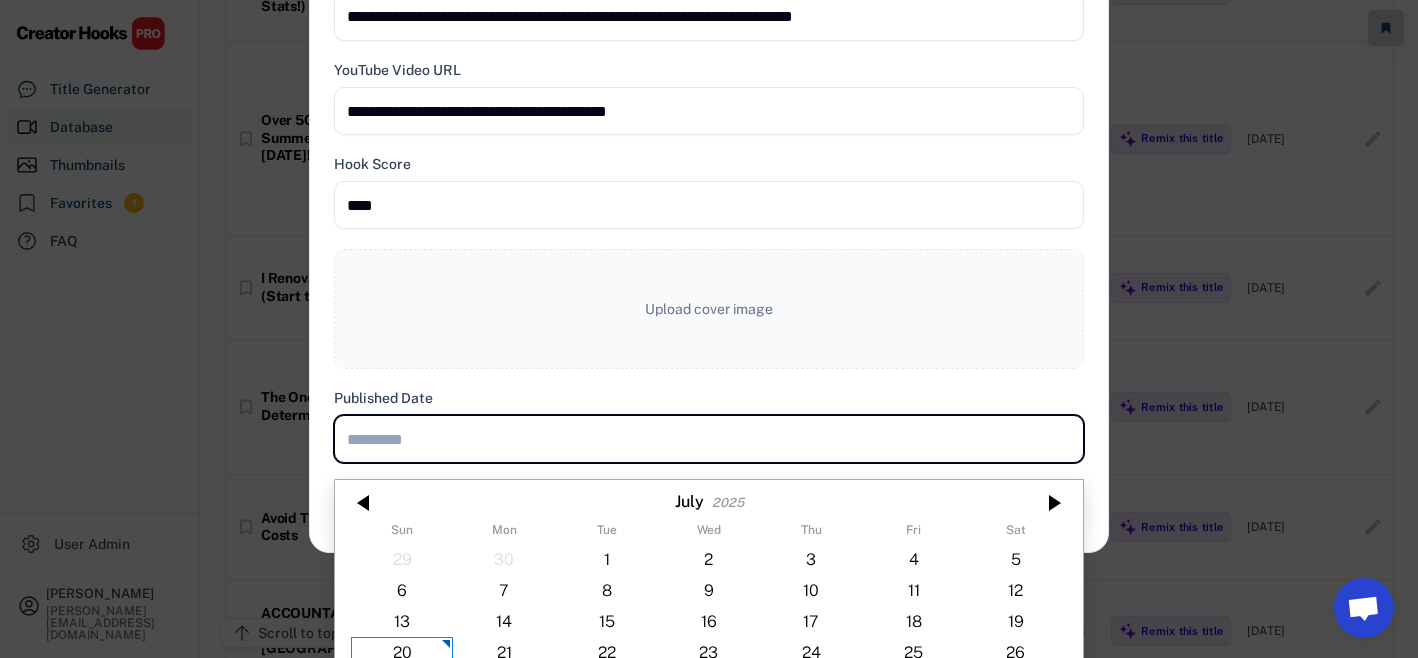 click at bounding box center (709, 439) 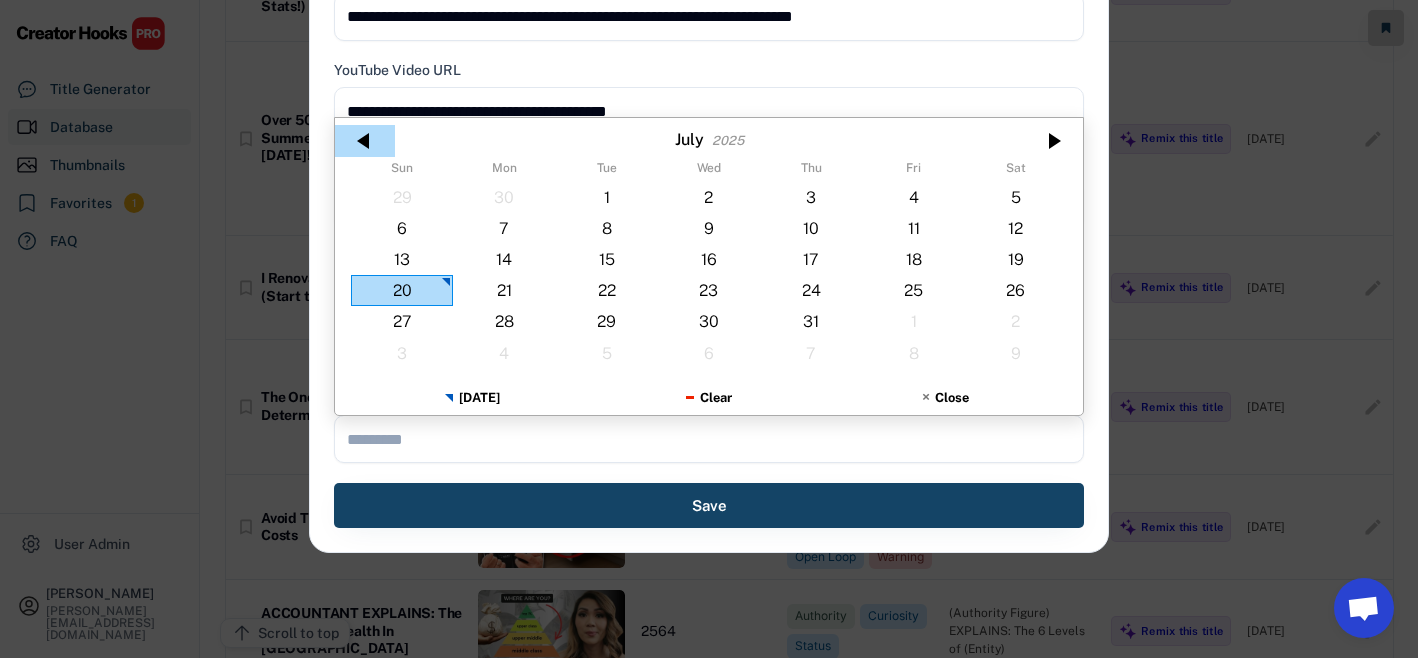 click at bounding box center [365, 141] 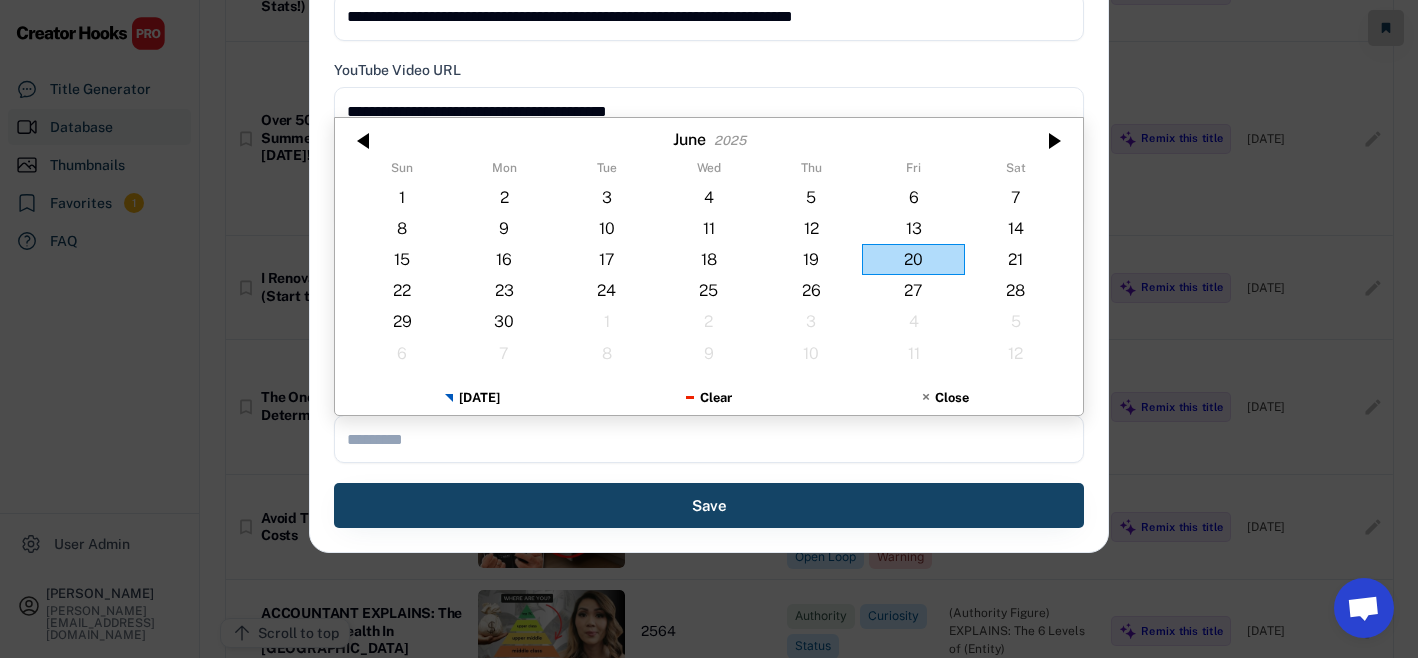 click at bounding box center [365, 141] 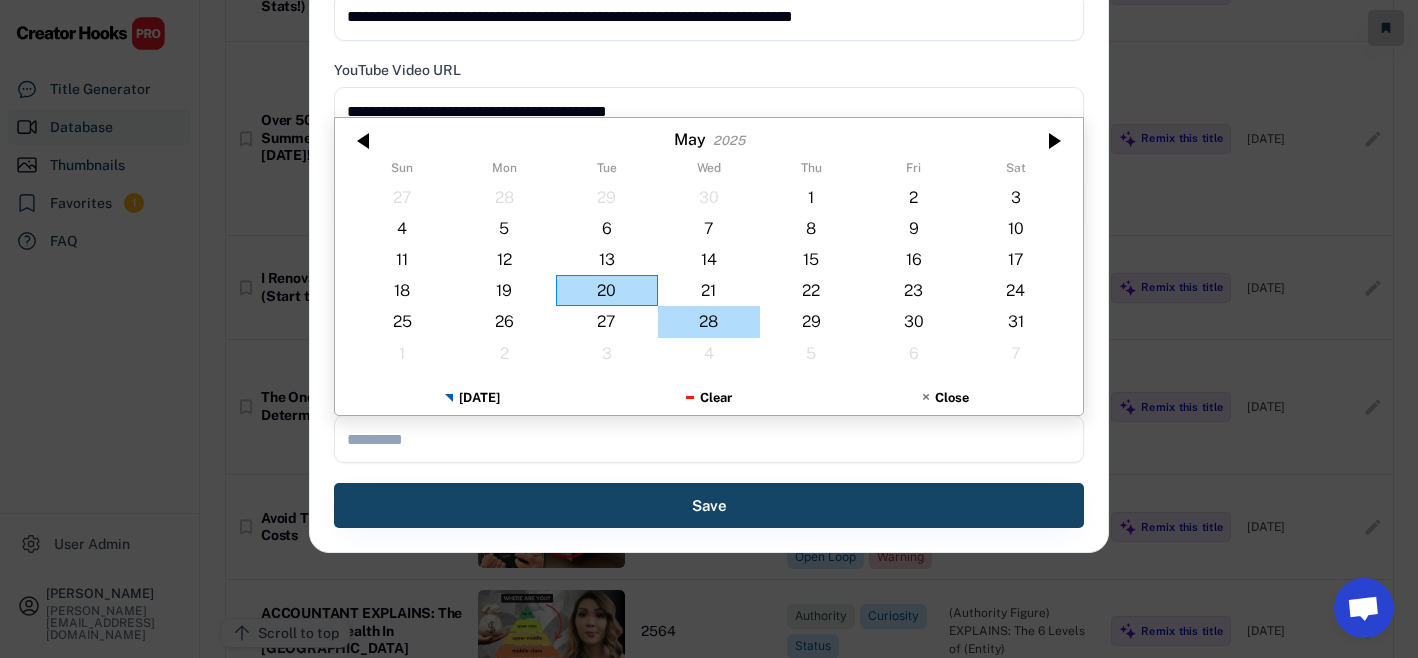 click on "28" at bounding box center [709, 321] 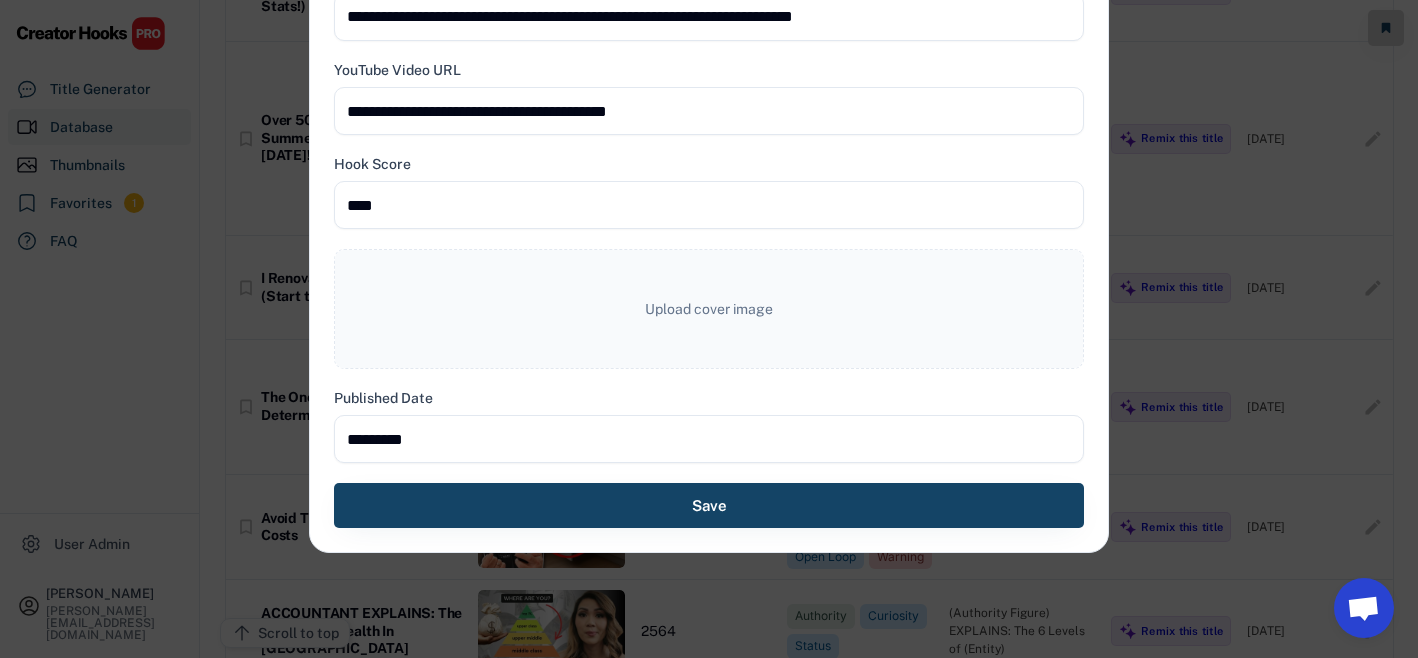 type on "**********" 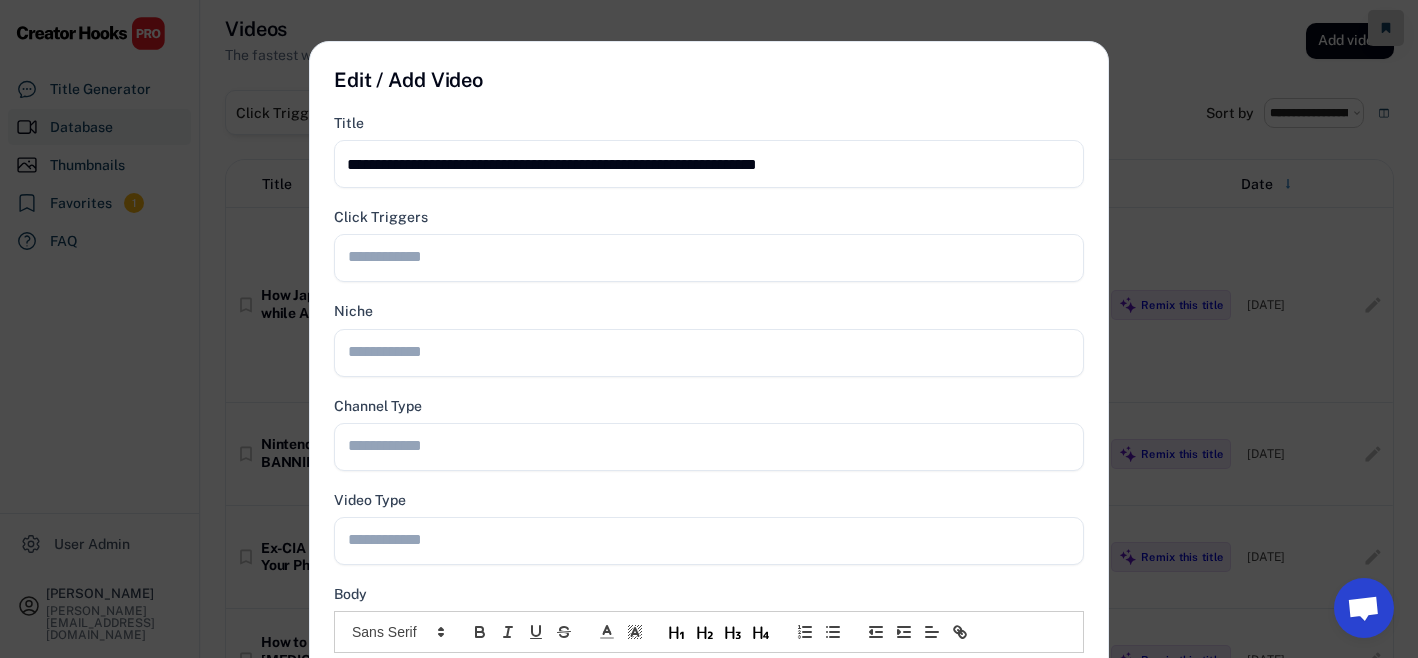 scroll, scrollTop: 0, scrollLeft: 0, axis: both 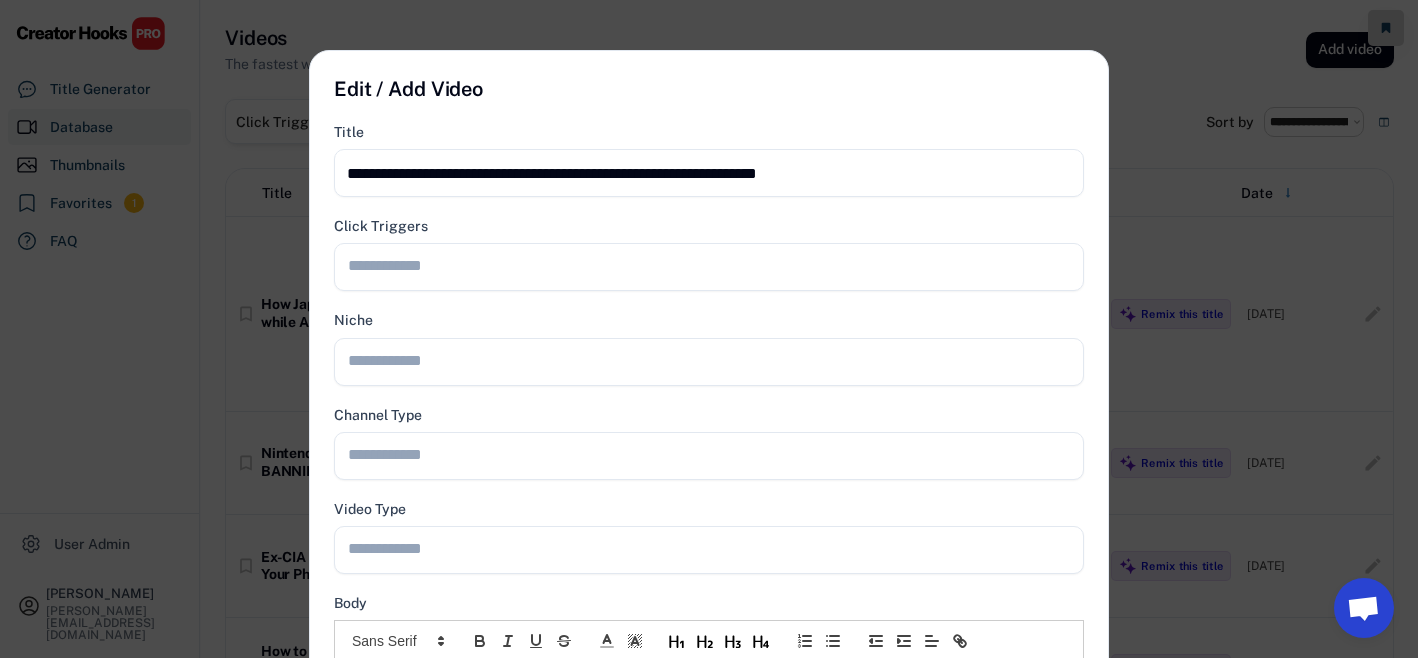 type 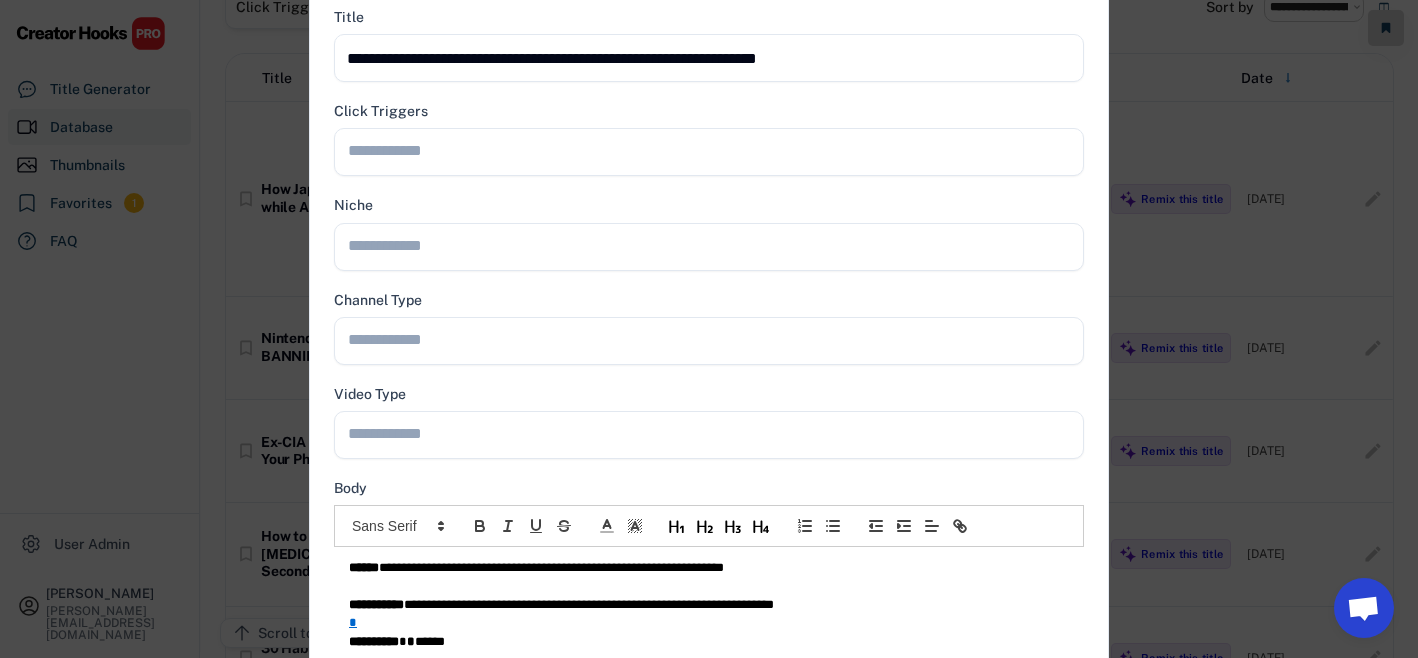 scroll, scrollTop: 172, scrollLeft: 0, axis: vertical 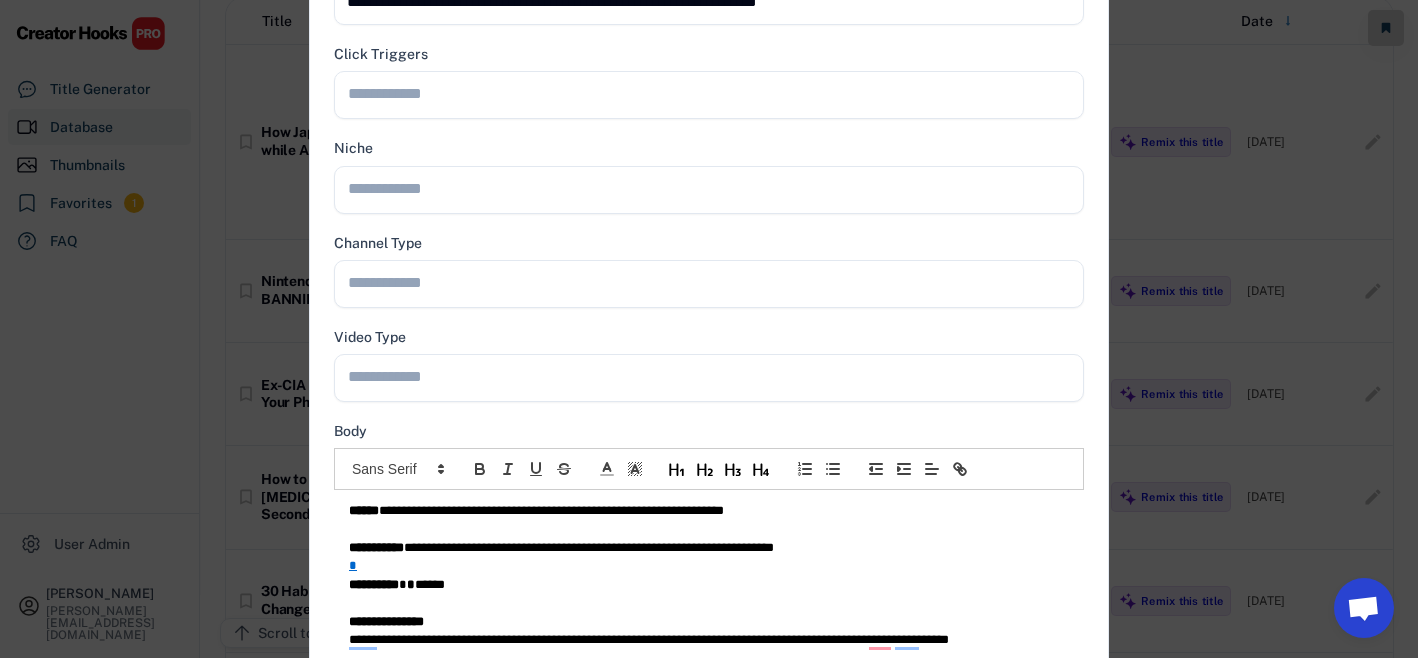 click at bounding box center (714, 376) 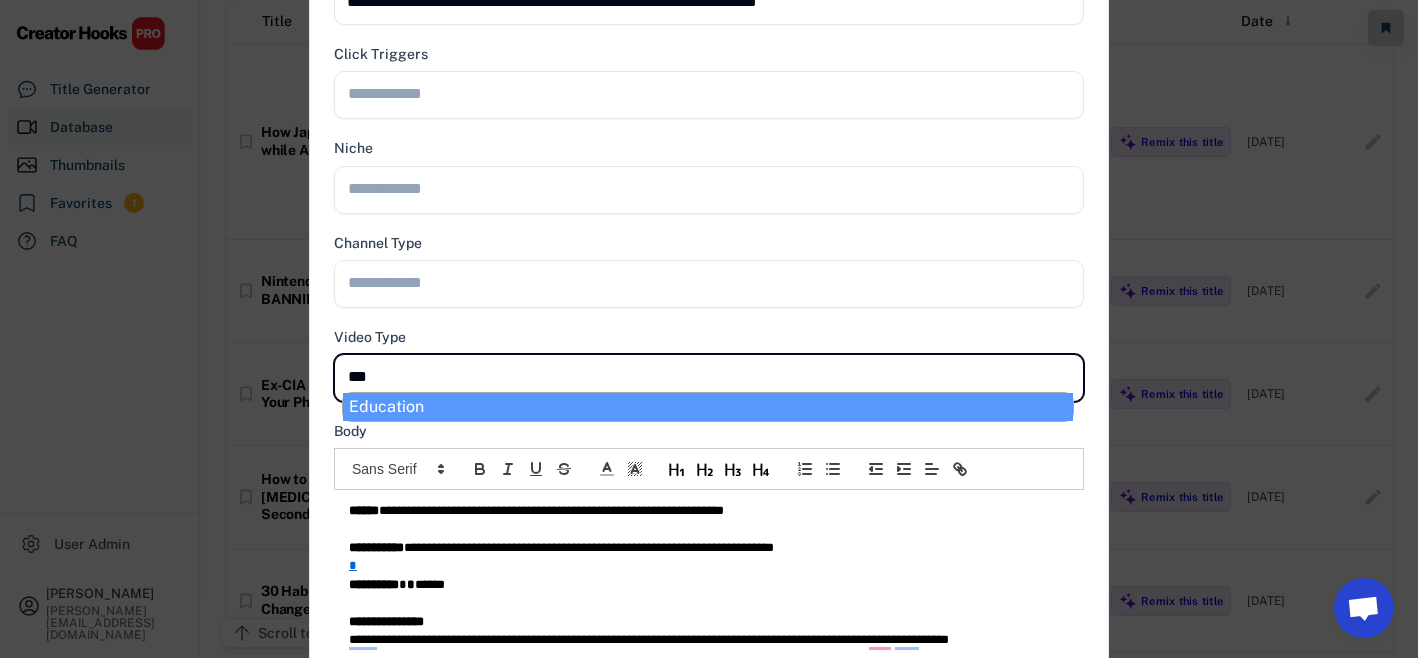 type on "****" 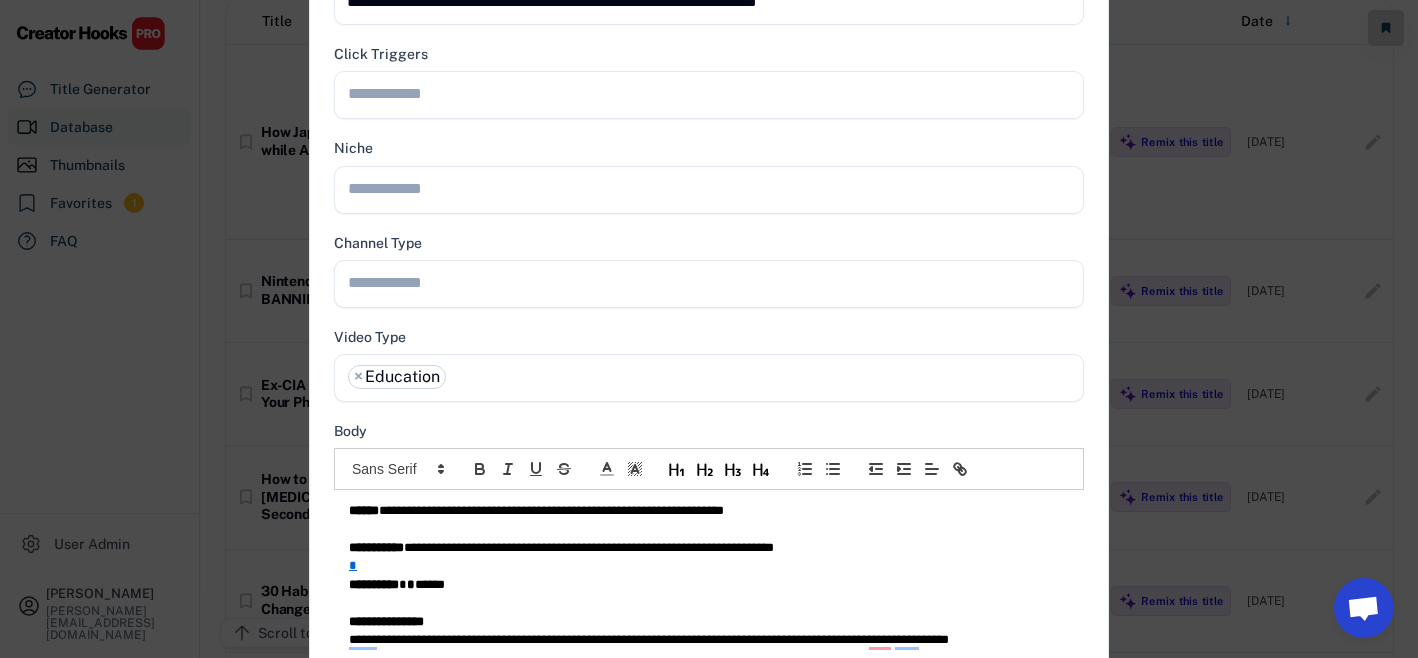 select on "**********" 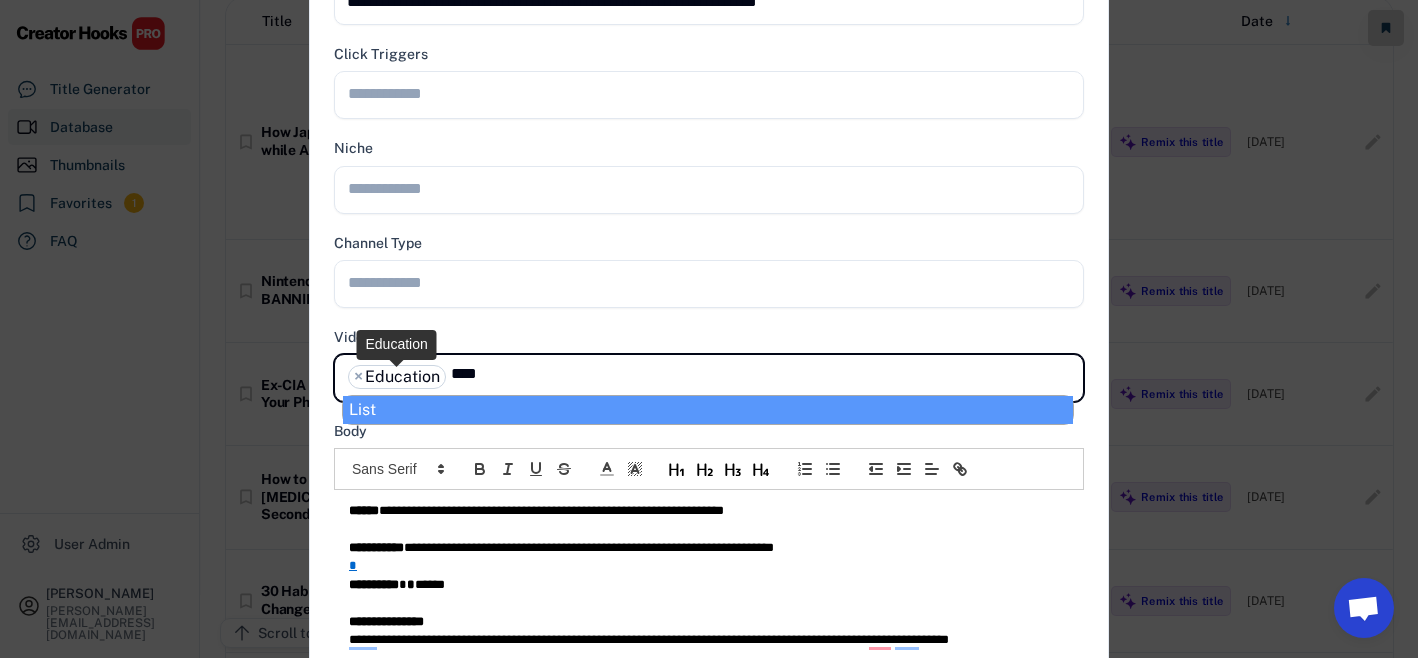 type on "****" 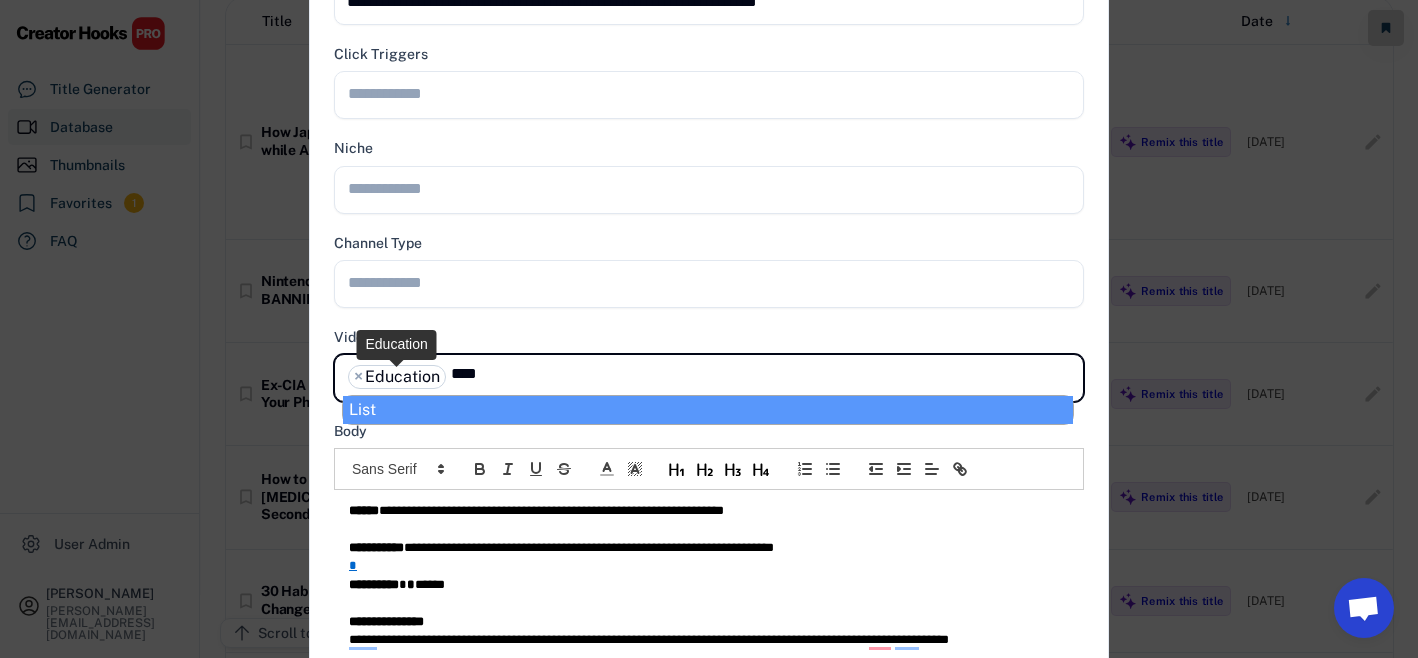 type 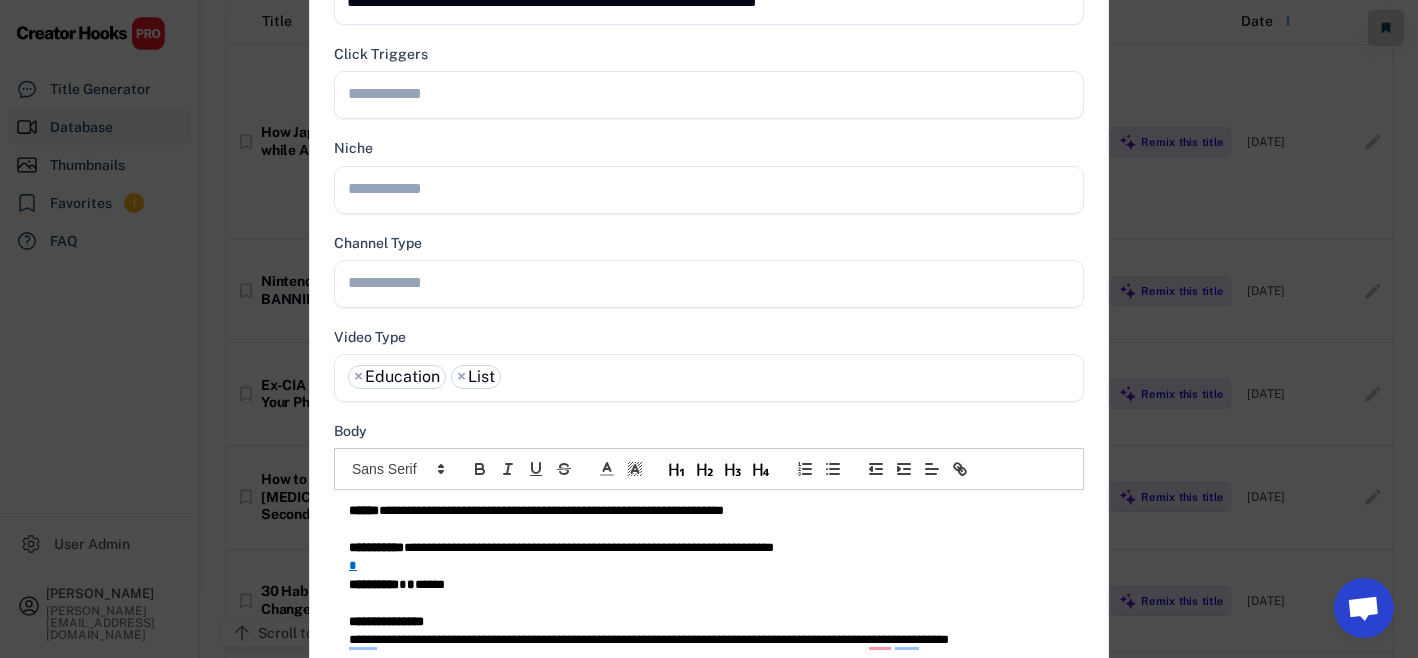 click at bounding box center [714, 282] 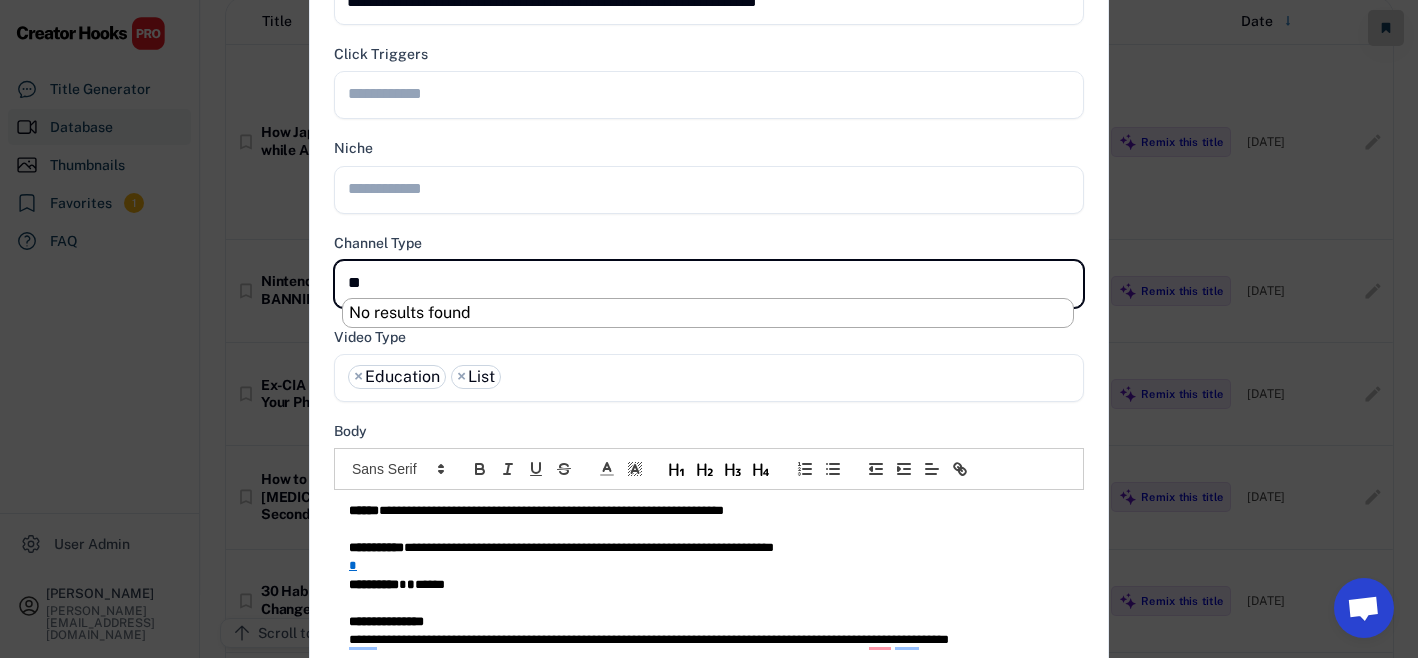 type on "*" 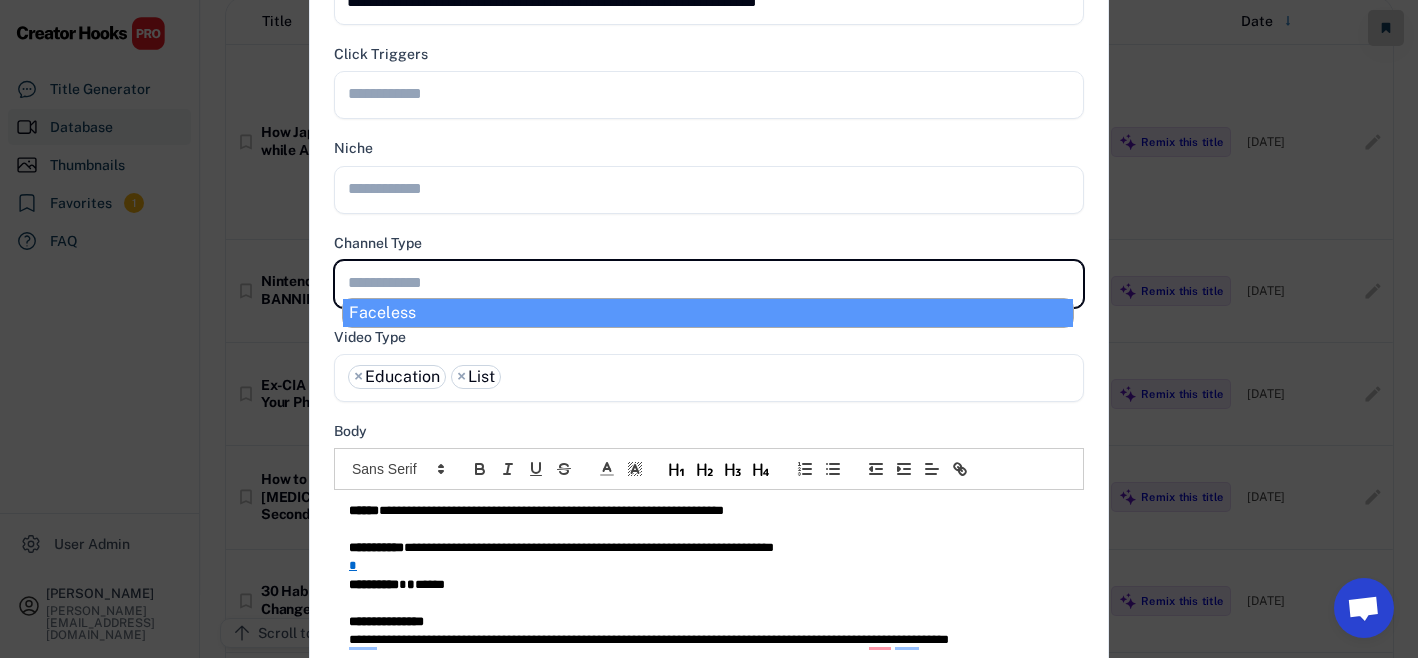select on "**********" 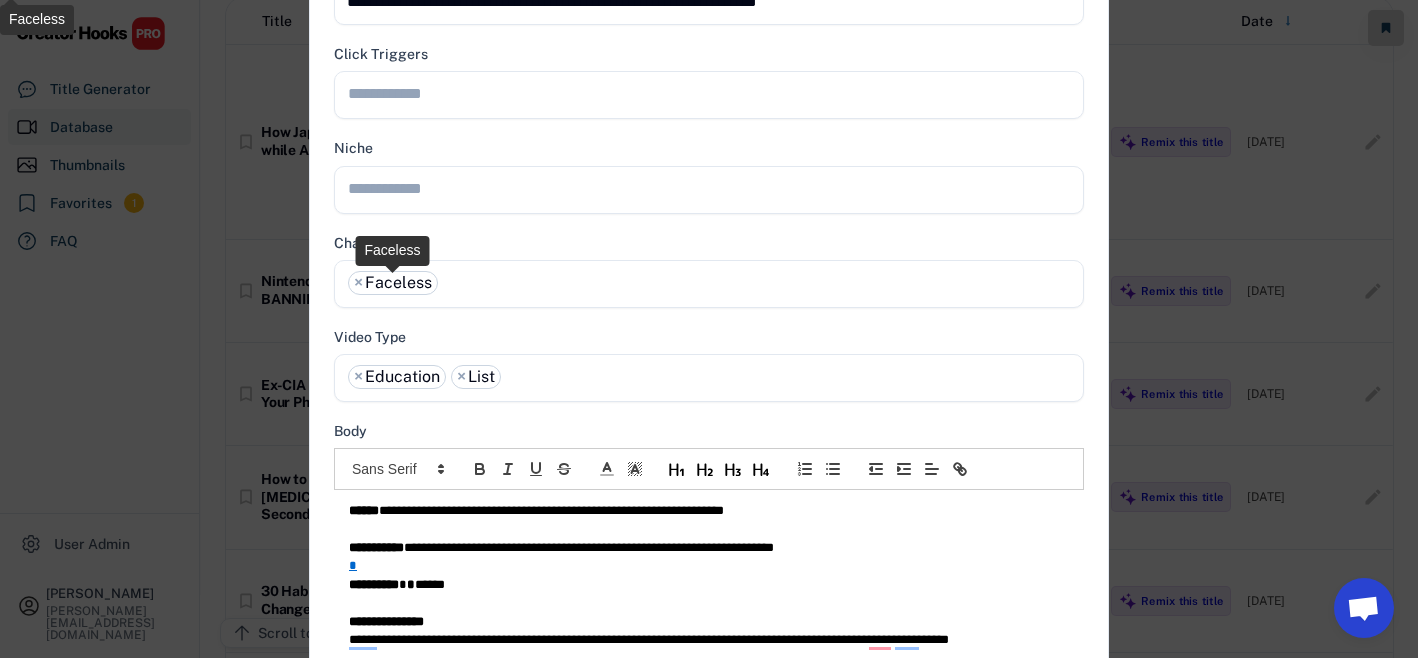 scroll, scrollTop: 0, scrollLeft: 0, axis: both 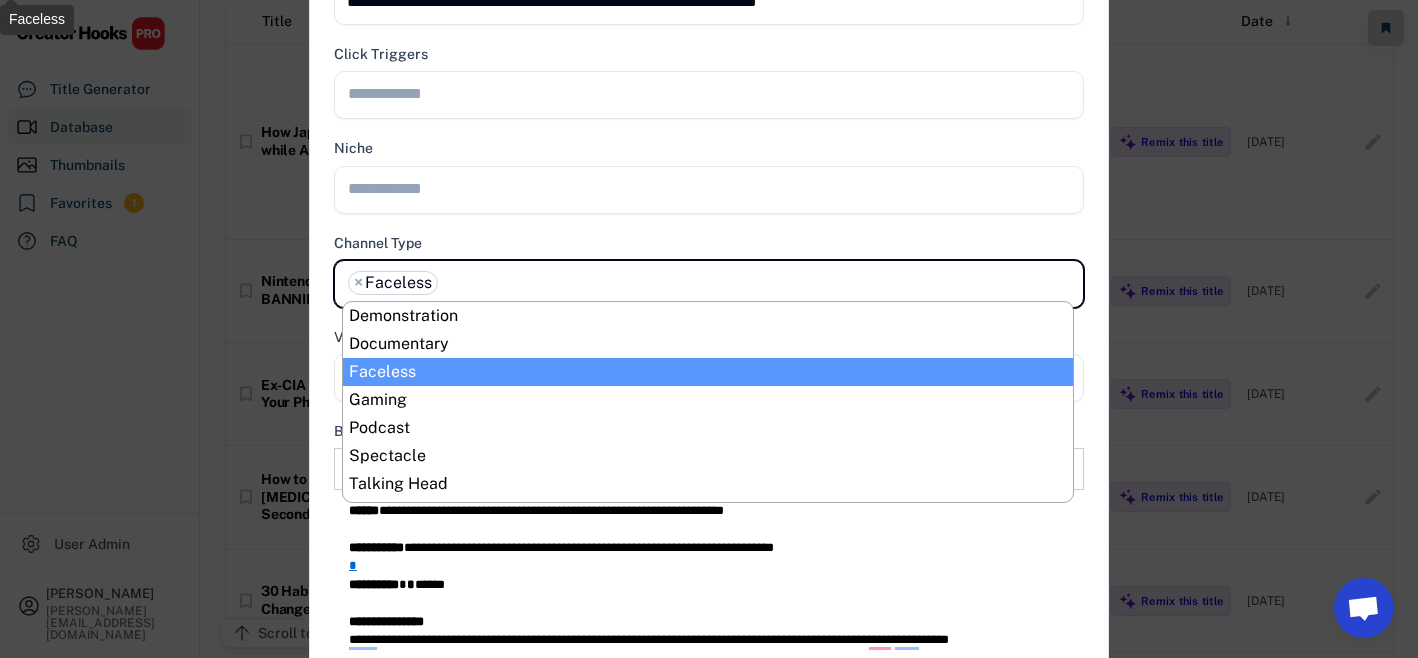 click at bounding box center (714, 188) 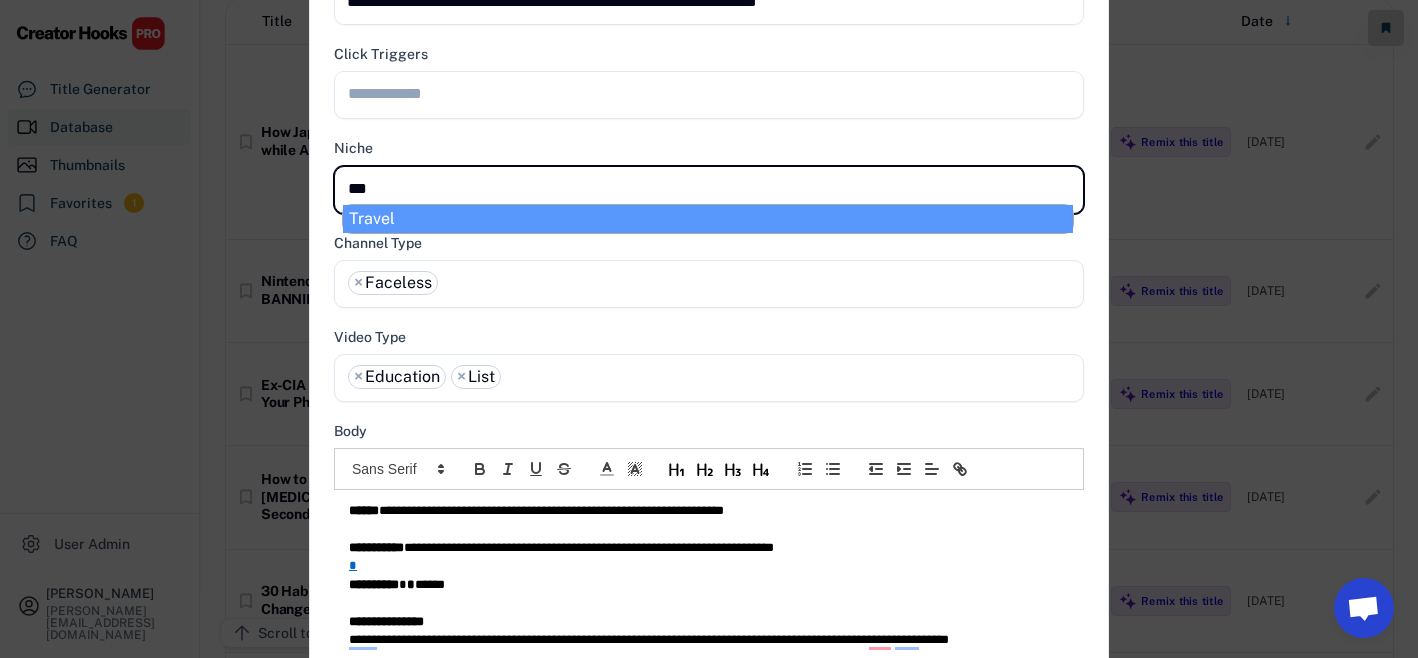 type on "****" 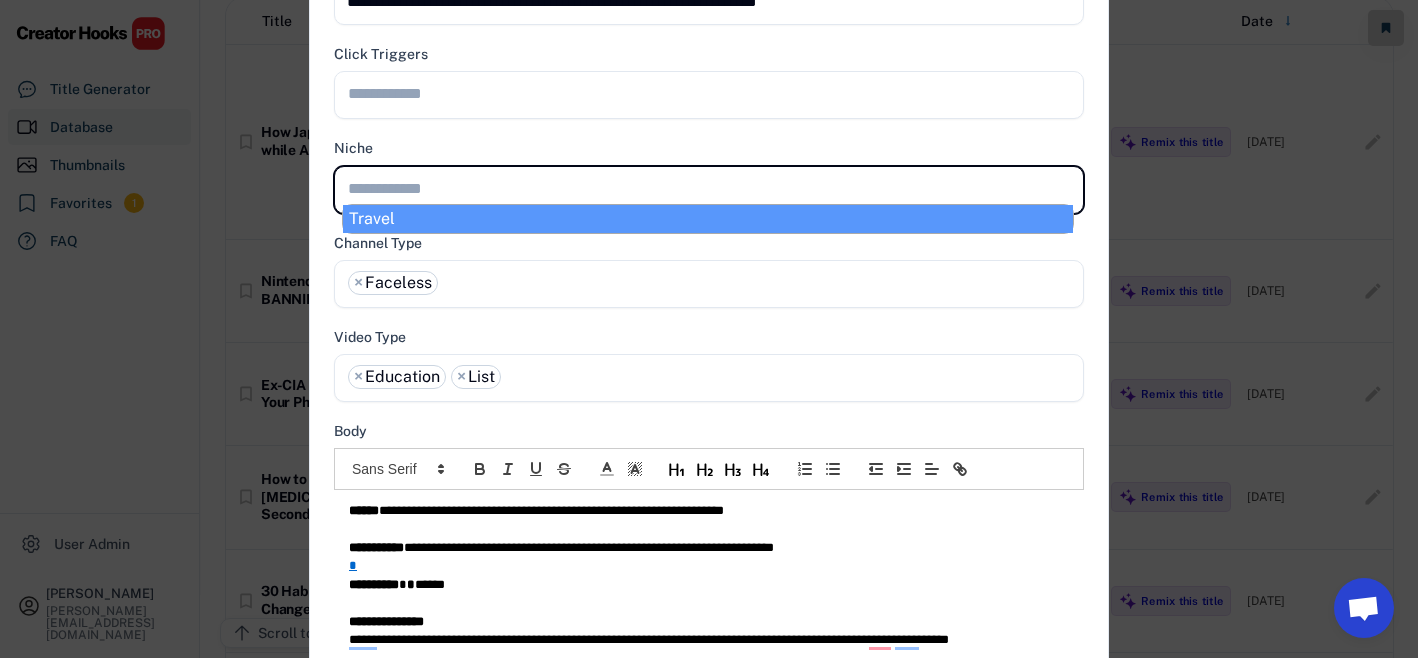 scroll, scrollTop: 0, scrollLeft: 0, axis: both 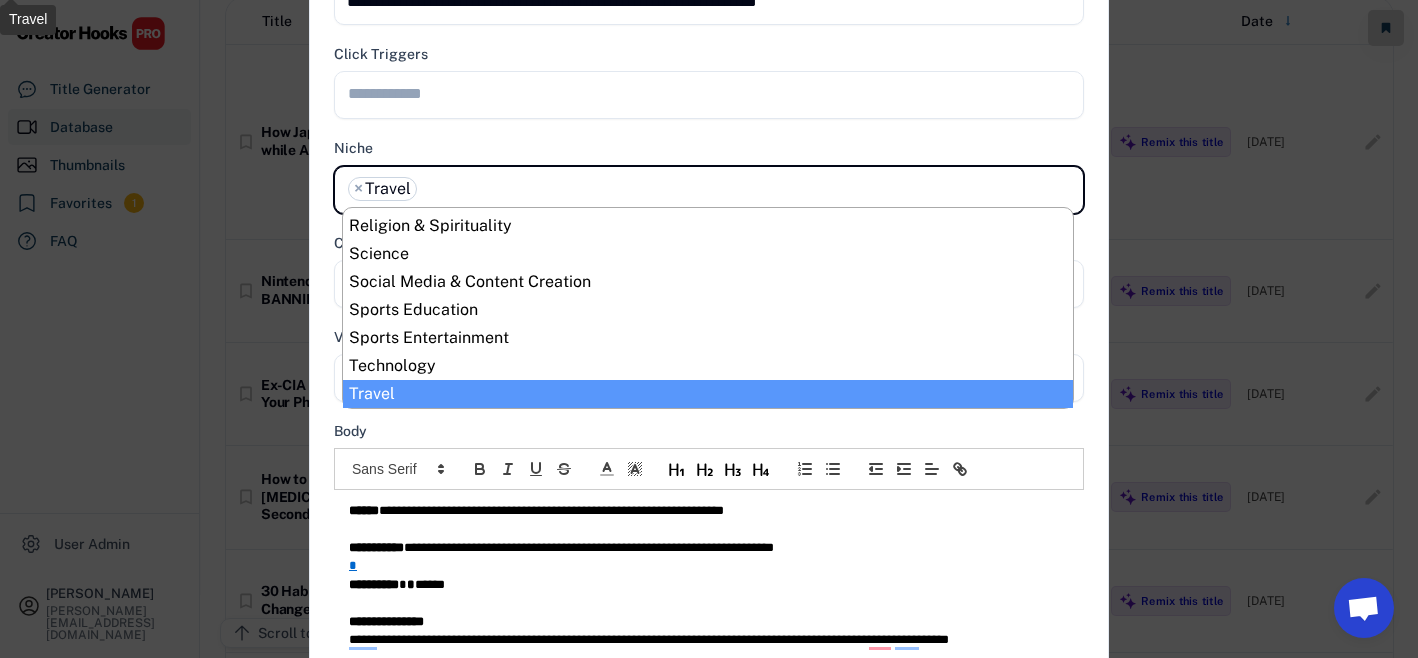 click at bounding box center [714, 93] 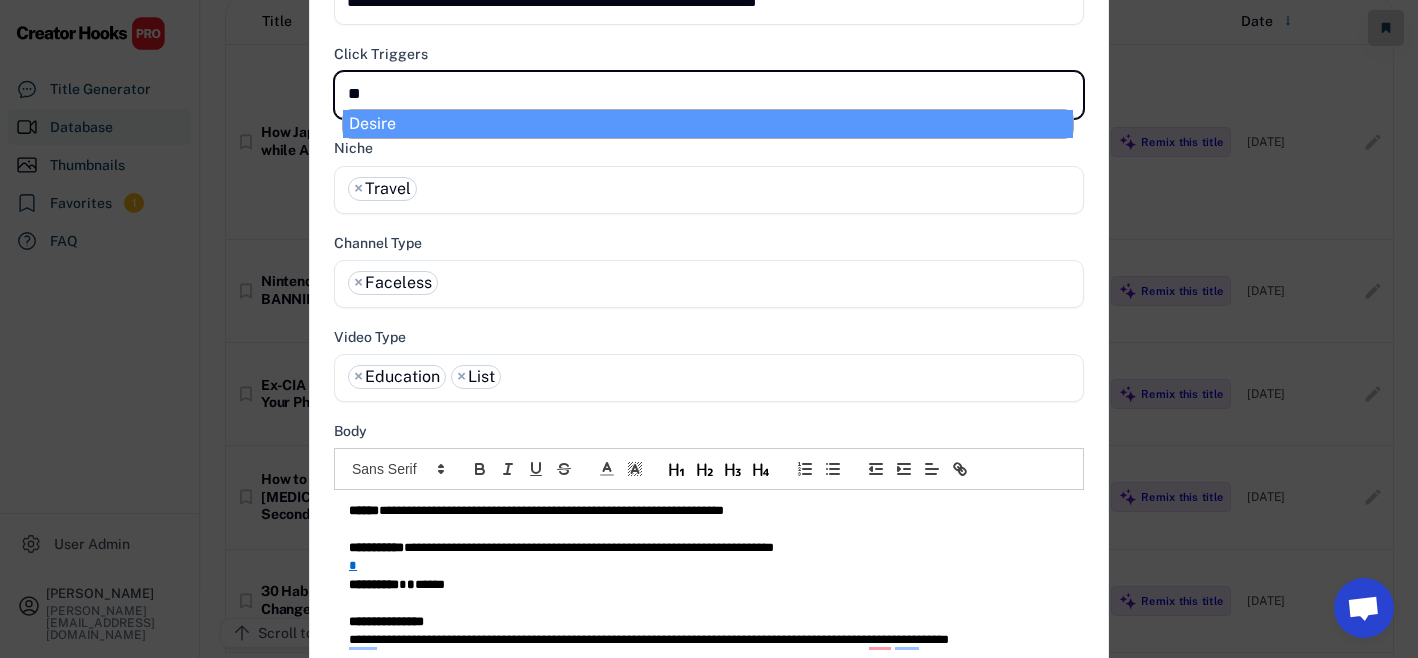 type on "***" 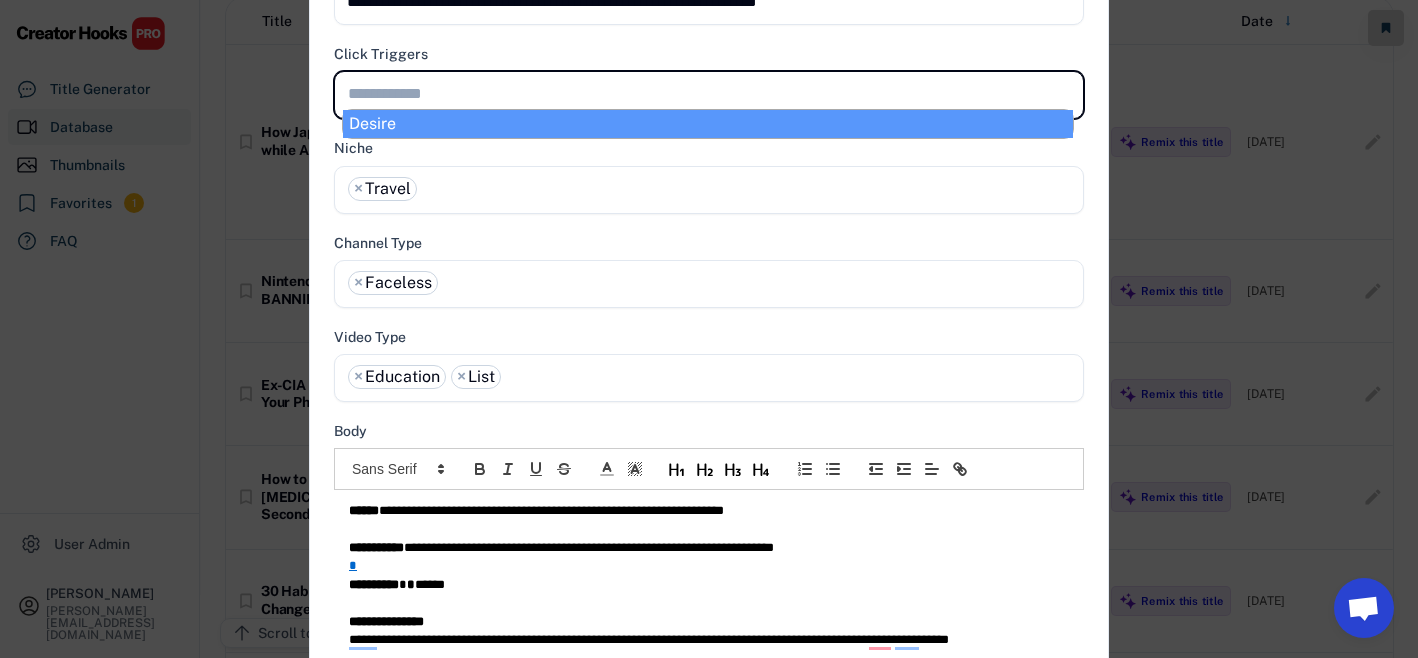 select on "**********" 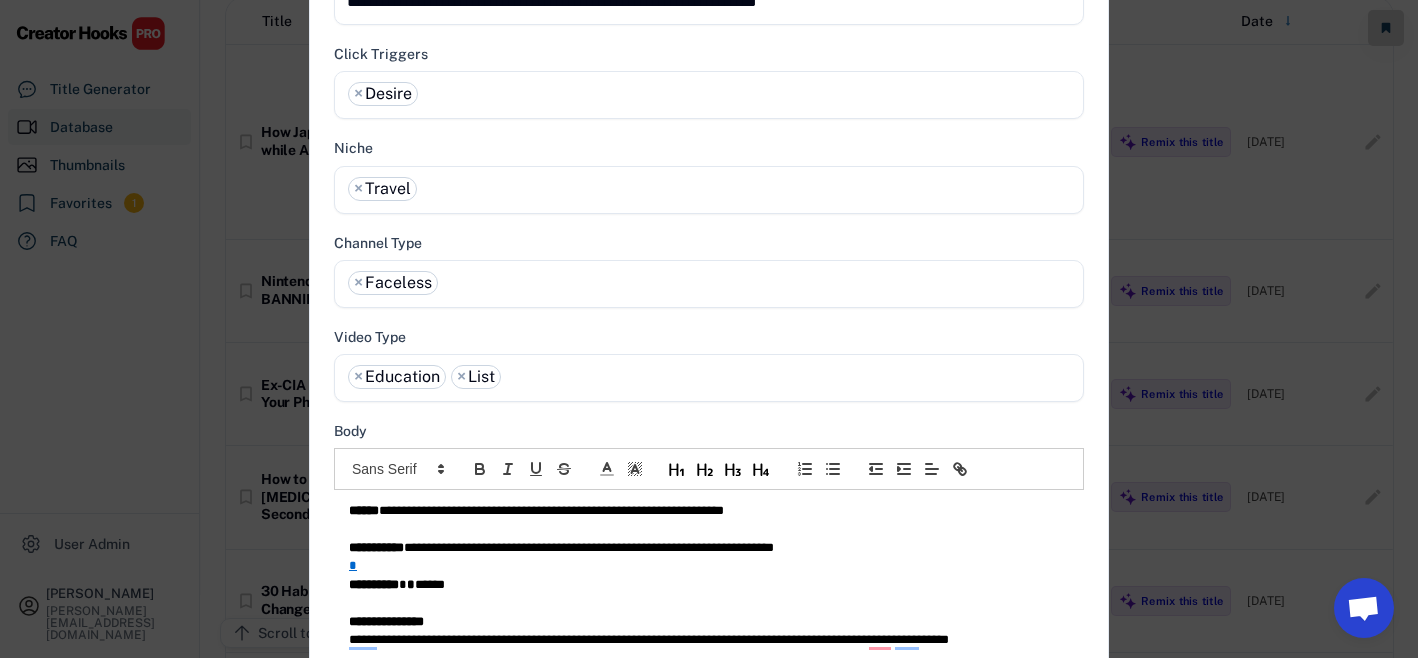 scroll, scrollTop: 0, scrollLeft: 0, axis: both 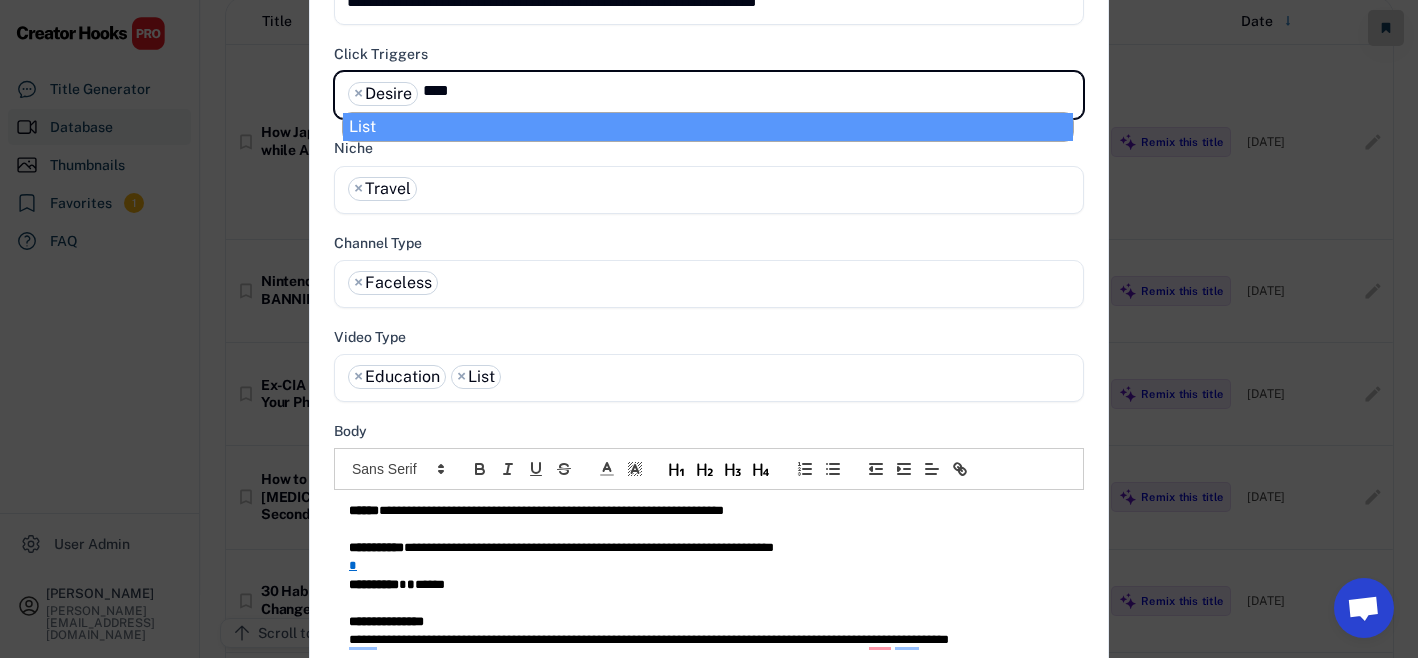 type on "****" 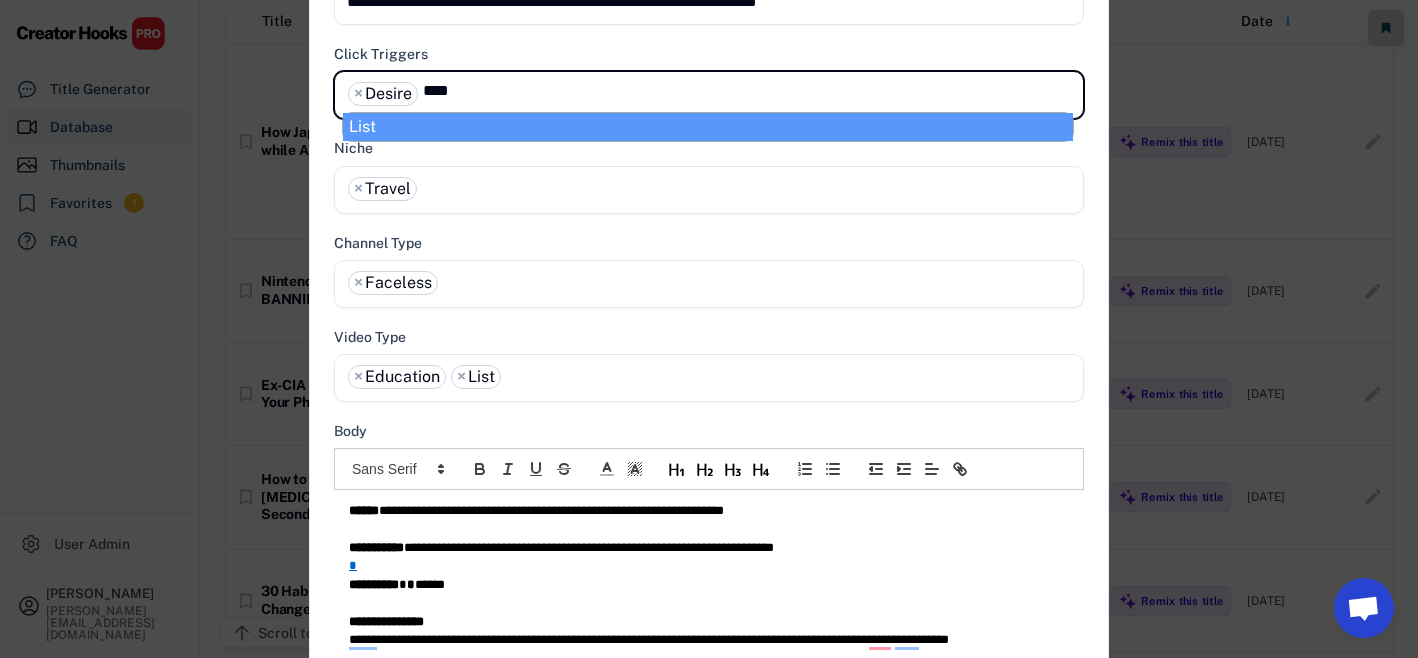 type 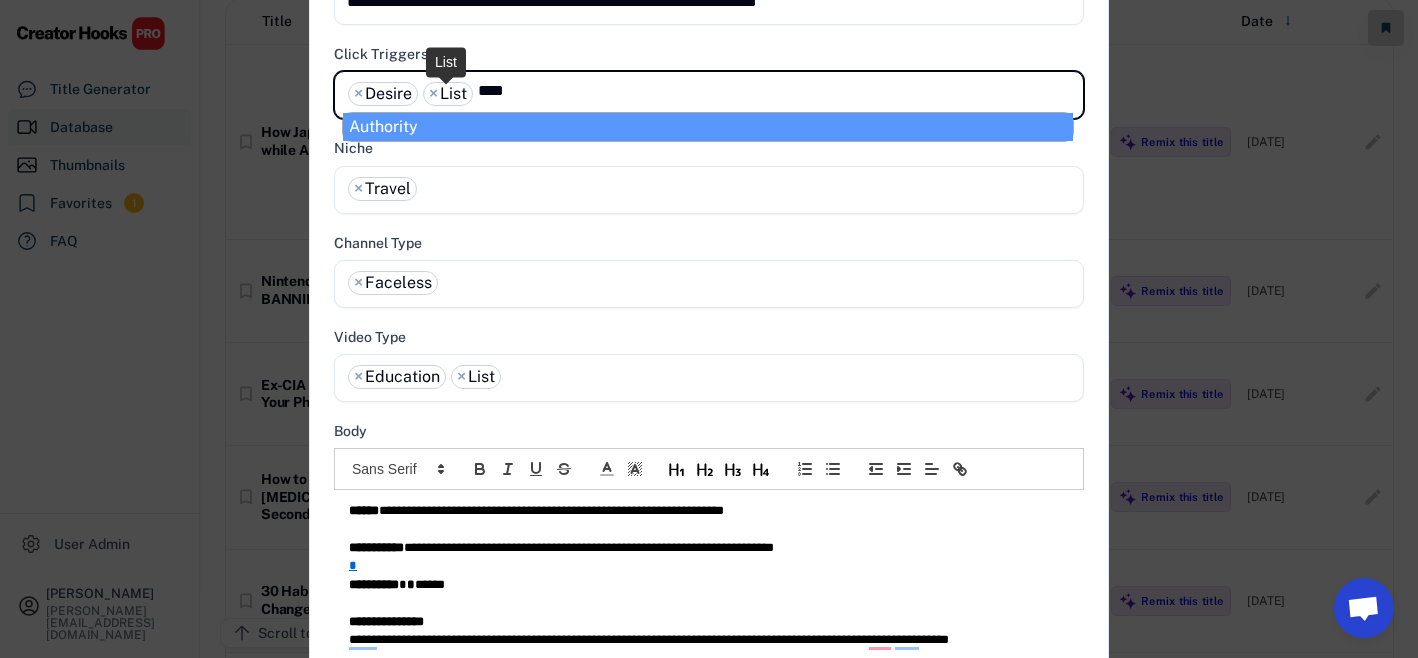 type on "****" 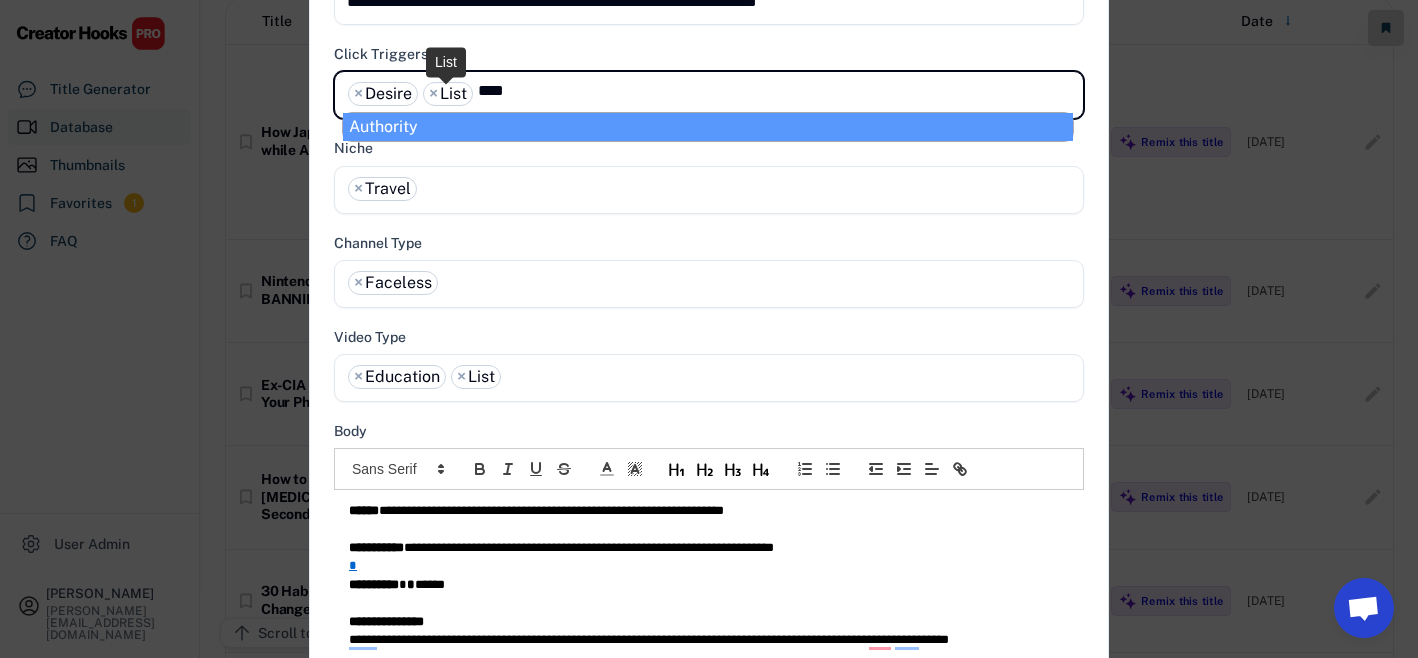 select on "**********" 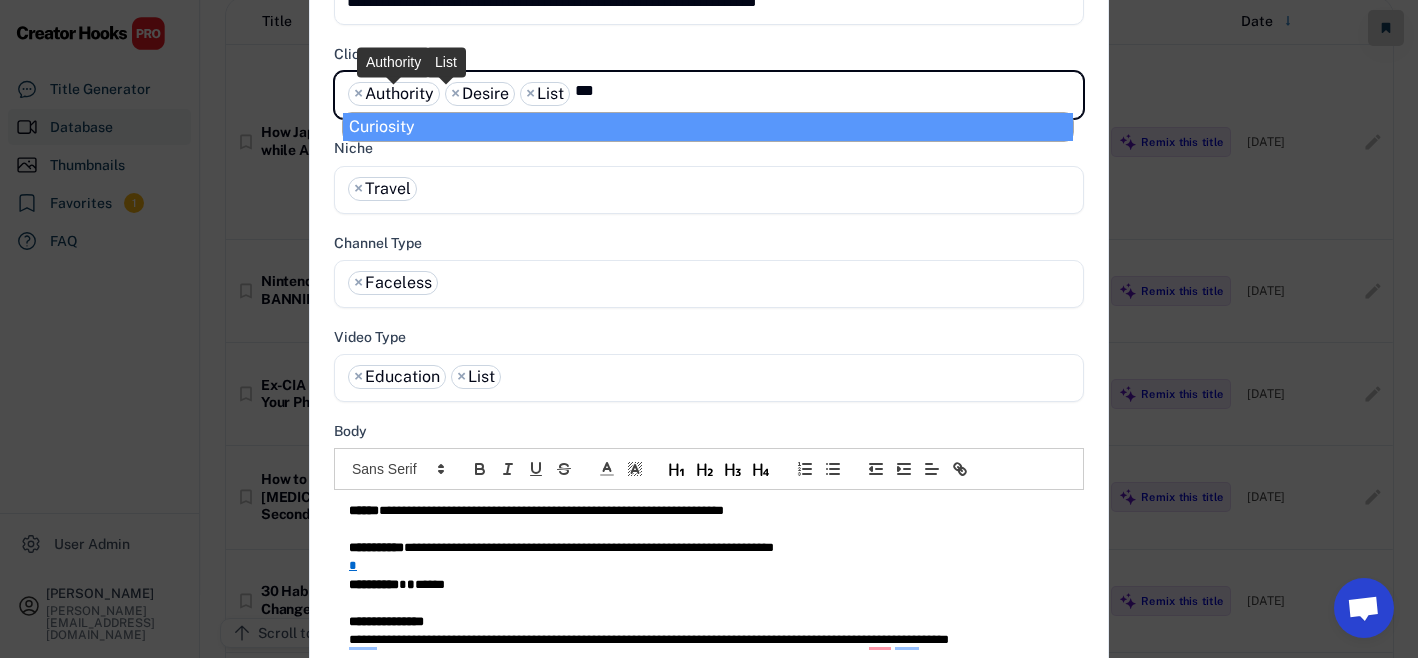 type on "***" 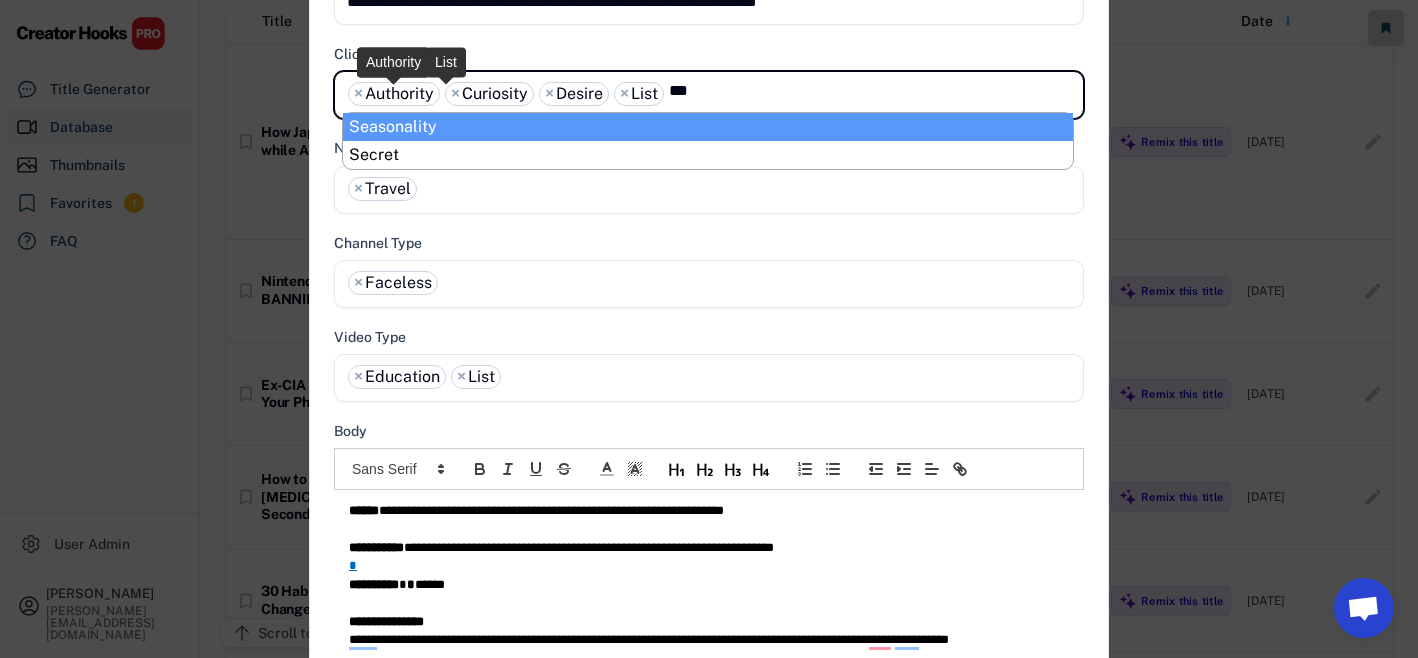 type on "***" 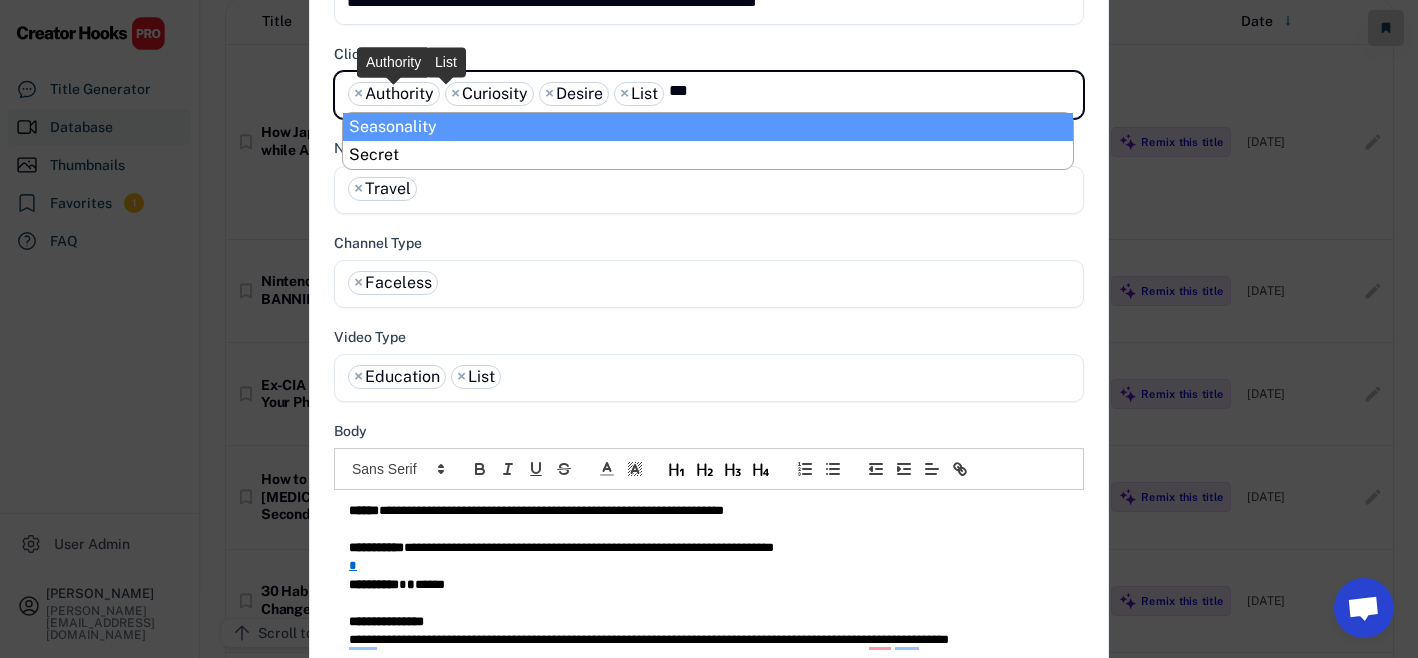 type 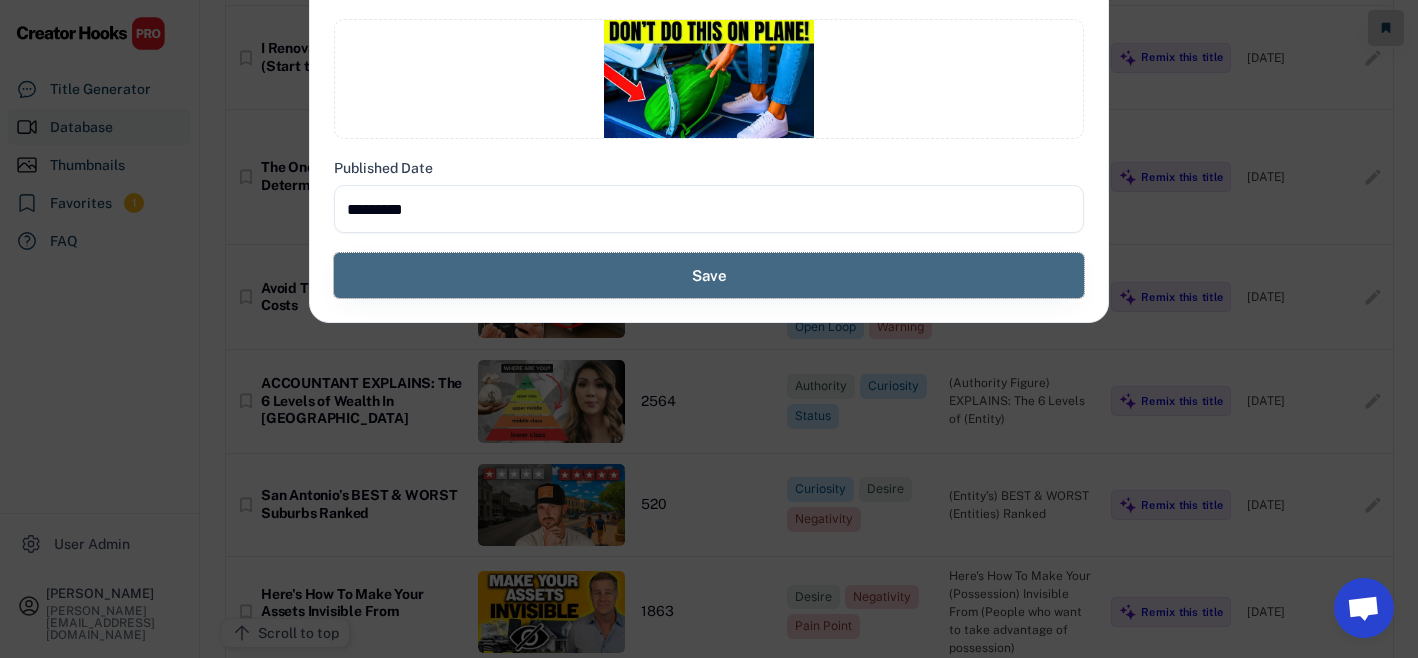 click on "Save" at bounding box center (709, 275) 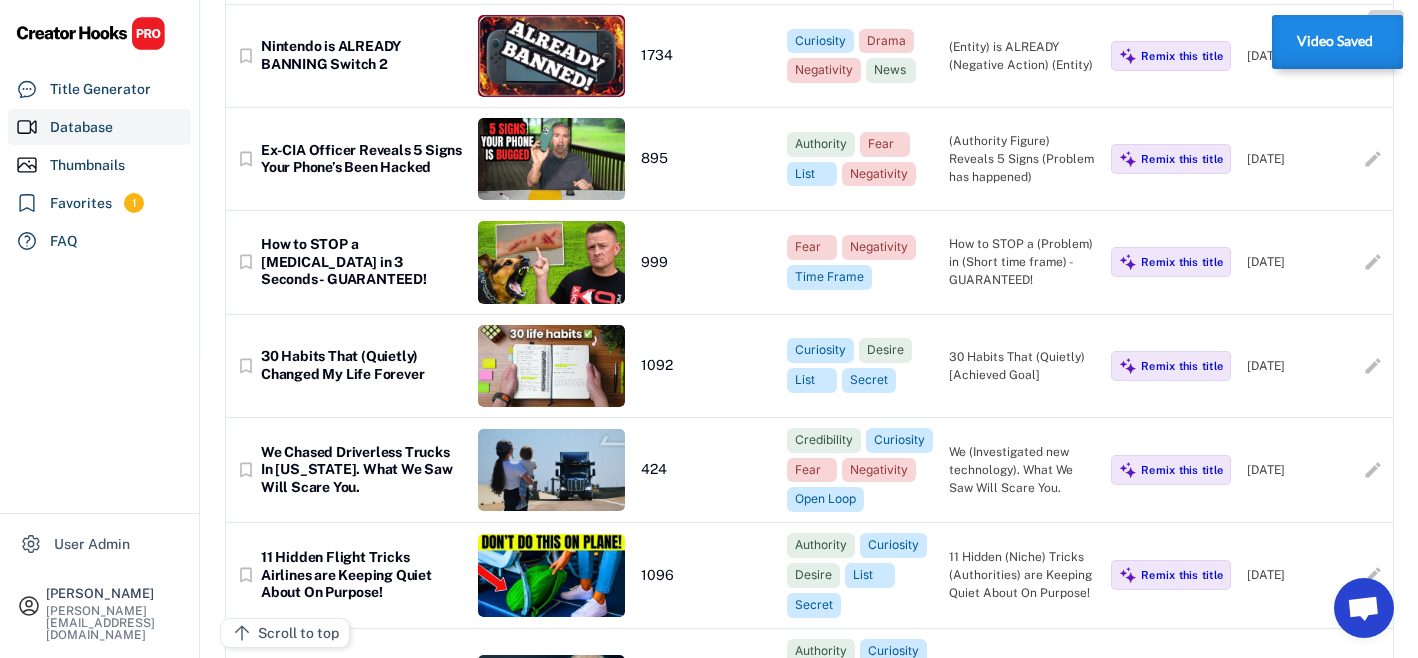 scroll, scrollTop: 0, scrollLeft: 0, axis: both 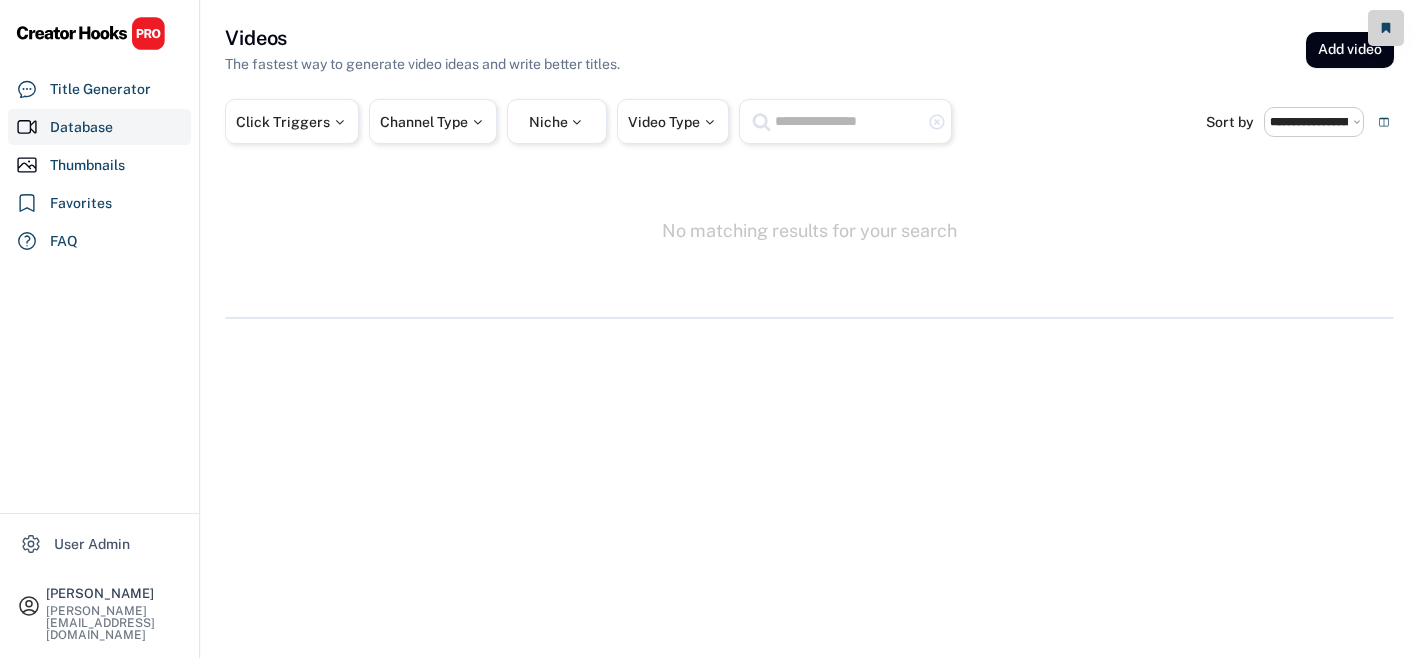 select on "**********" 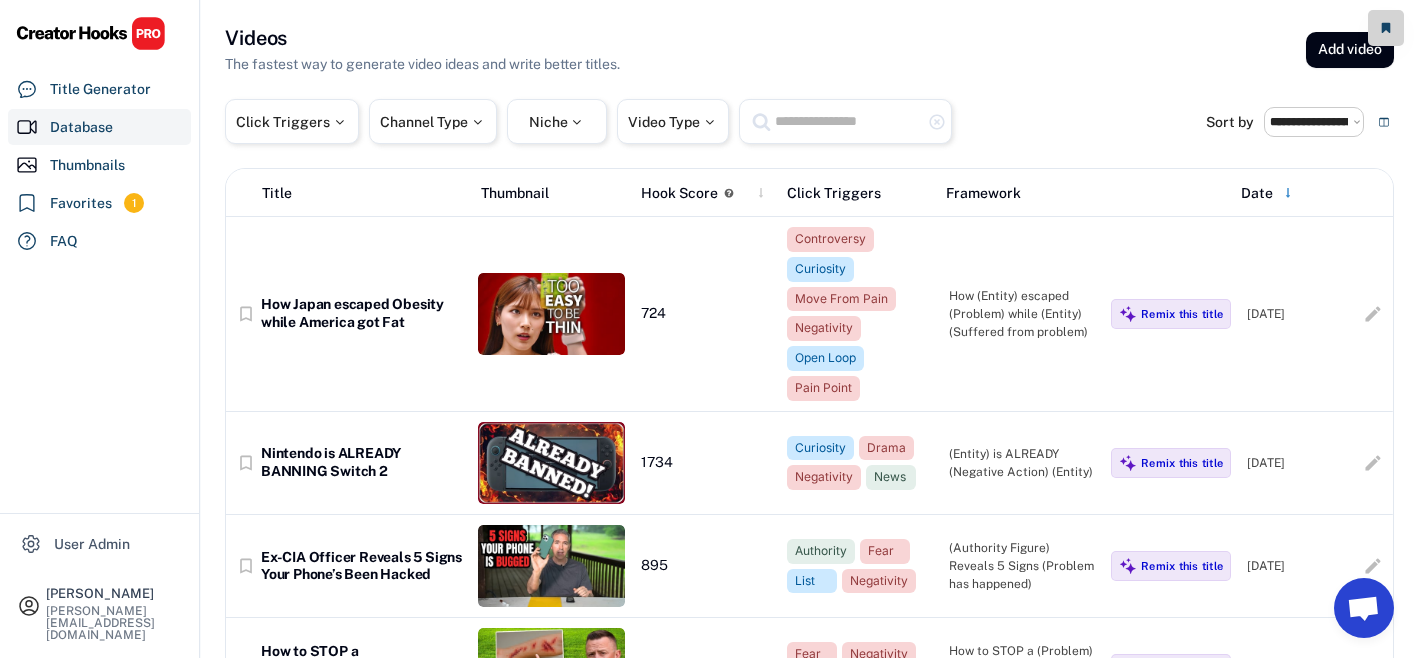 click on "**********" 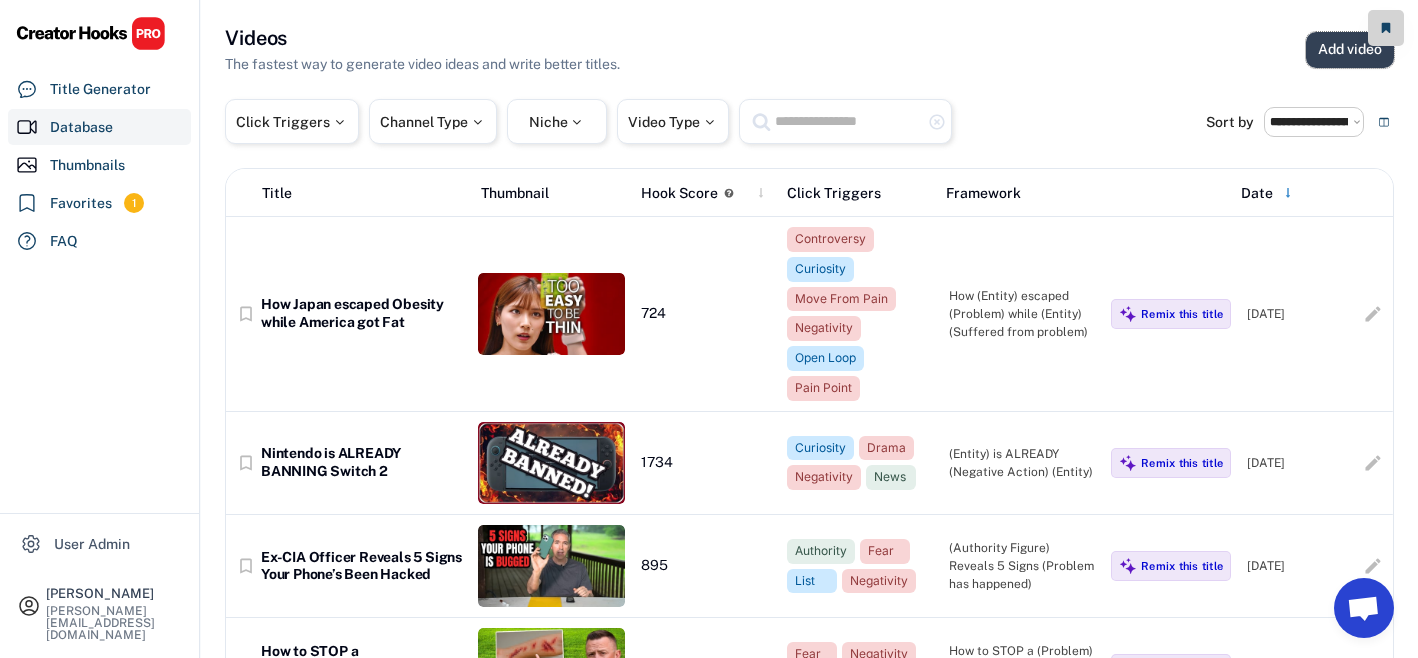 click on "Add video" at bounding box center (1350, 50) 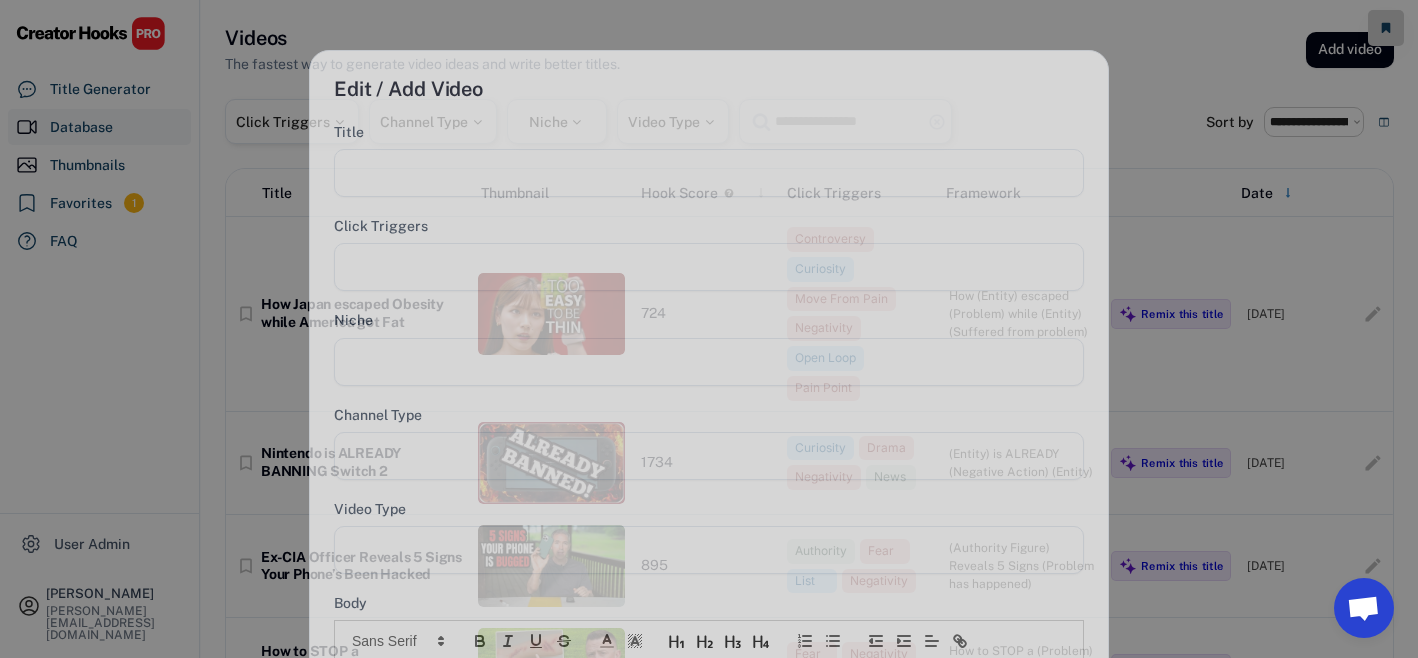 select 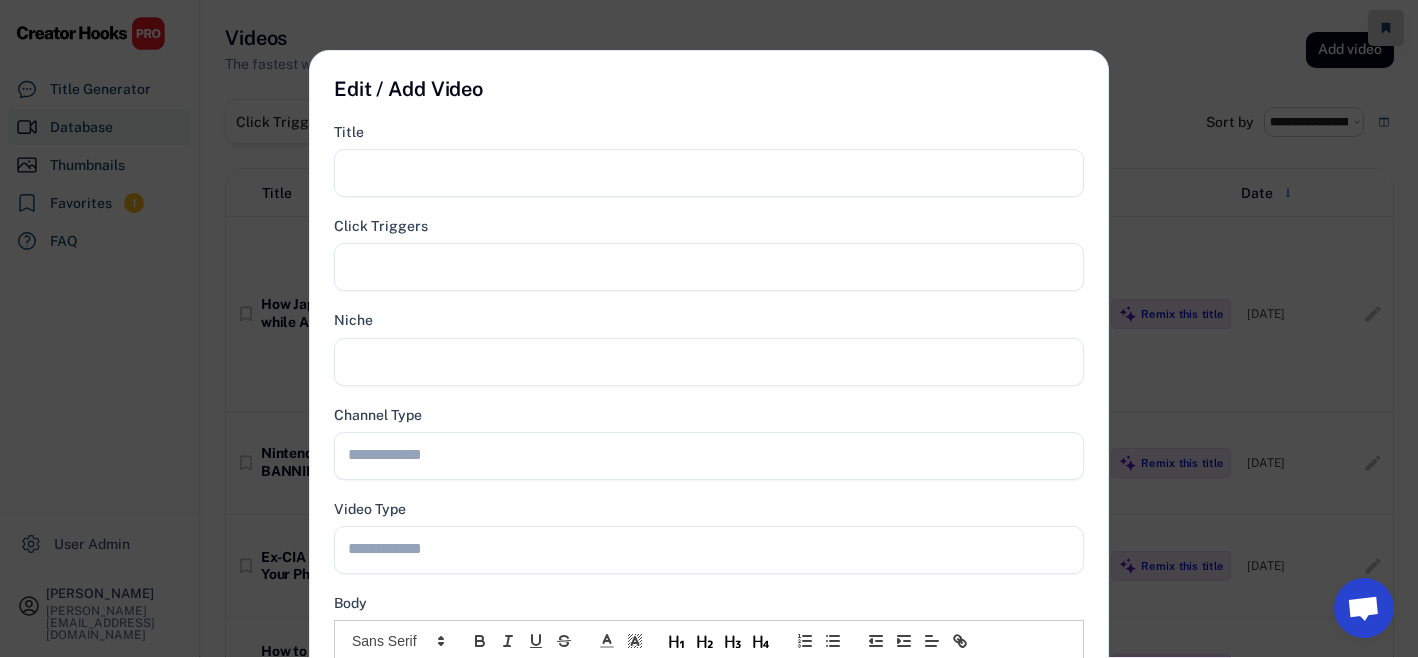 select 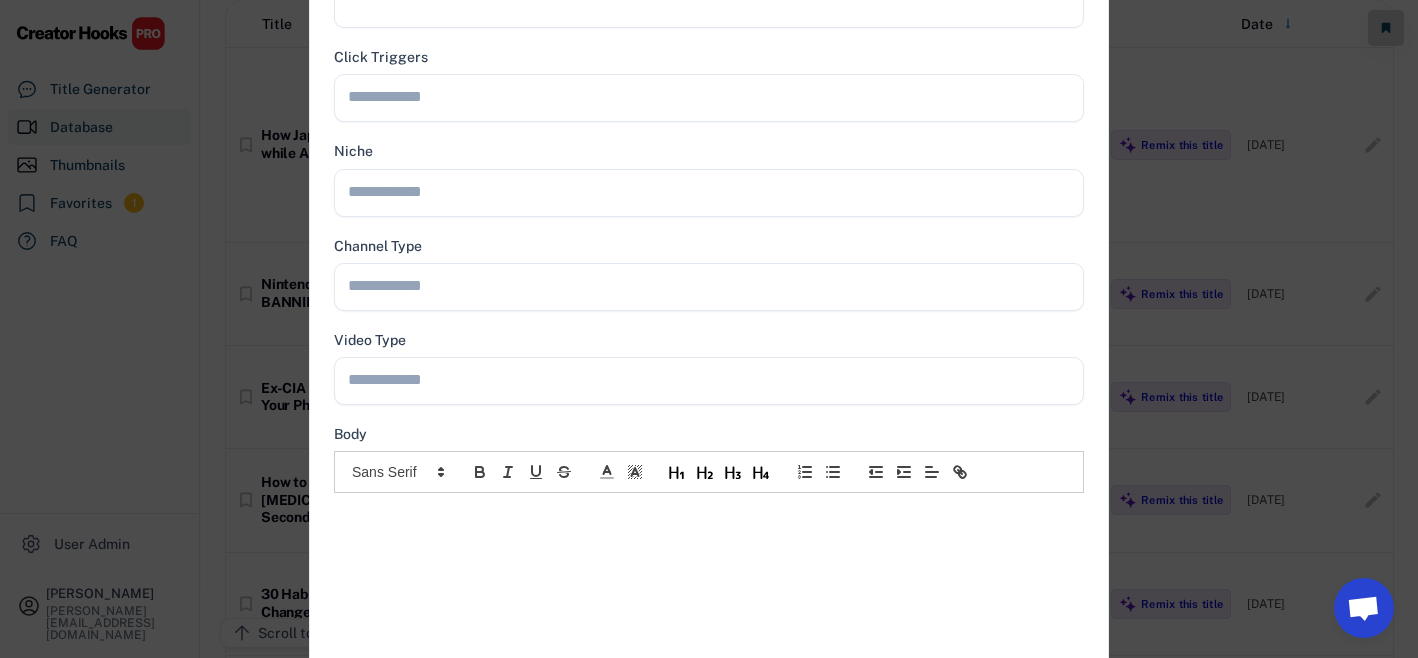 scroll, scrollTop: 601, scrollLeft: 0, axis: vertical 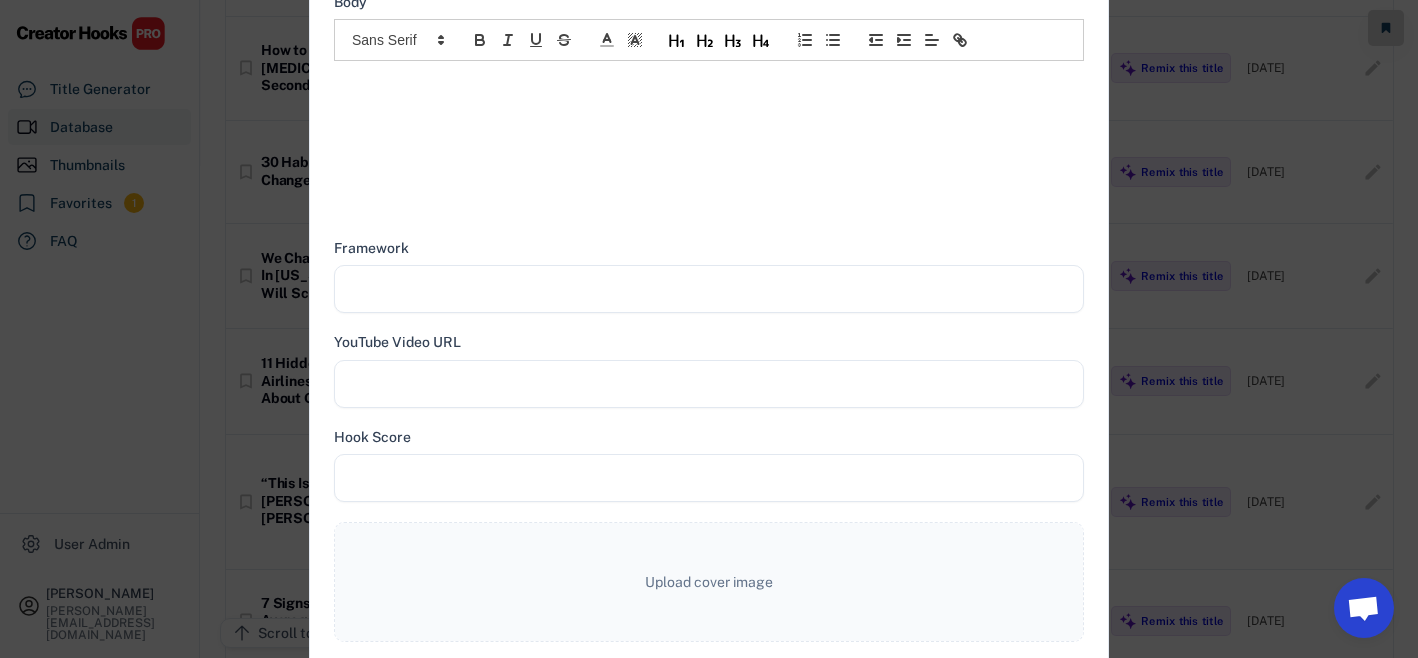 click at bounding box center [709, 82] 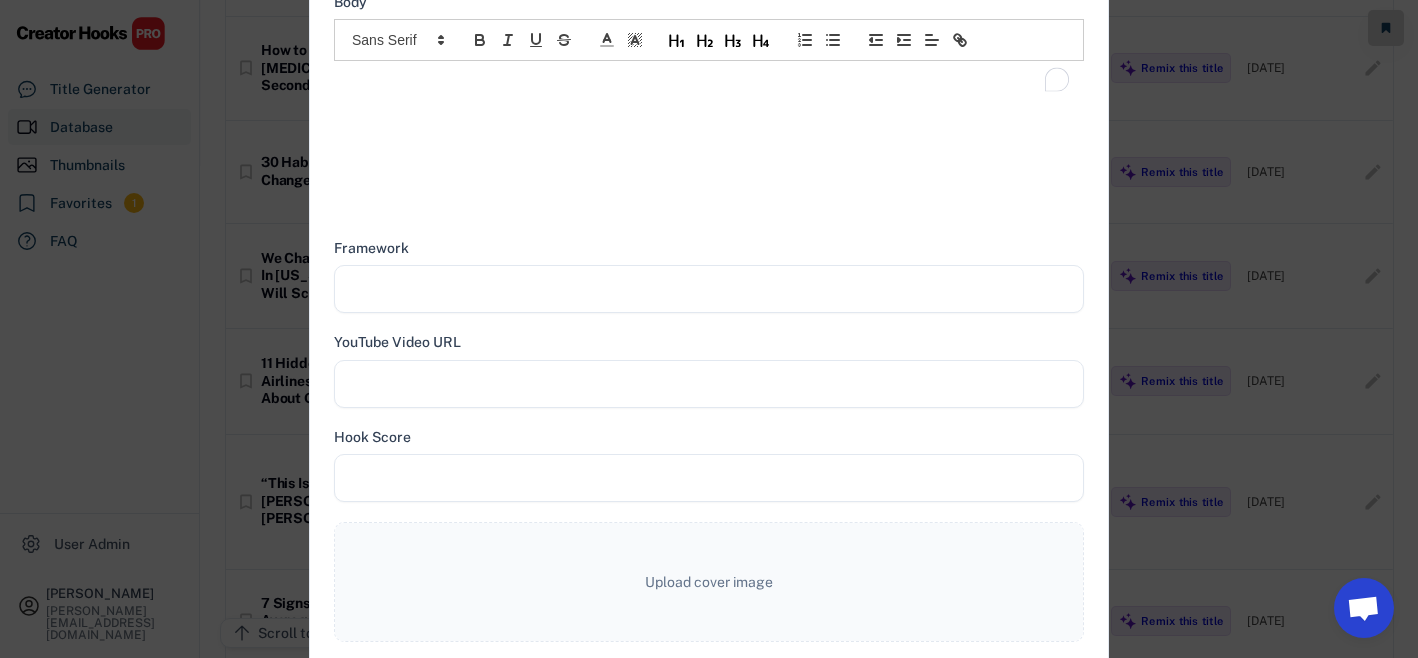 scroll, scrollTop: 0, scrollLeft: 0, axis: both 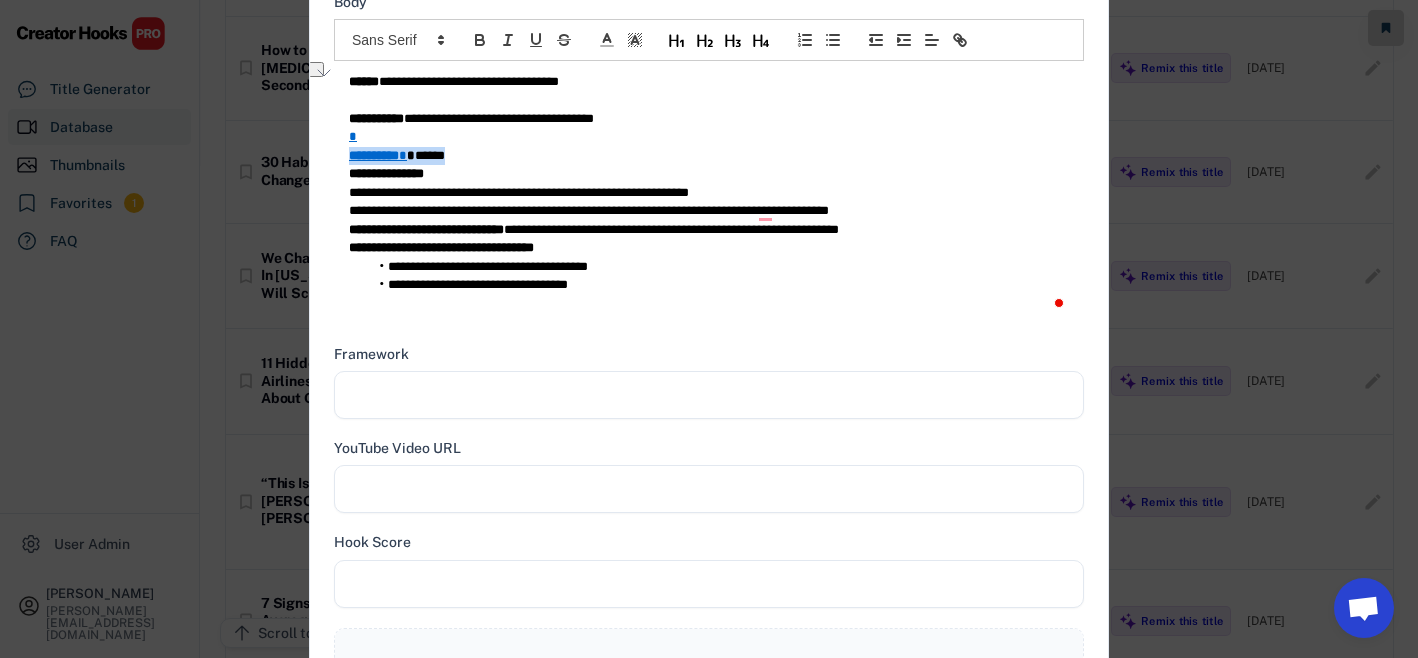 type on "**********" 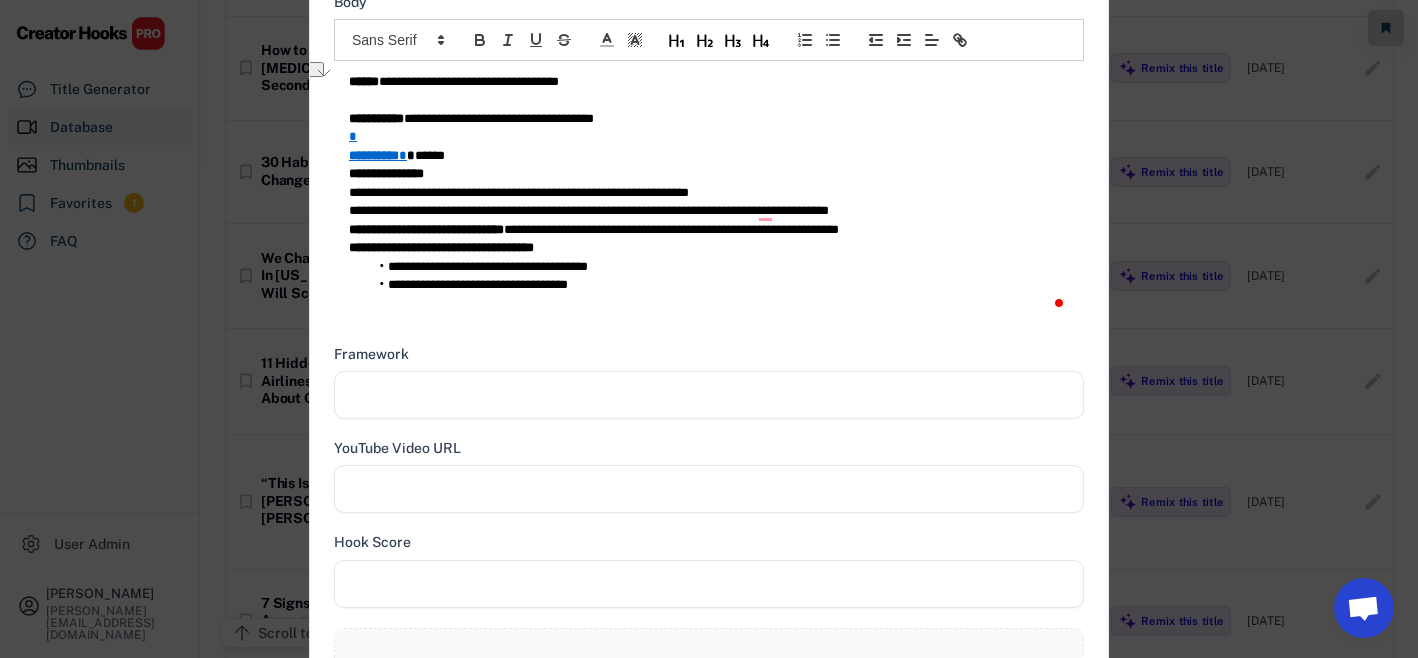 type 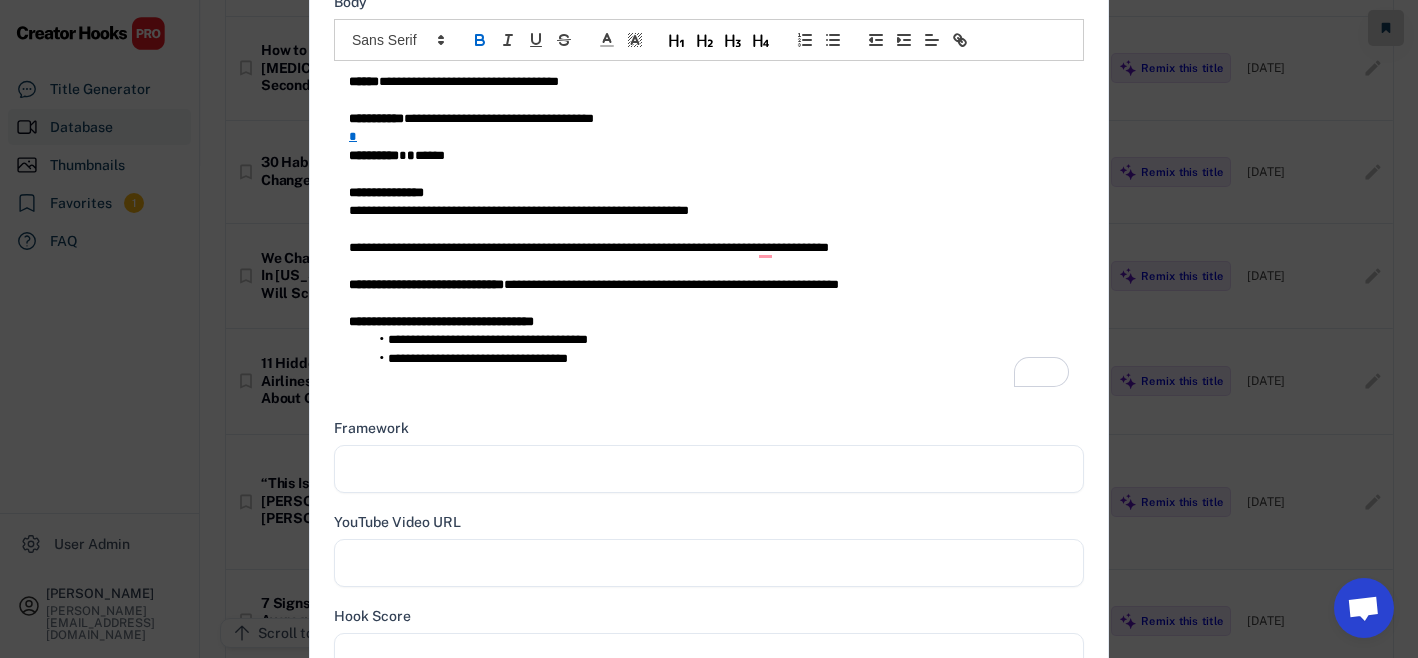 click on "**********" at bounding box center (709, 119) 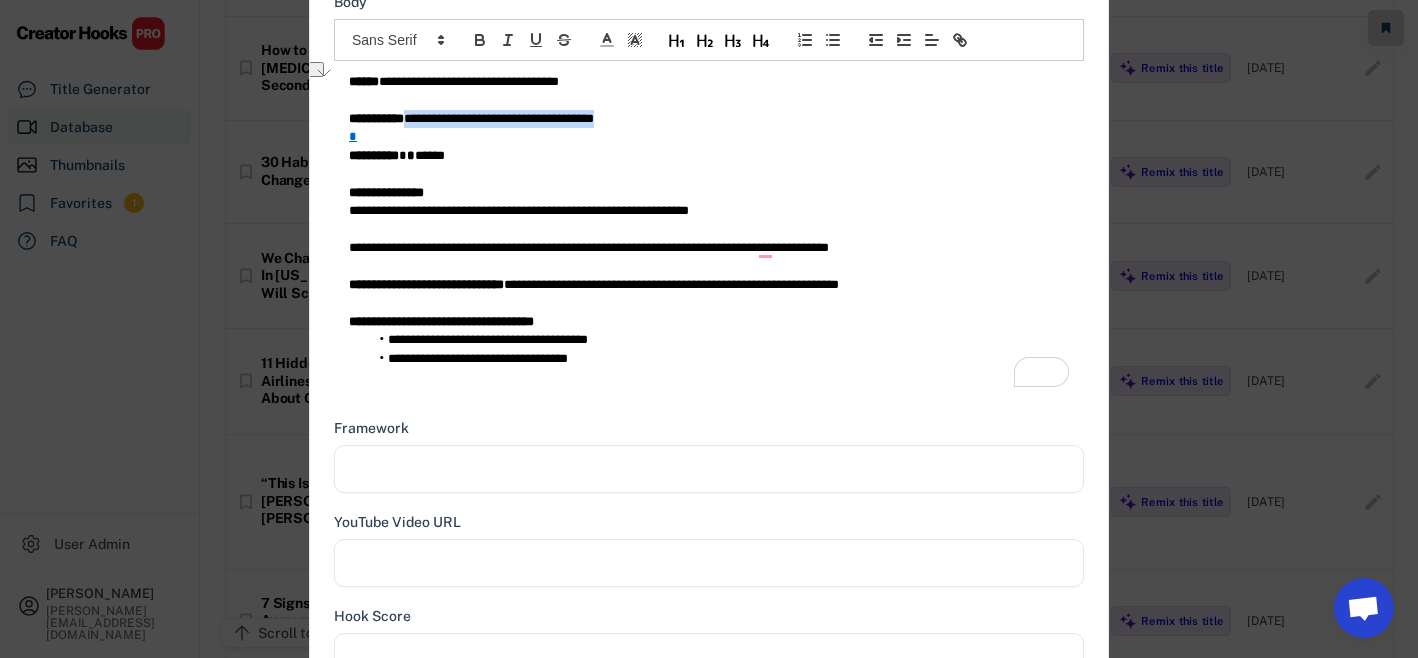 copy on "**********" 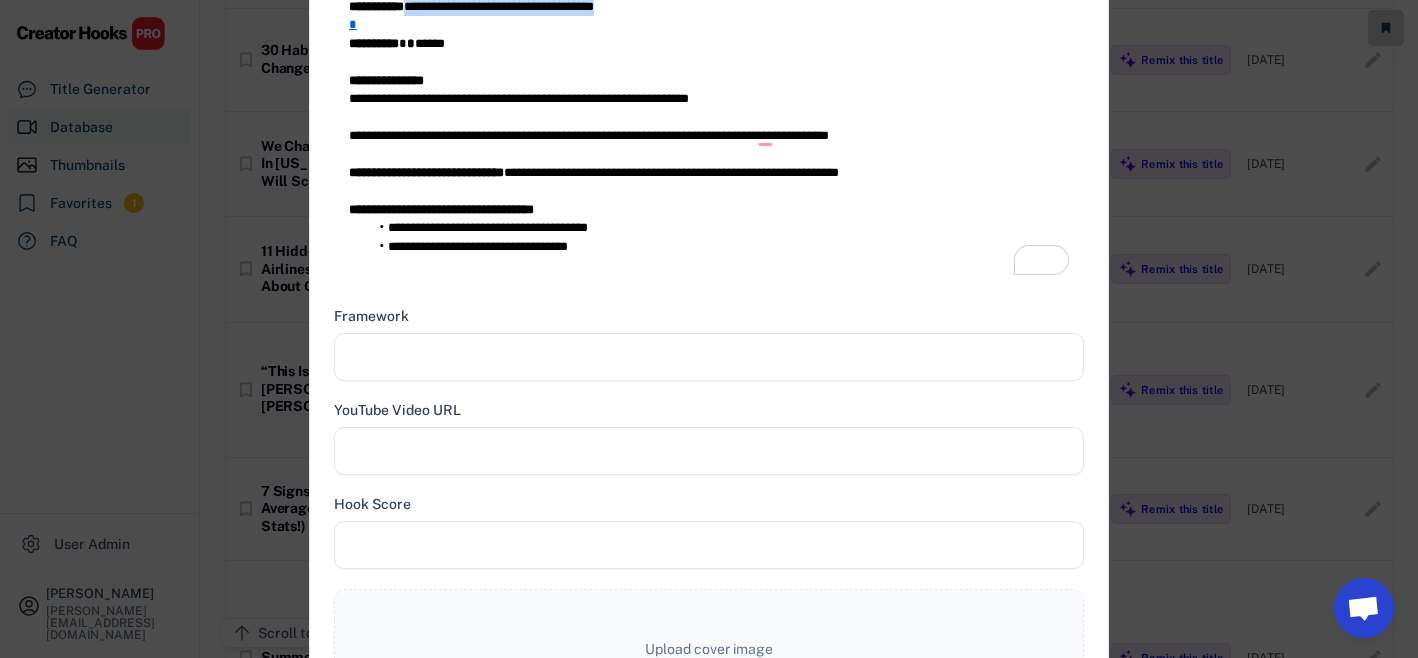 scroll, scrollTop: 880, scrollLeft: 0, axis: vertical 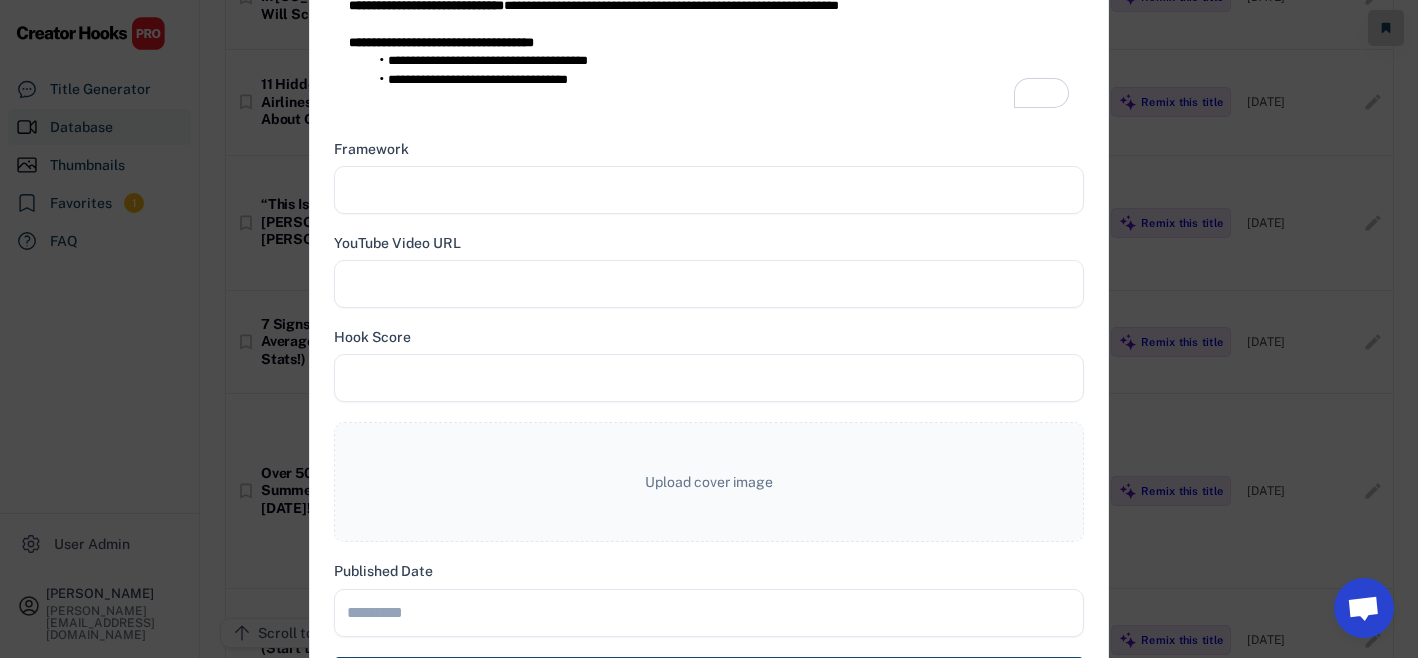 click at bounding box center (709, 190) 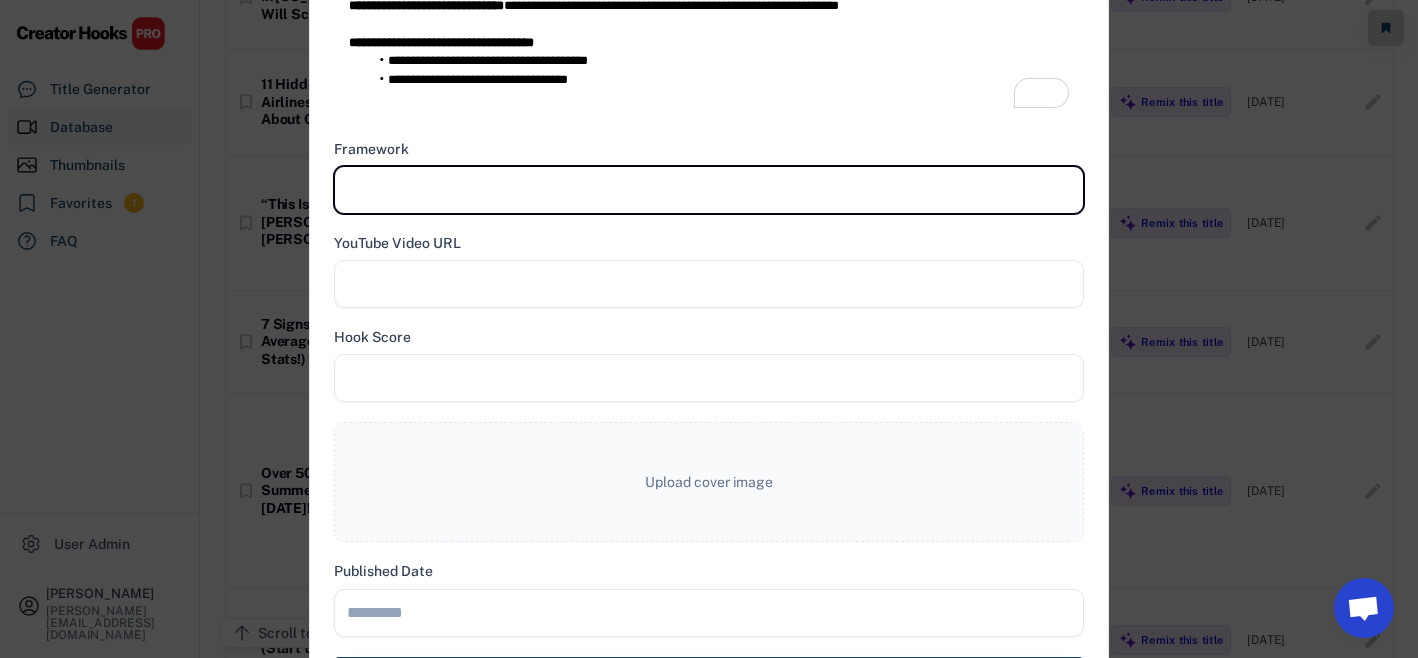 paste on "**********" 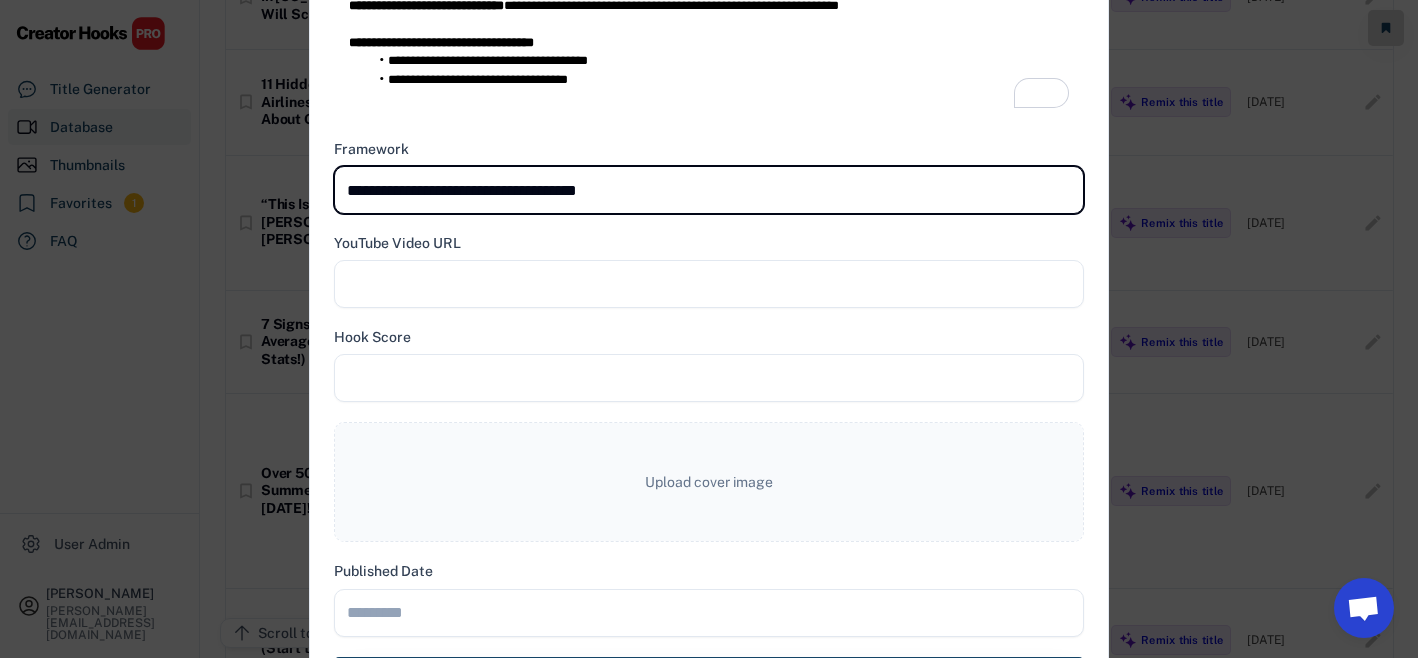type on "**********" 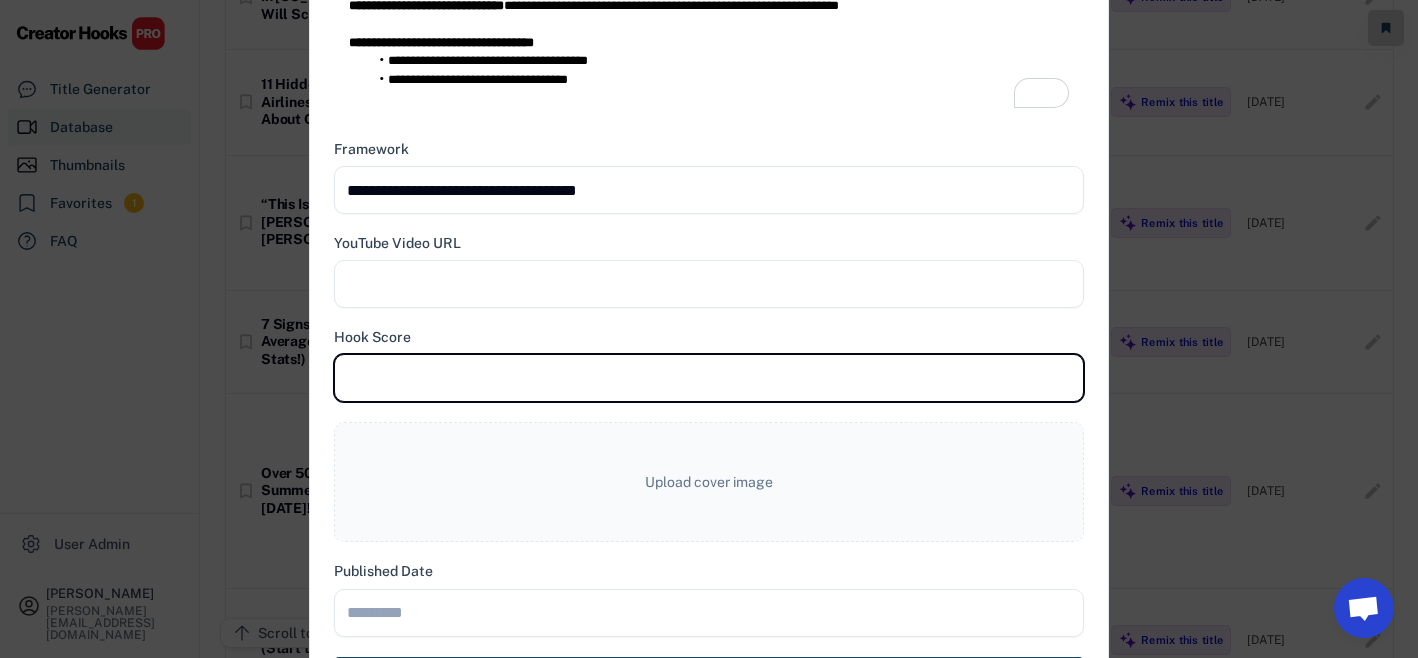 click at bounding box center [709, 378] 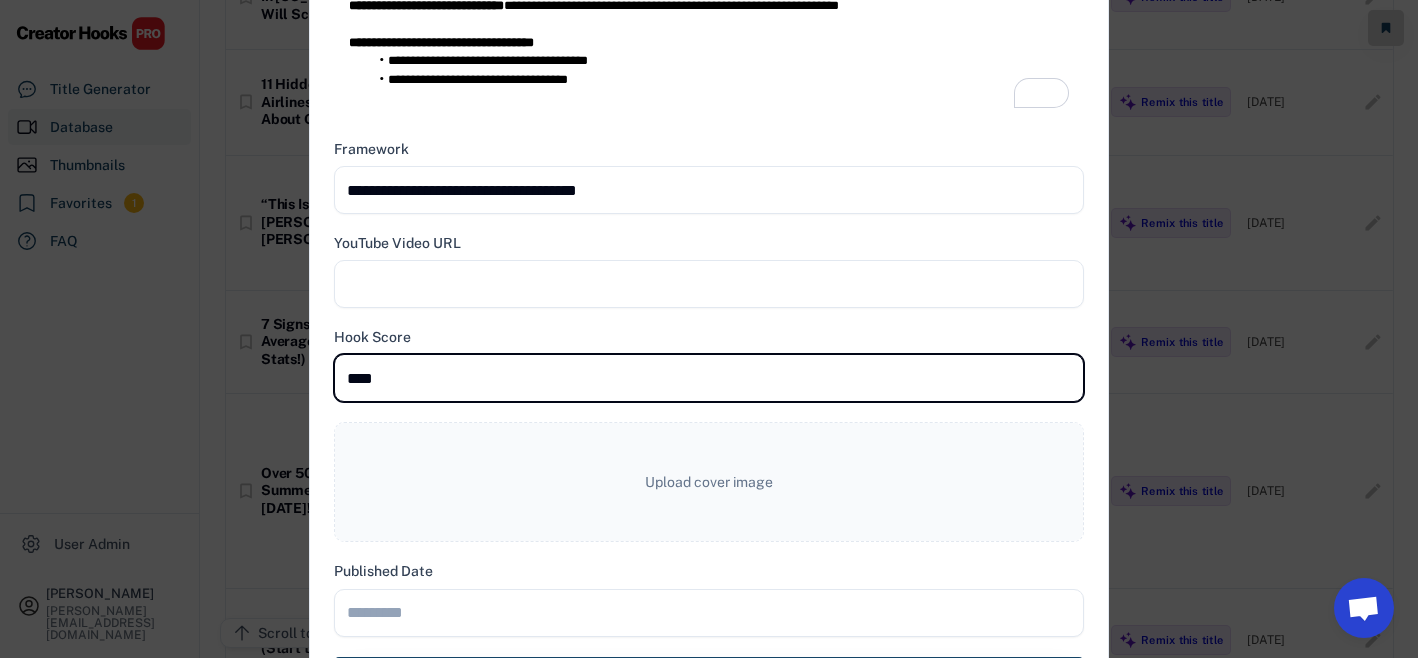 type on "****" 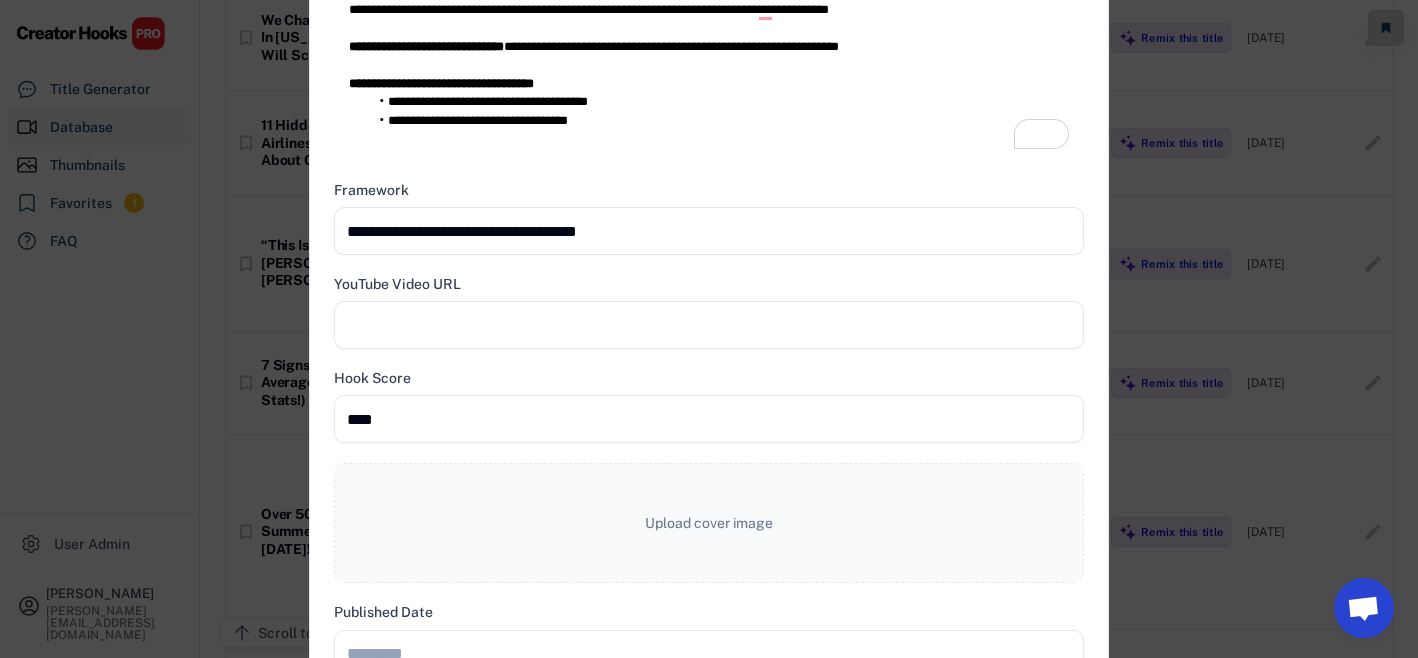 scroll, scrollTop: 796, scrollLeft: 0, axis: vertical 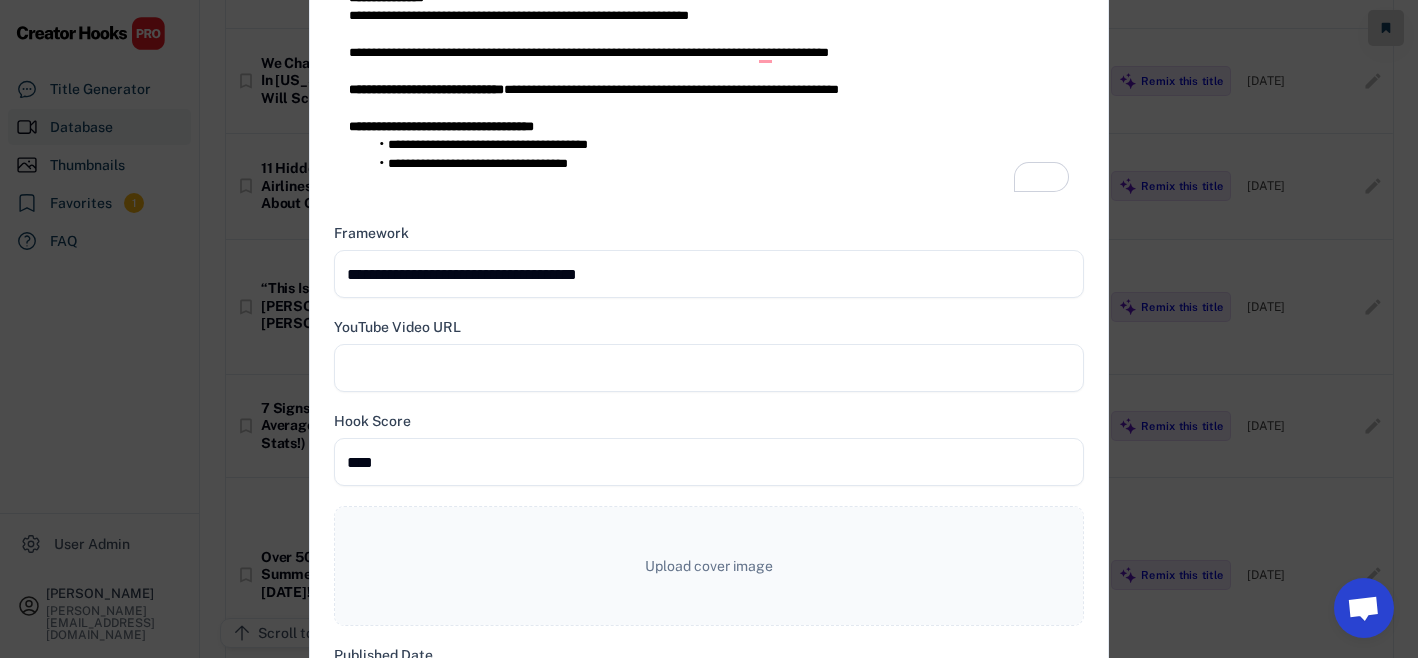 click at bounding box center [709, 274] 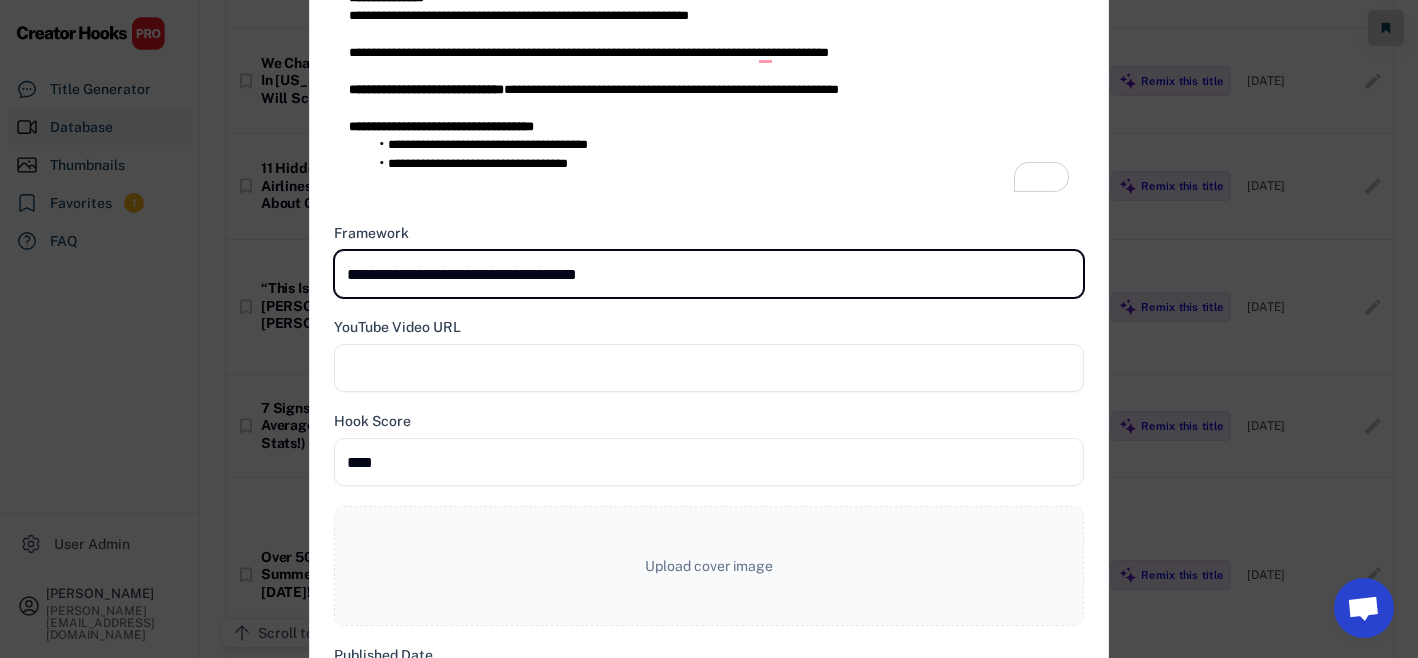 click at bounding box center [709, 274] 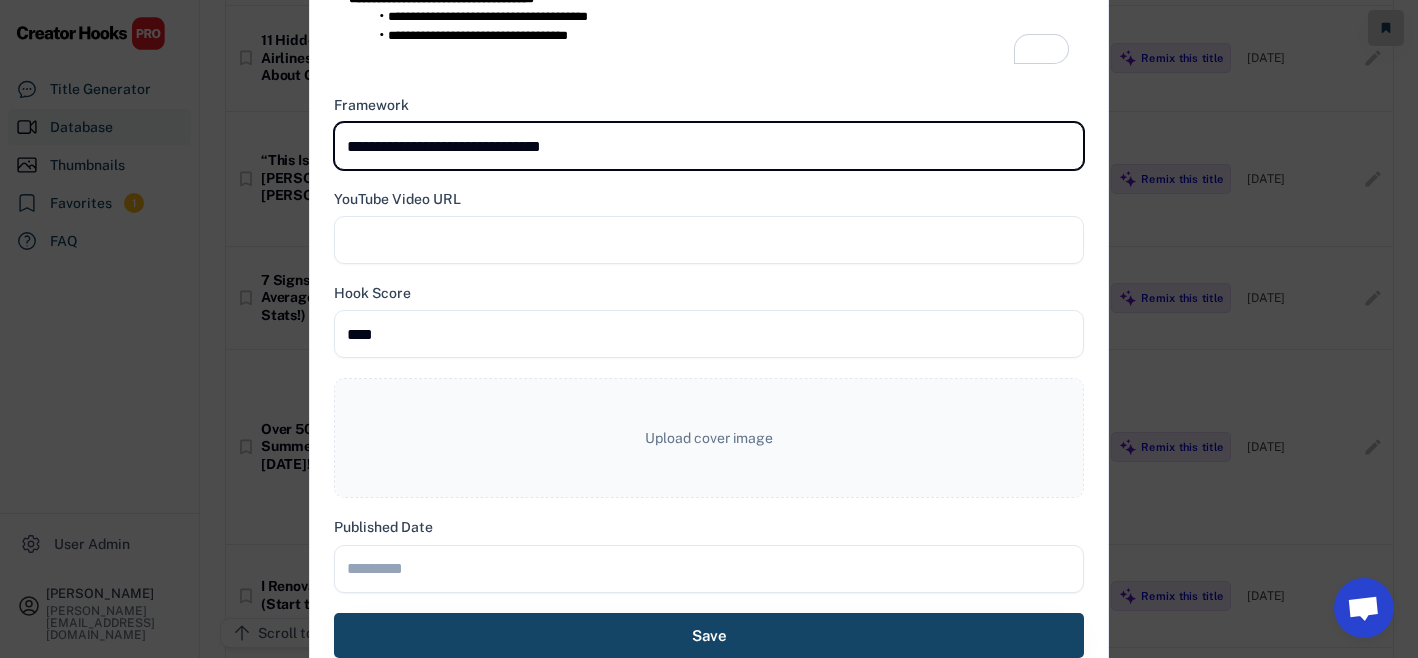 scroll, scrollTop: 1013, scrollLeft: 0, axis: vertical 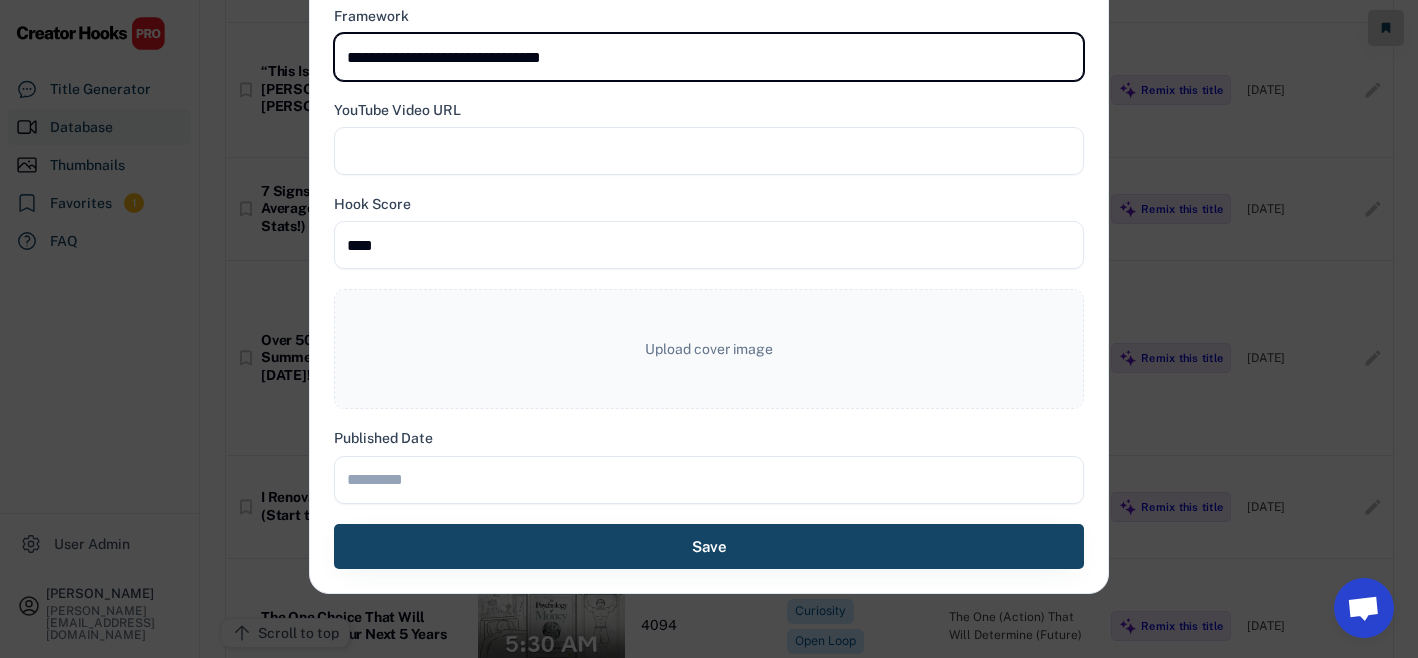 type on "**********" 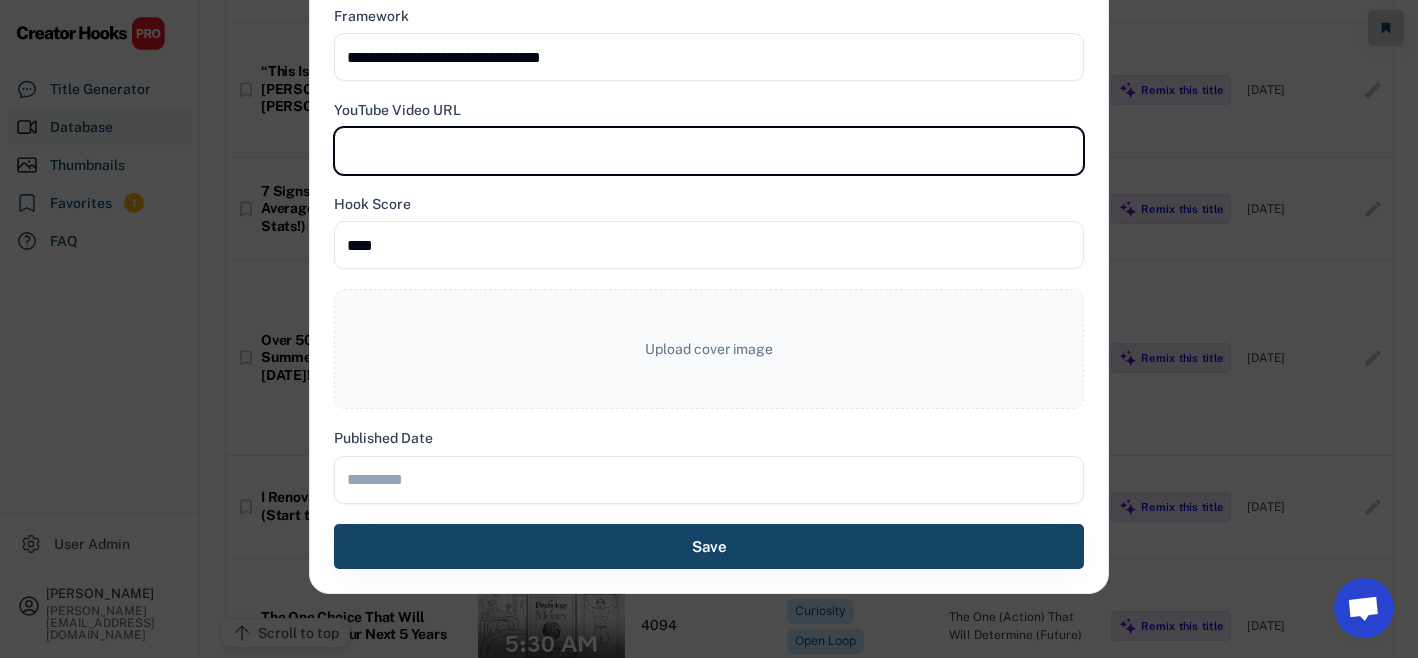 click at bounding box center [709, 151] 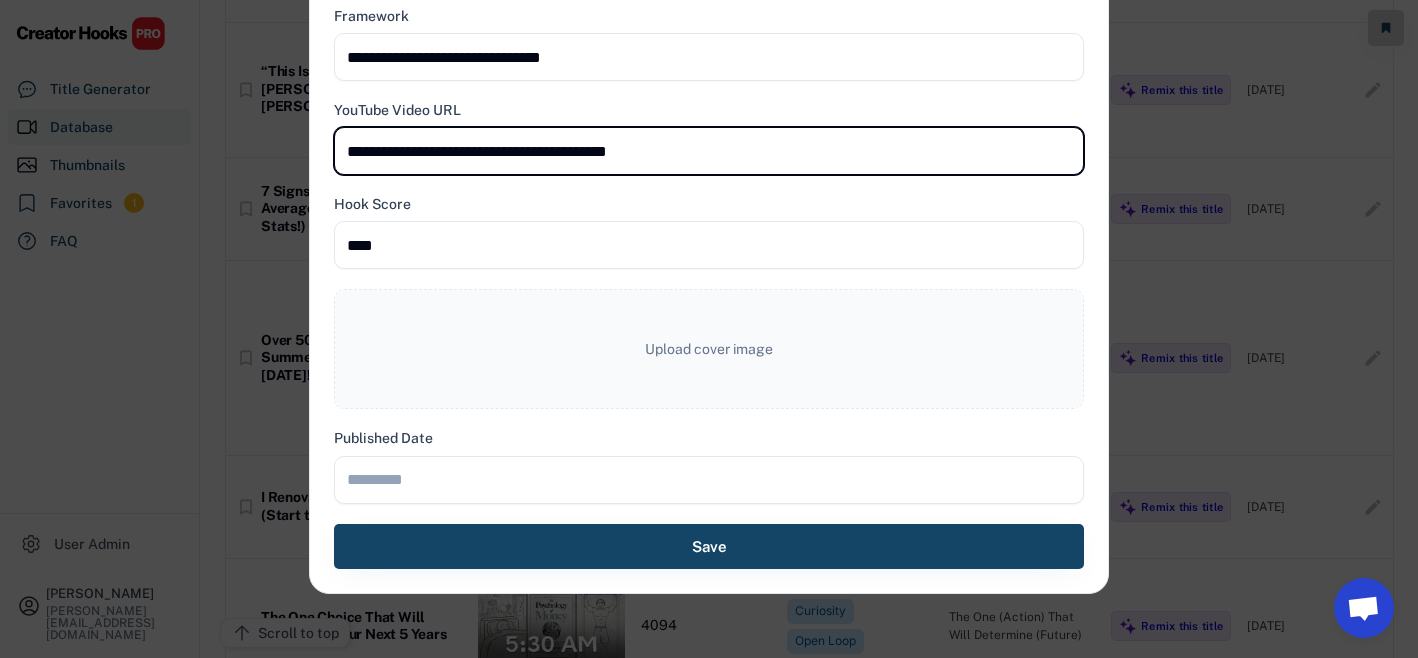 type on "**********" 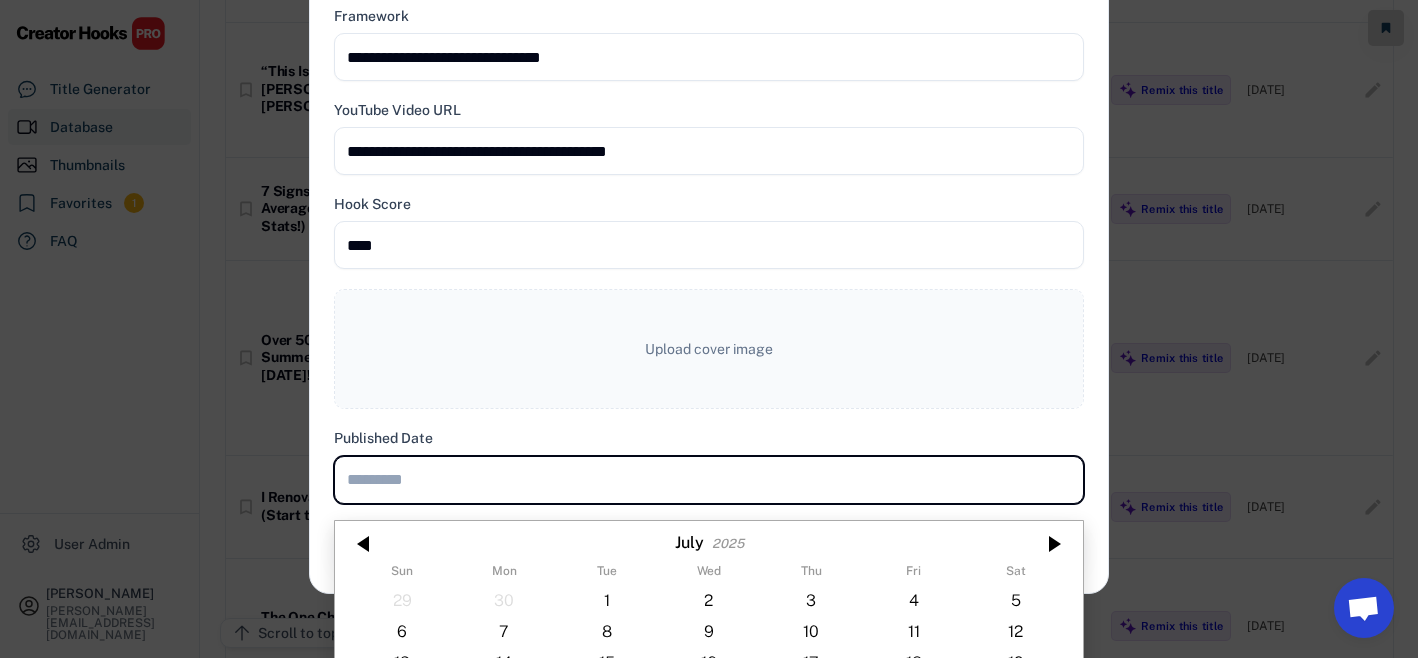 click at bounding box center [709, 480] 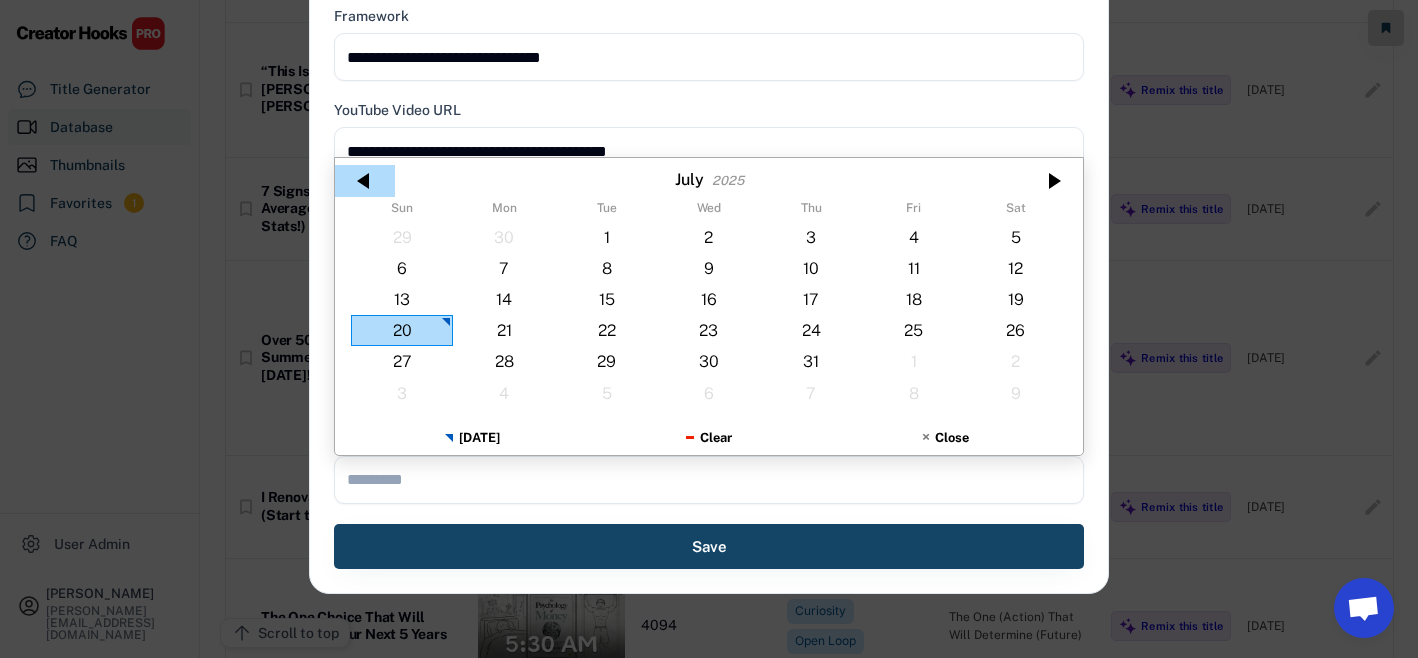 click at bounding box center [365, 181] 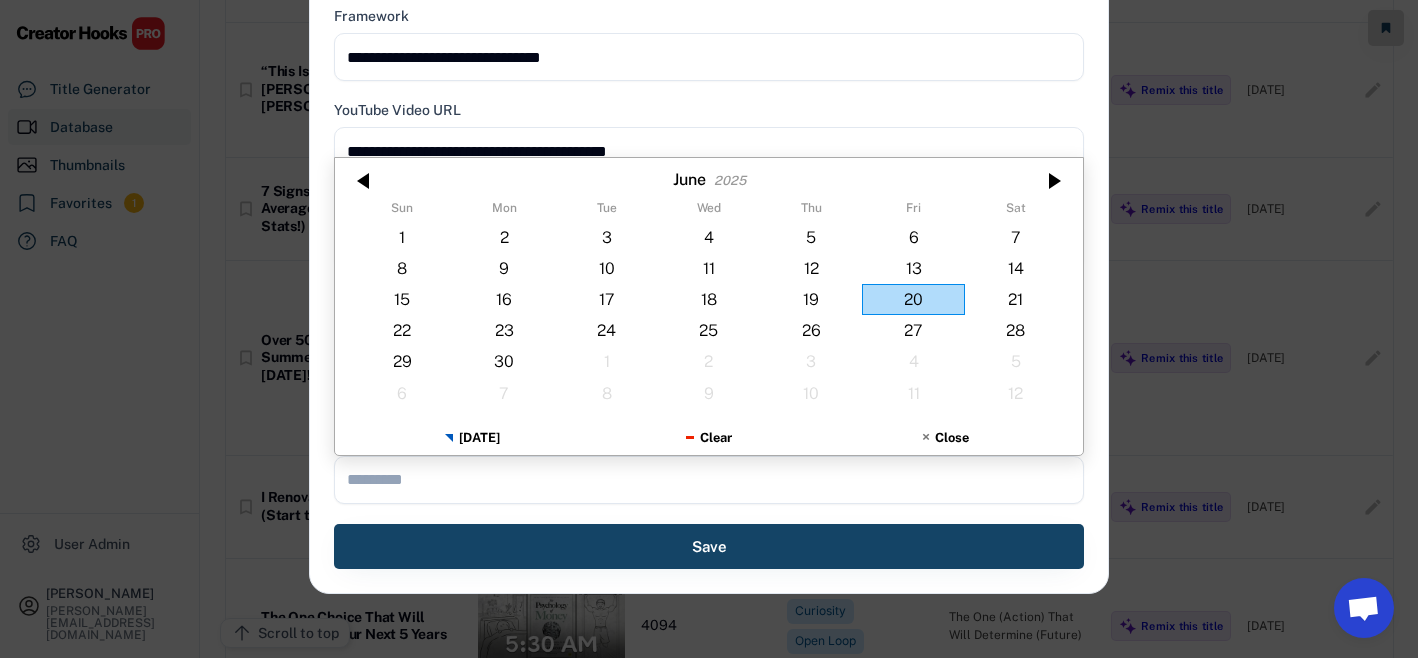 click at bounding box center [365, 181] 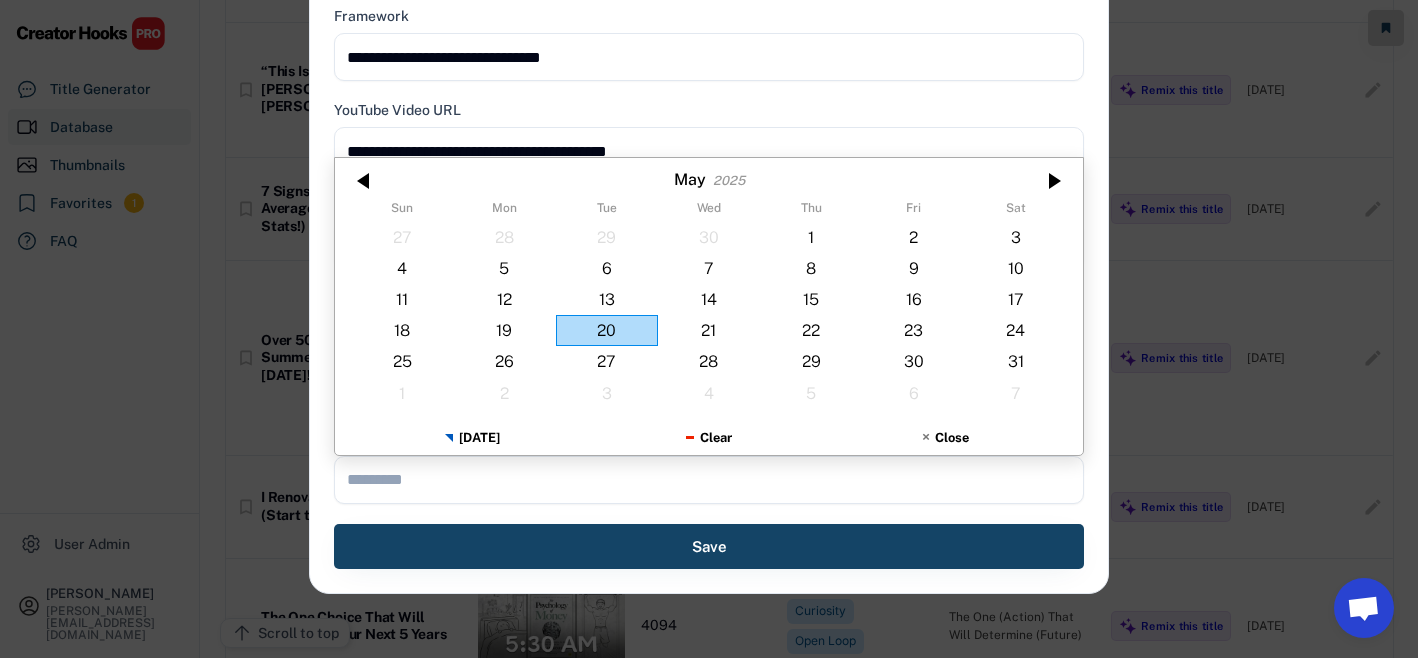 click at bounding box center [365, 181] 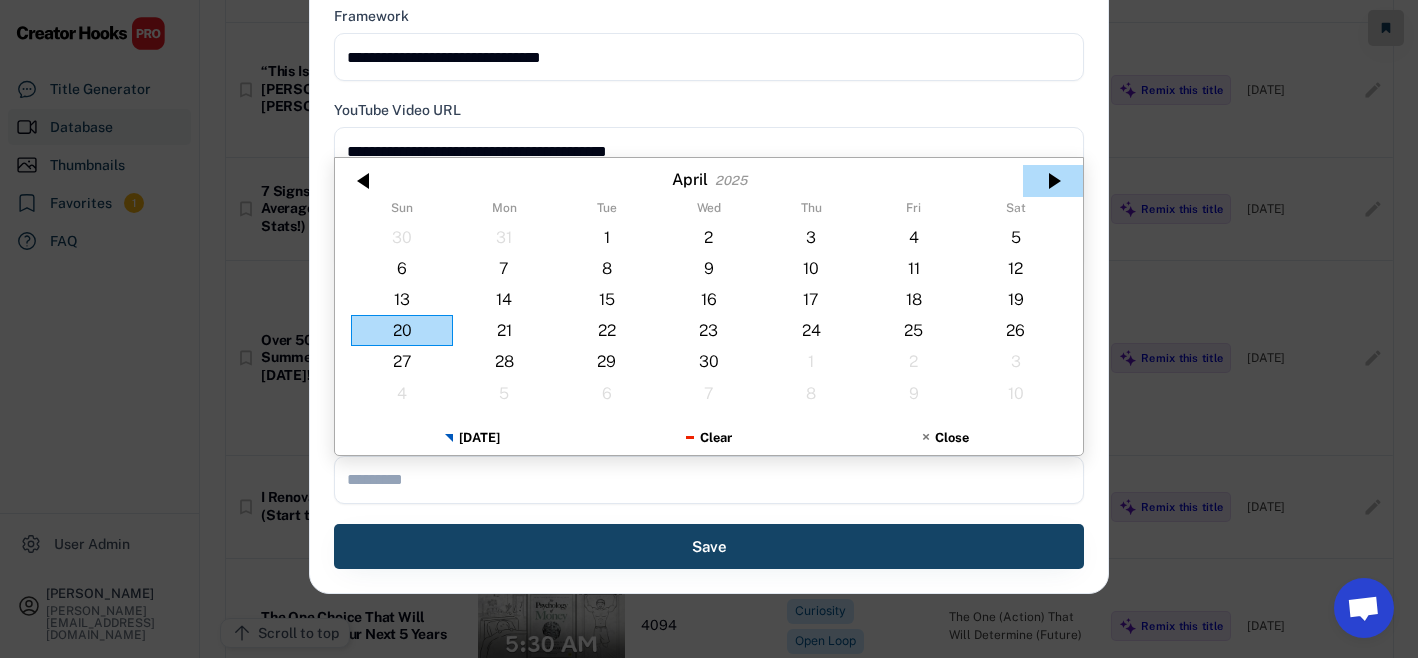 click at bounding box center [1053, 181] 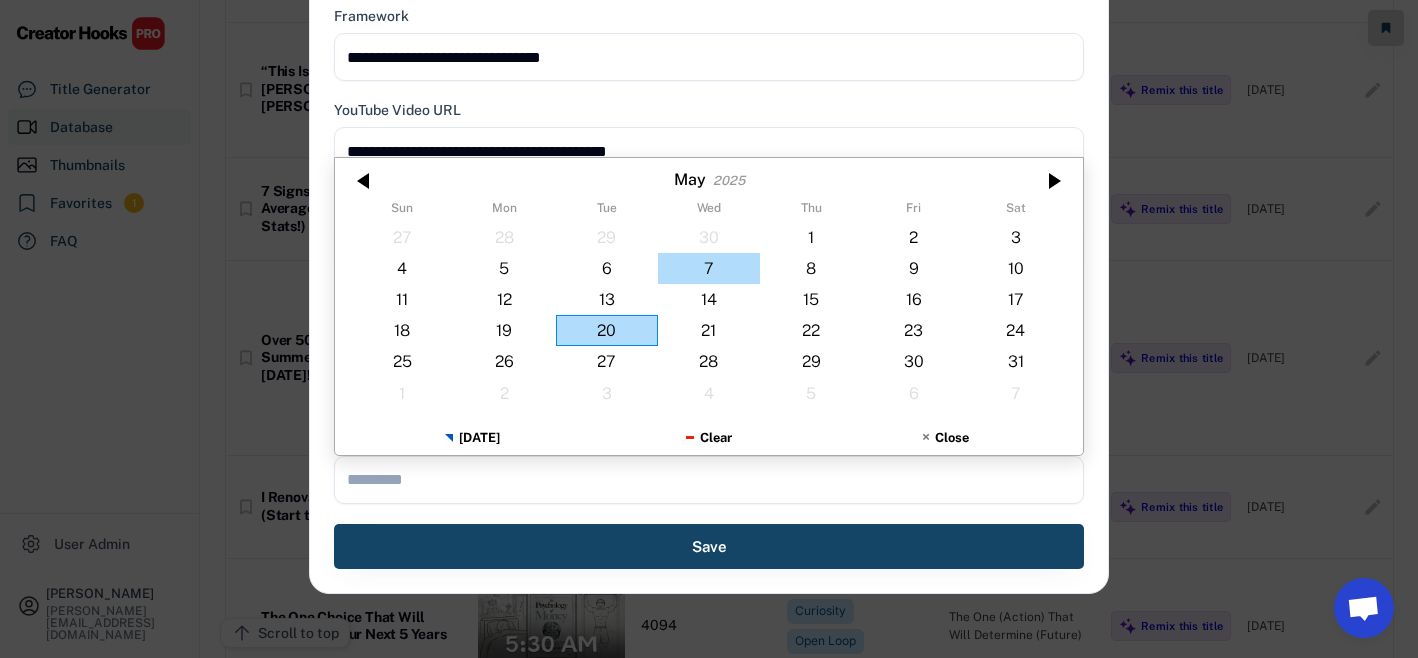 click on "7" at bounding box center [709, 268] 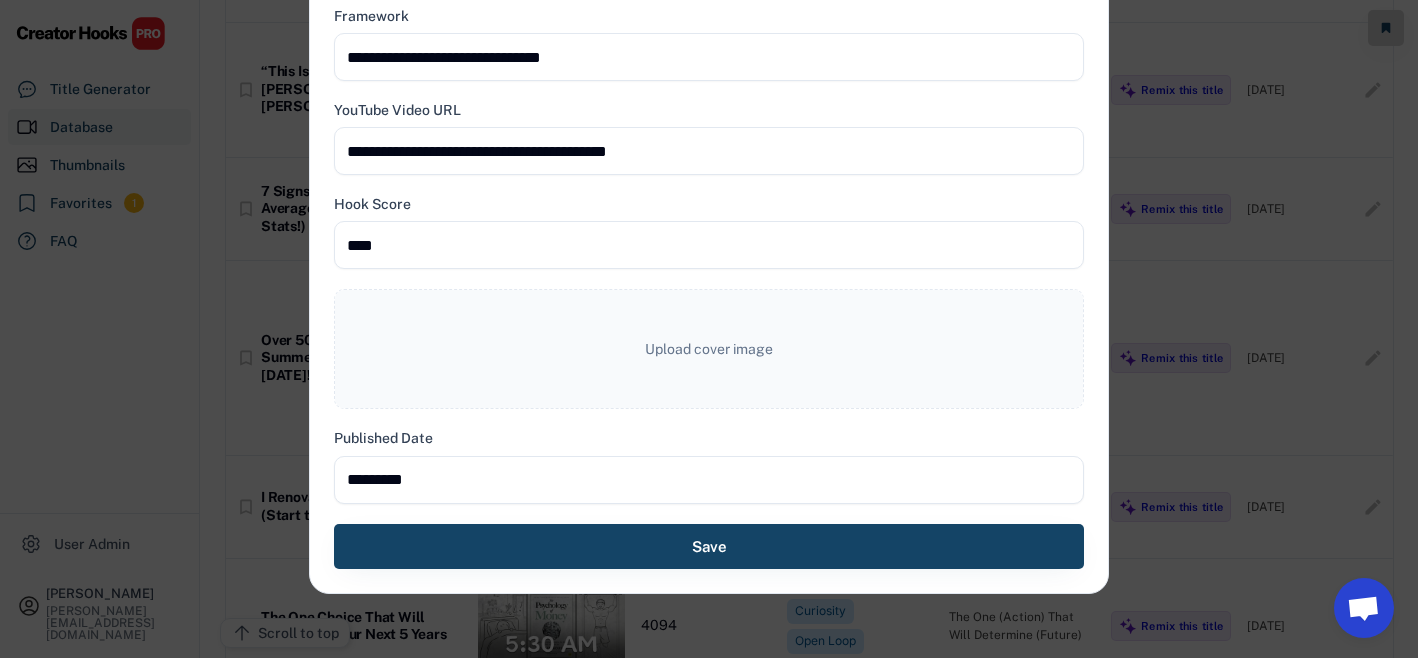 type on "**********" 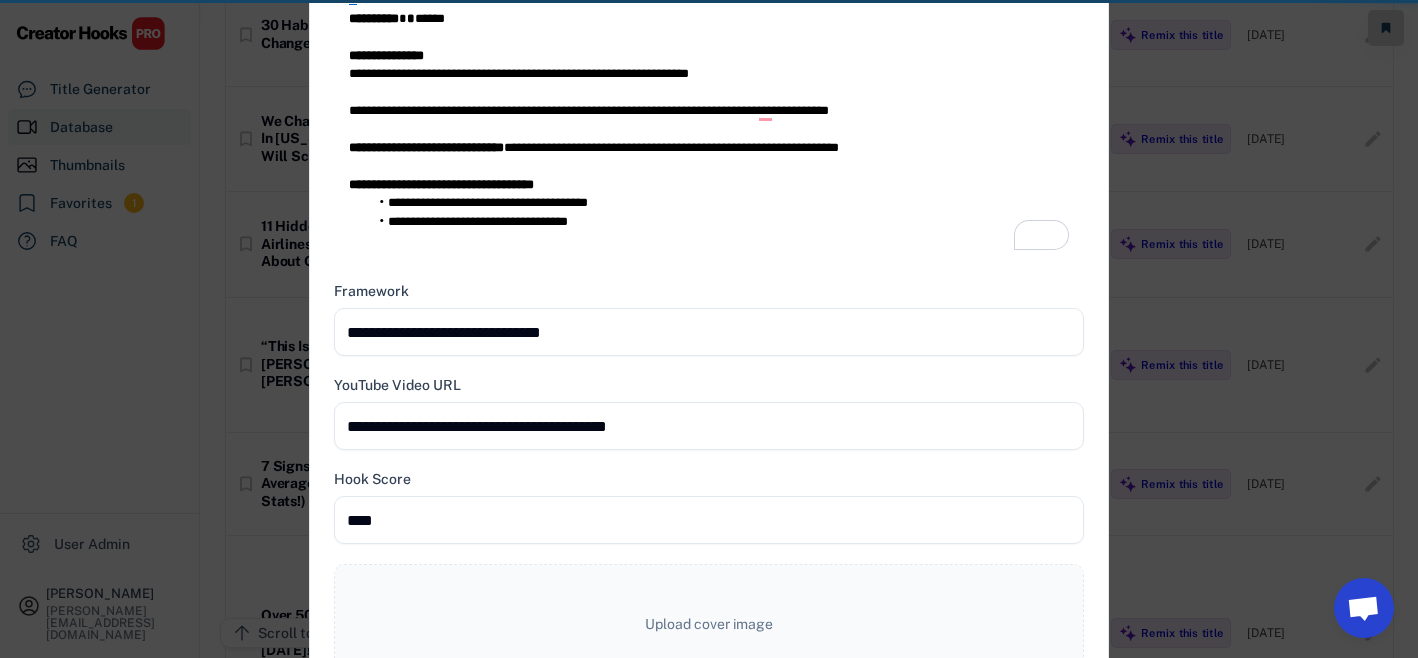 type 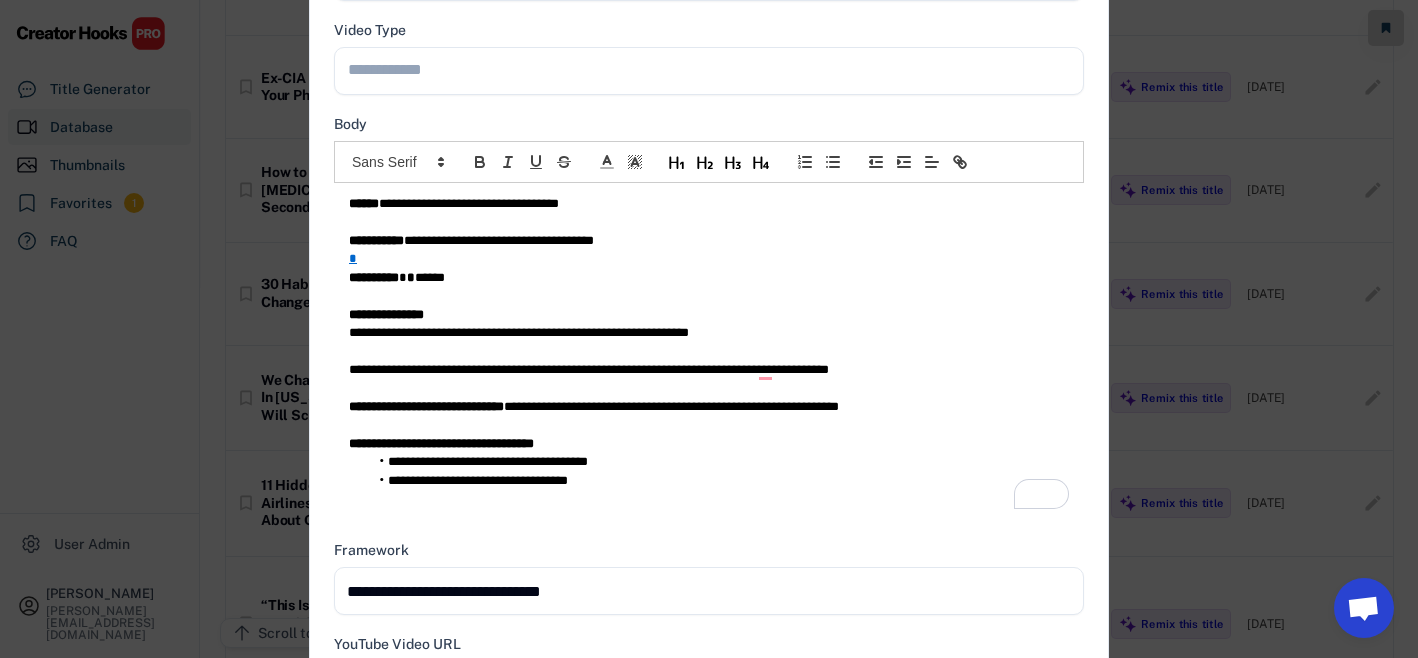 scroll, scrollTop: 353, scrollLeft: 0, axis: vertical 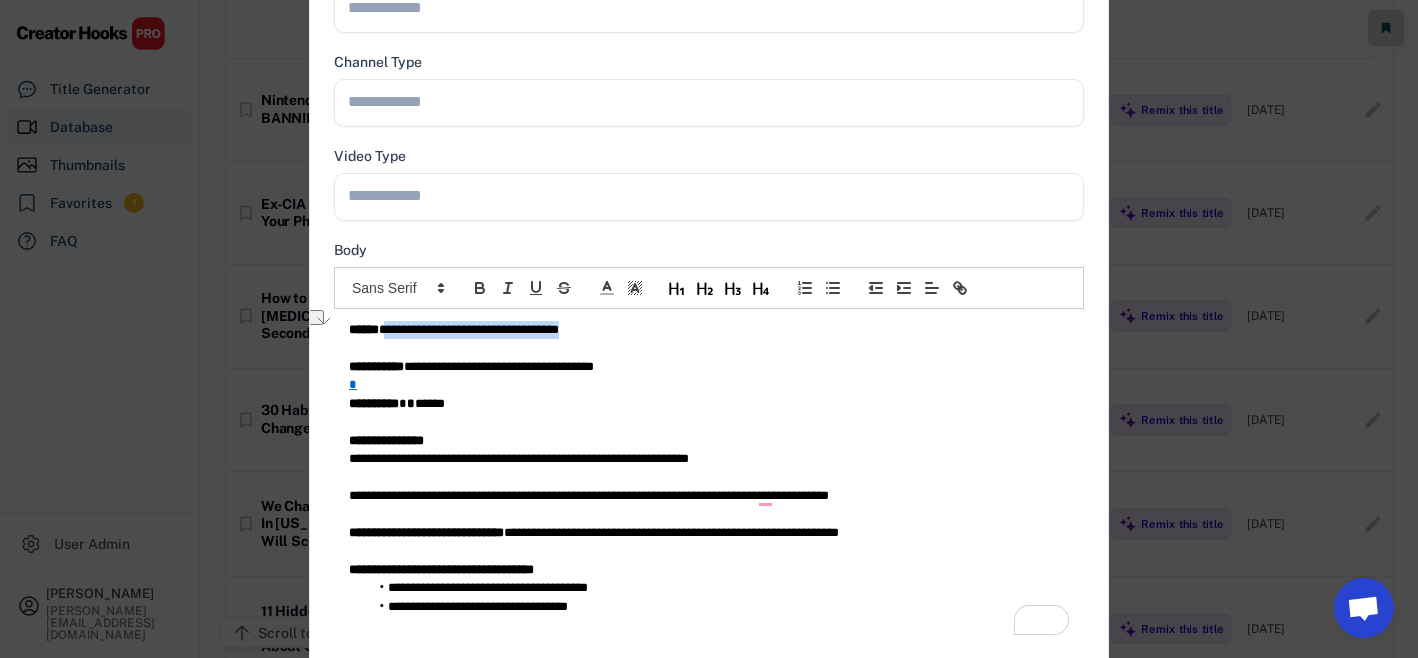 drag, startPoint x: 384, startPoint y: 330, endPoint x: 639, endPoint y: 327, distance: 255.01764 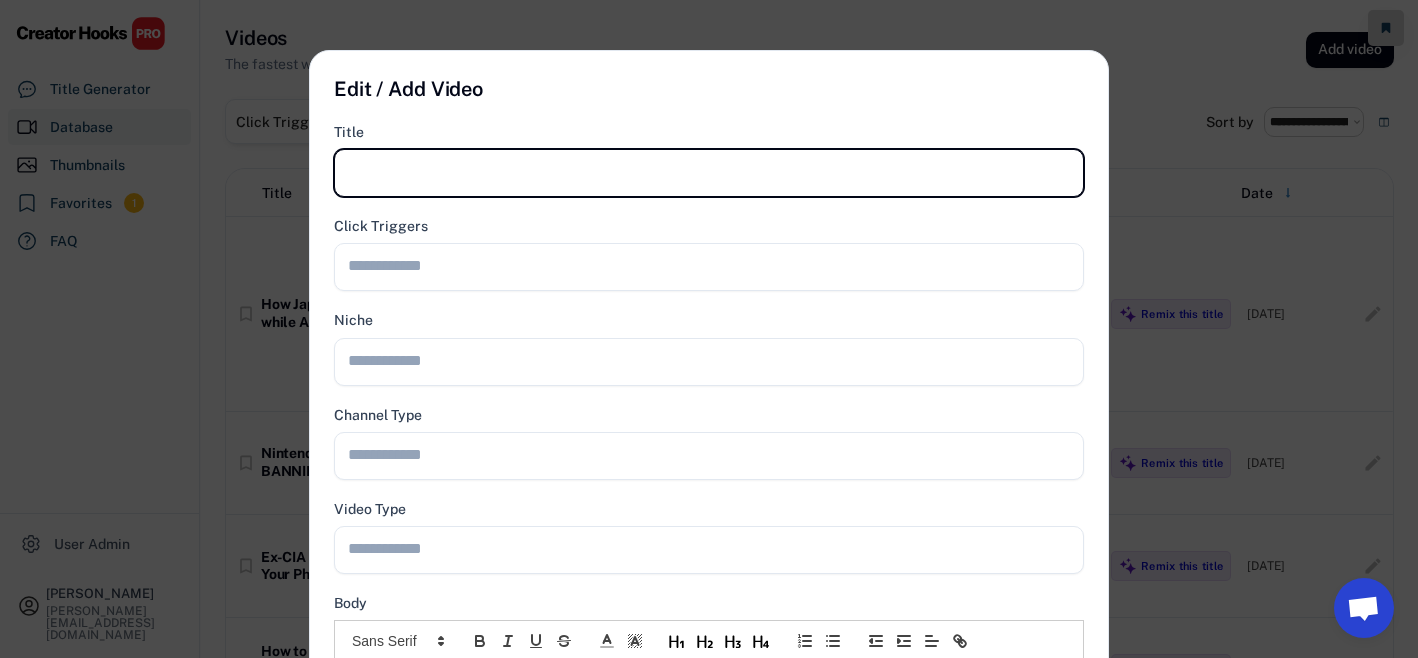 click at bounding box center (709, 173) 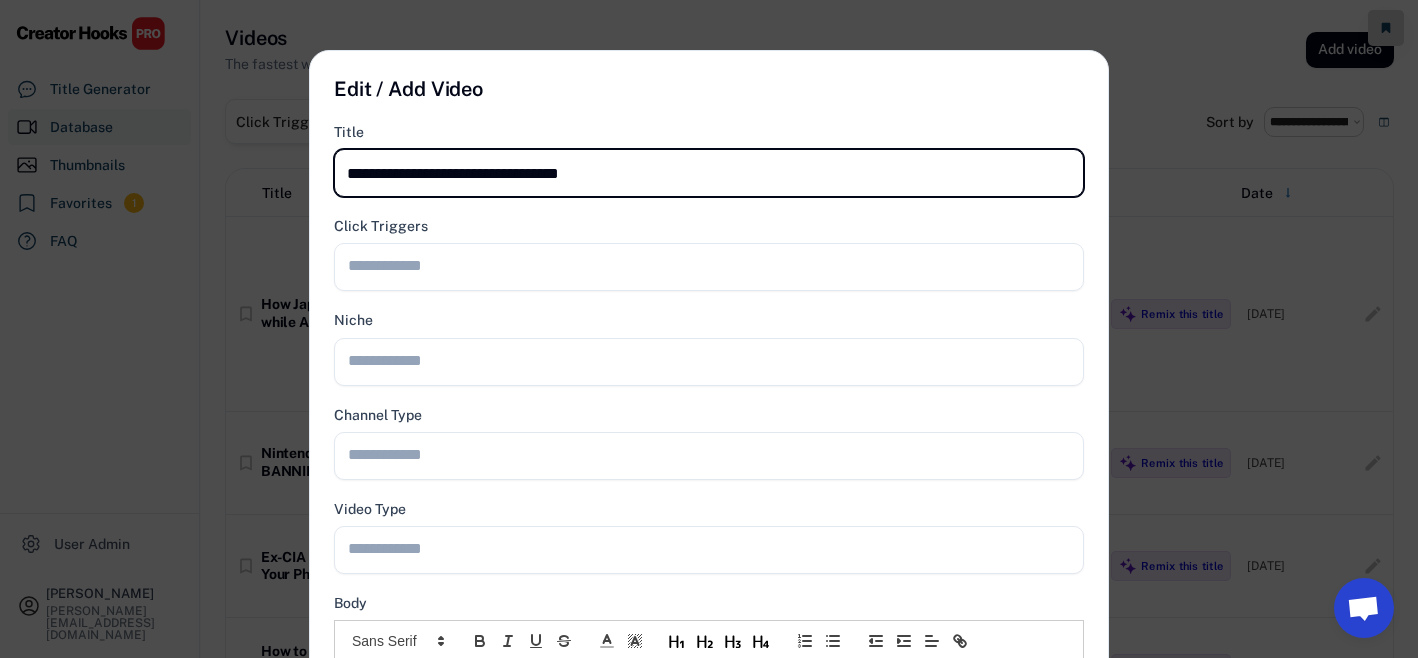 click at bounding box center [709, 173] 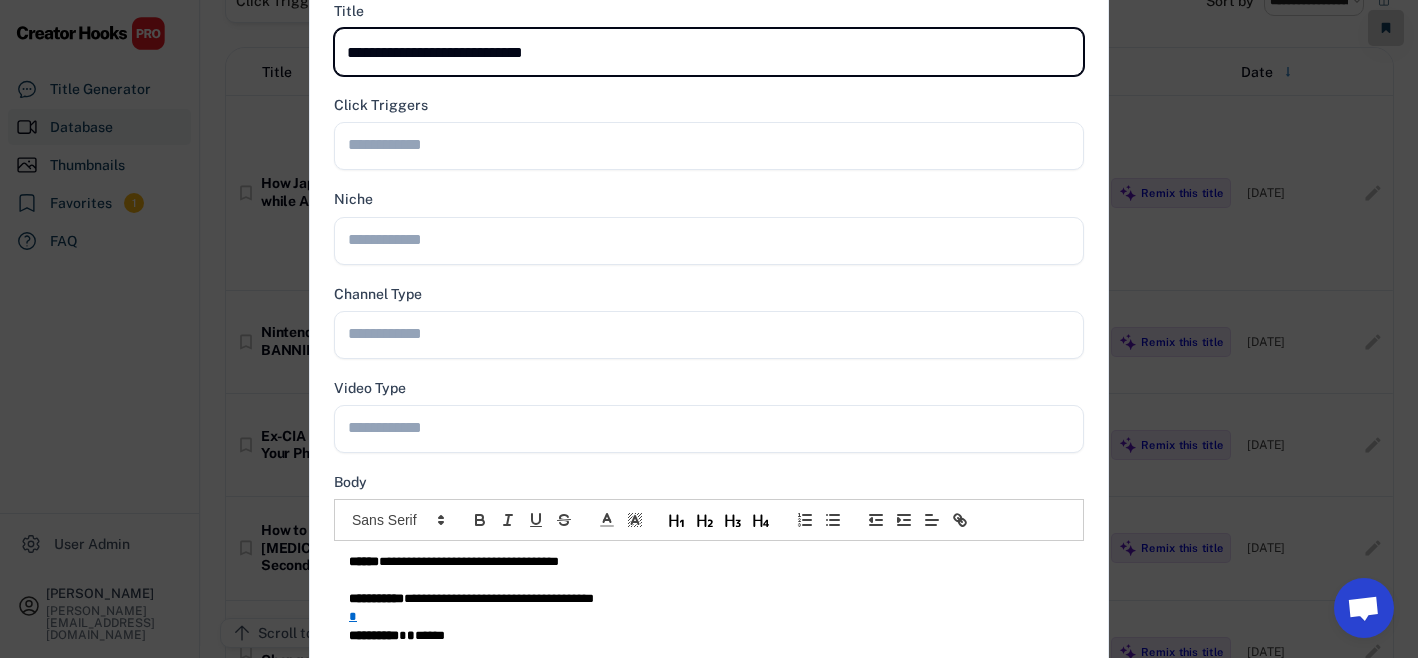 scroll, scrollTop: 282, scrollLeft: 0, axis: vertical 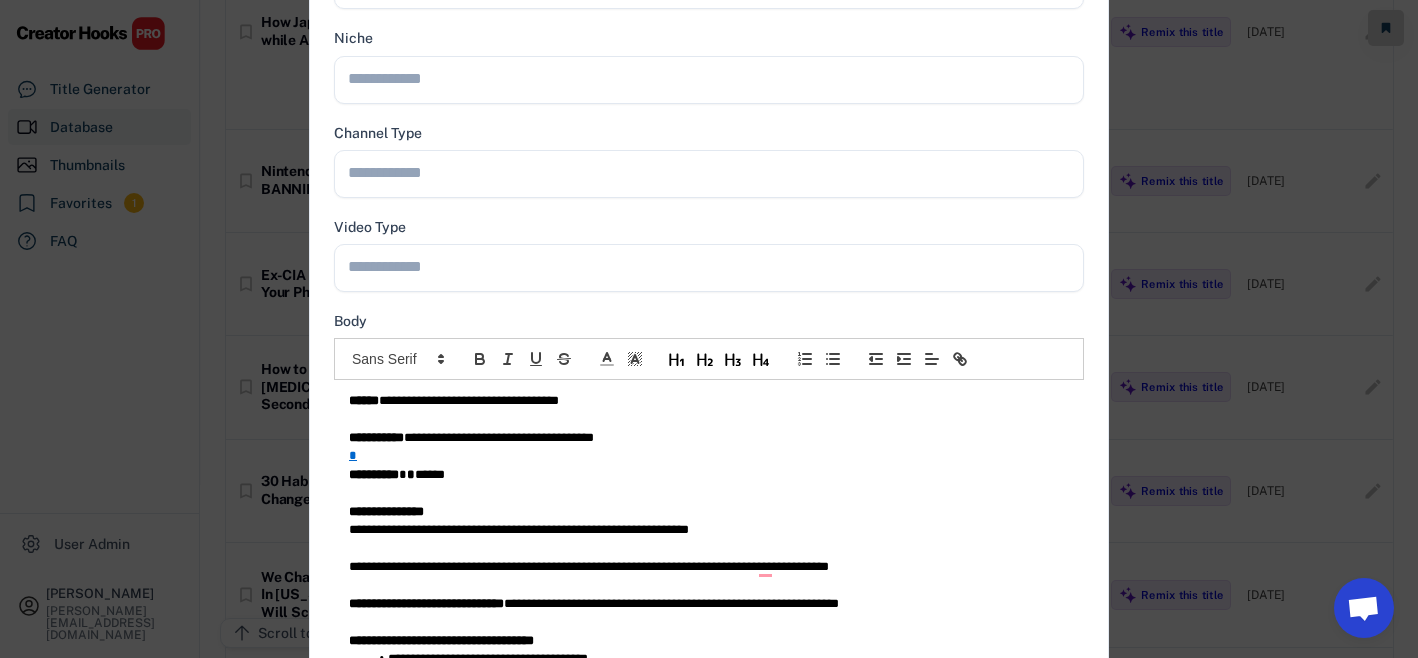 type on "**********" 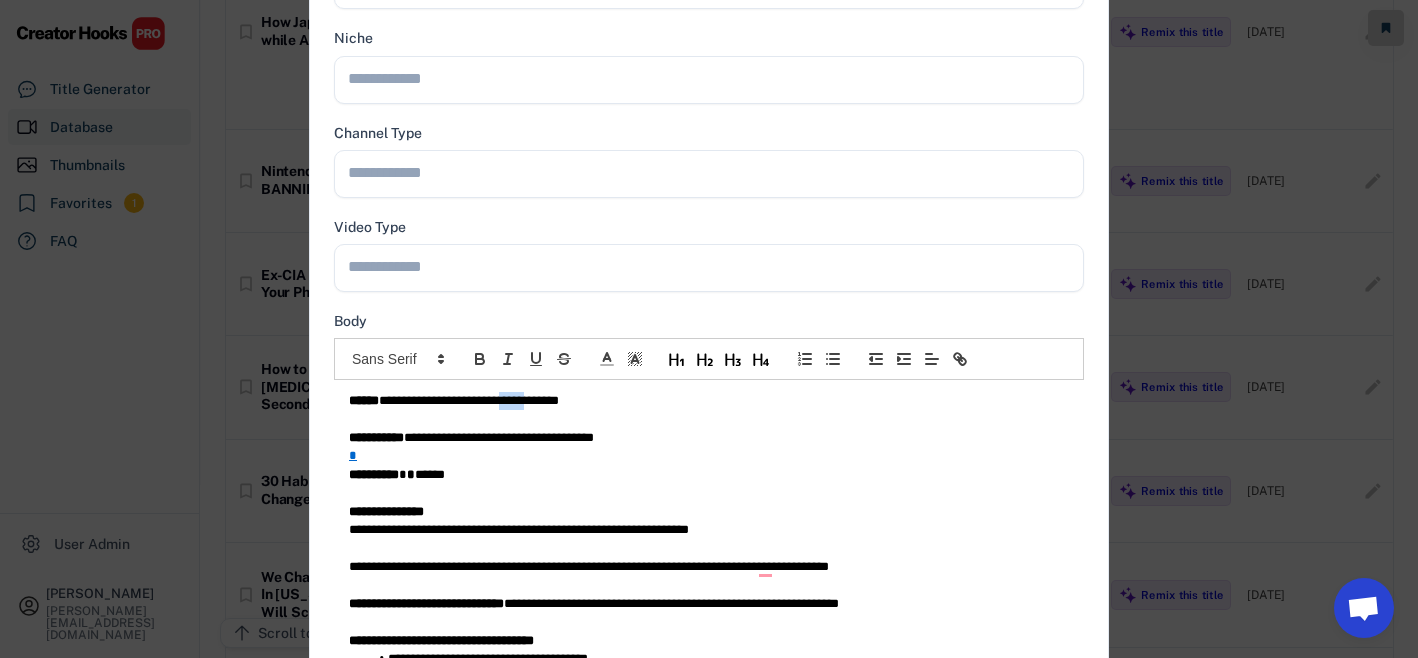 click on "**********" at bounding box center [709, 401] 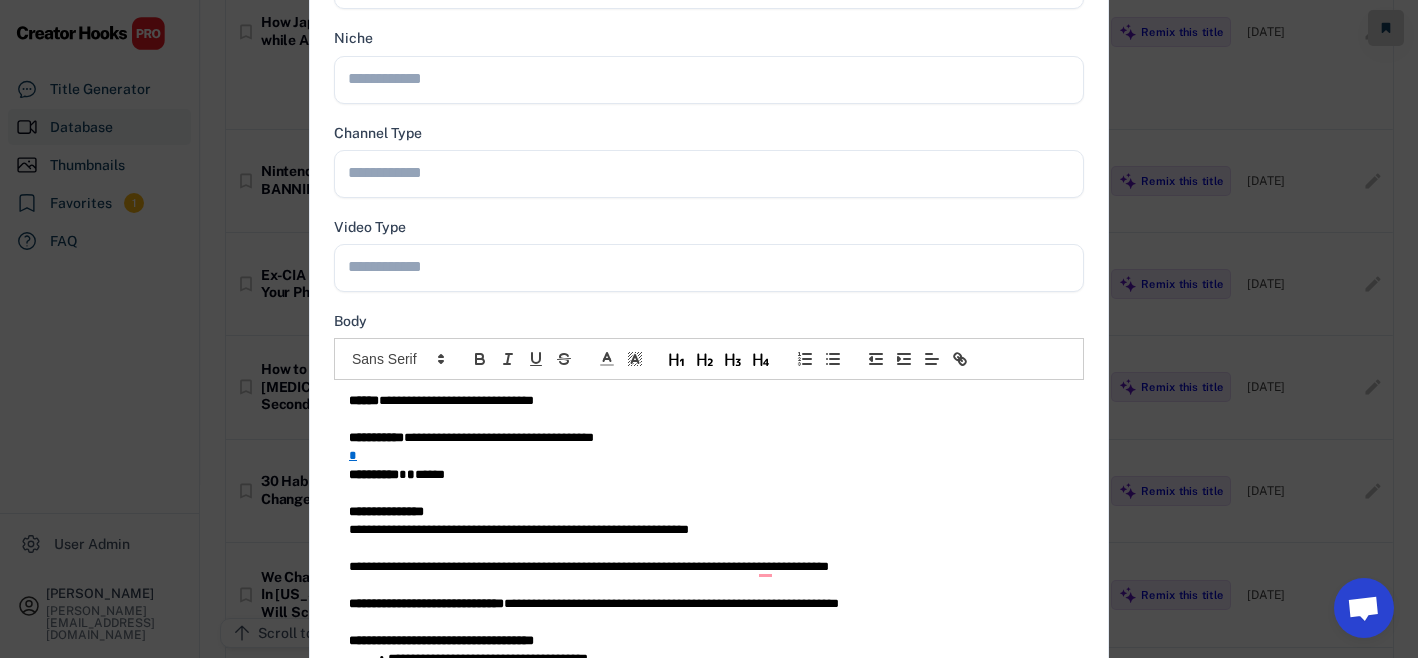 type 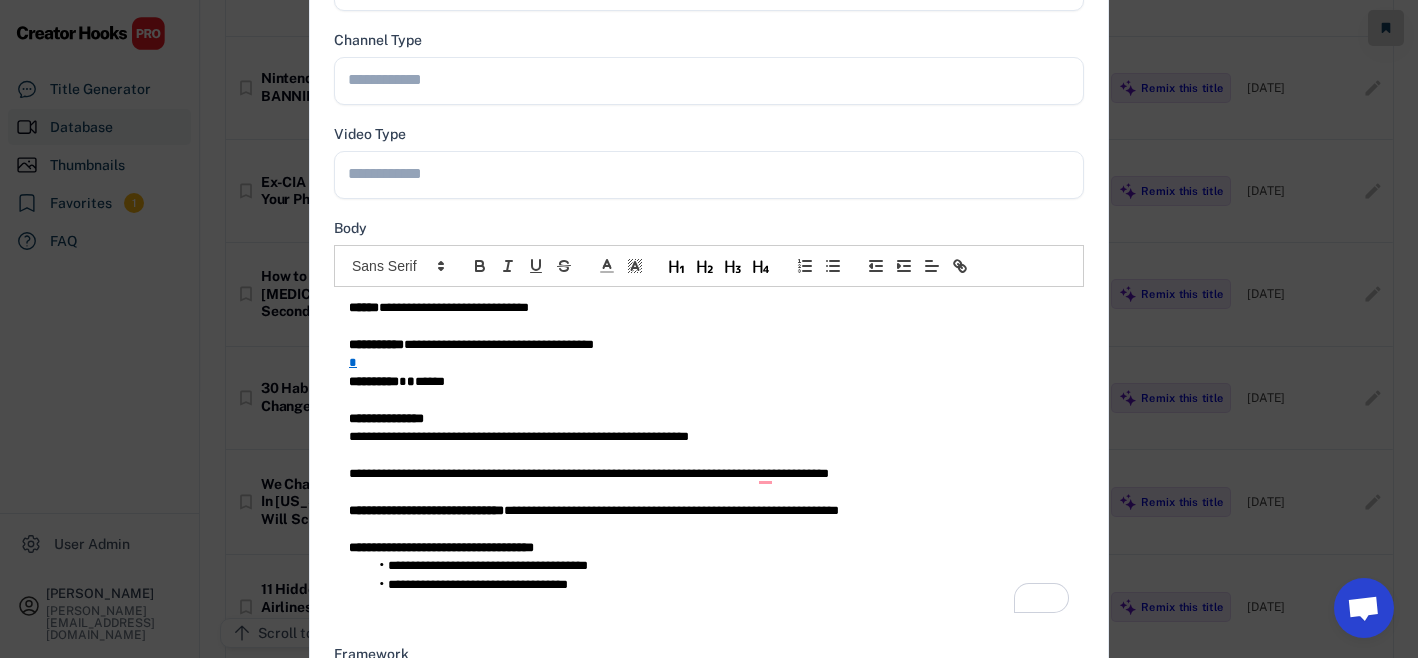 scroll, scrollTop: 251, scrollLeft: 0, axis: vertical 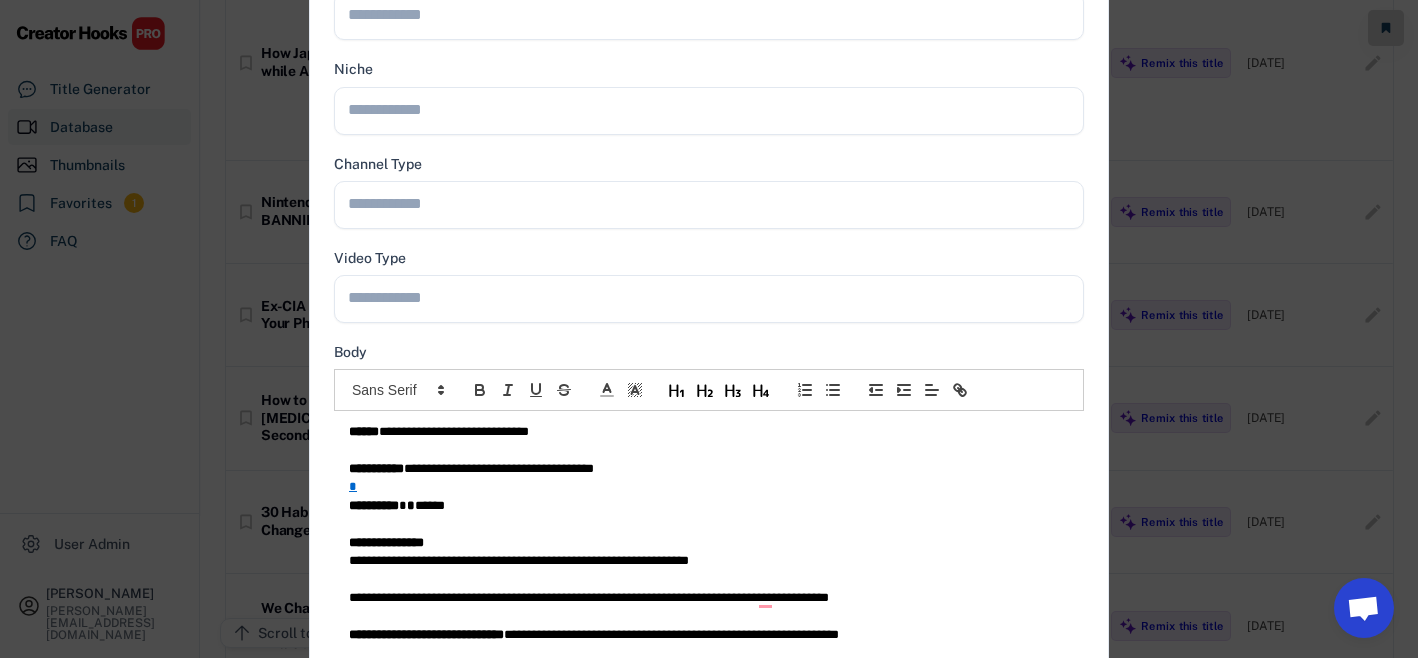 click at bounding box center [714, 297] 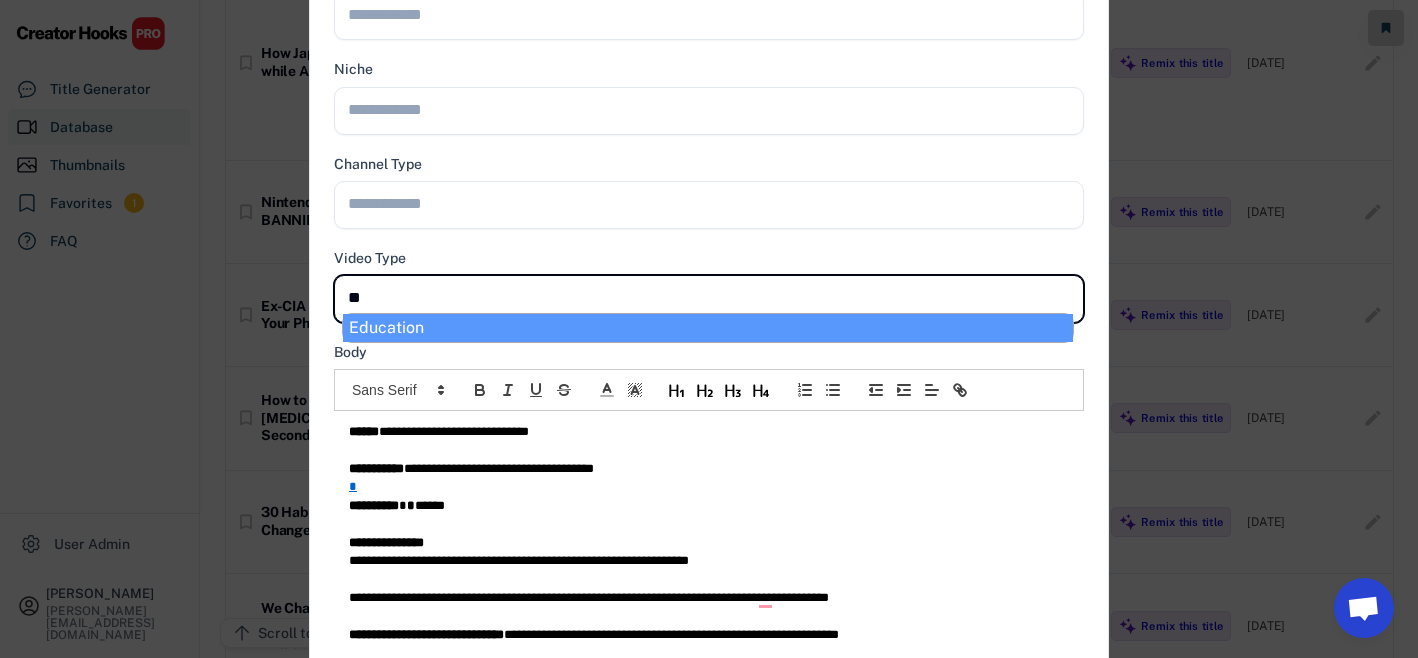 type on "***" 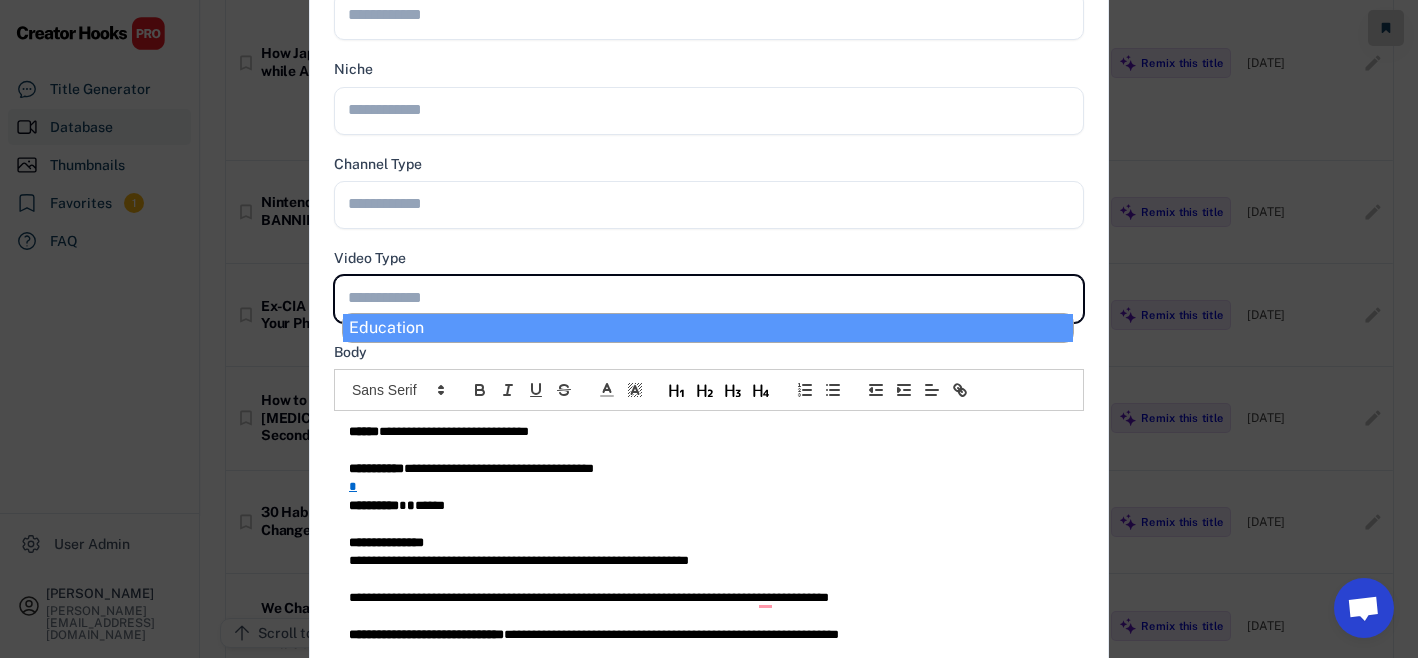scroll, scrollTop: 0, scrollLeft: 0, axis: both 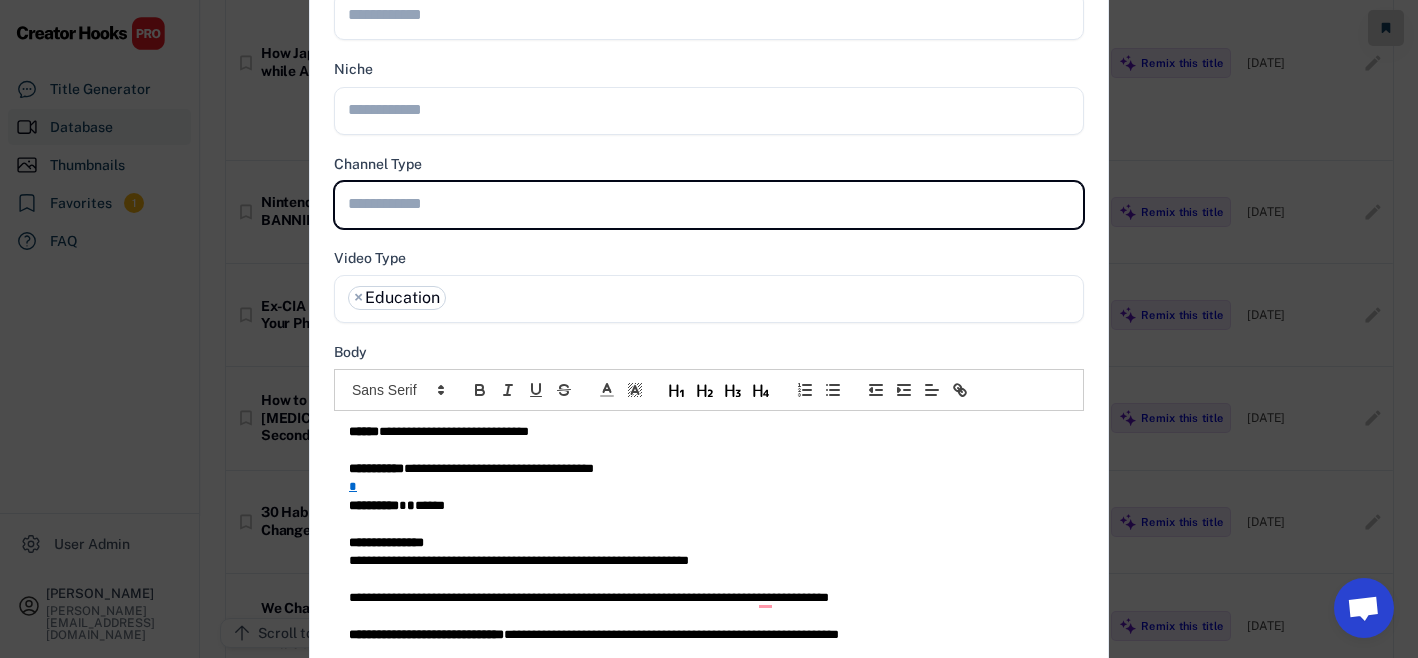 click at bounding box center [709, 201] 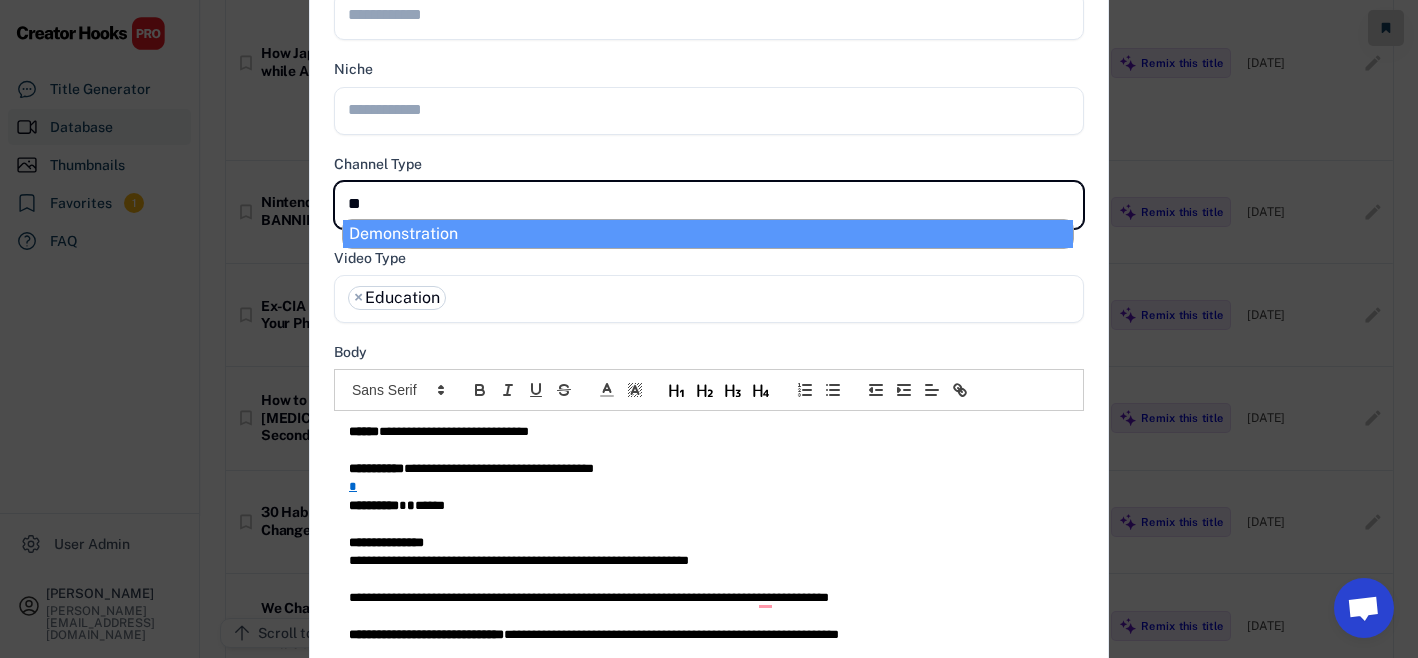 type on "***" 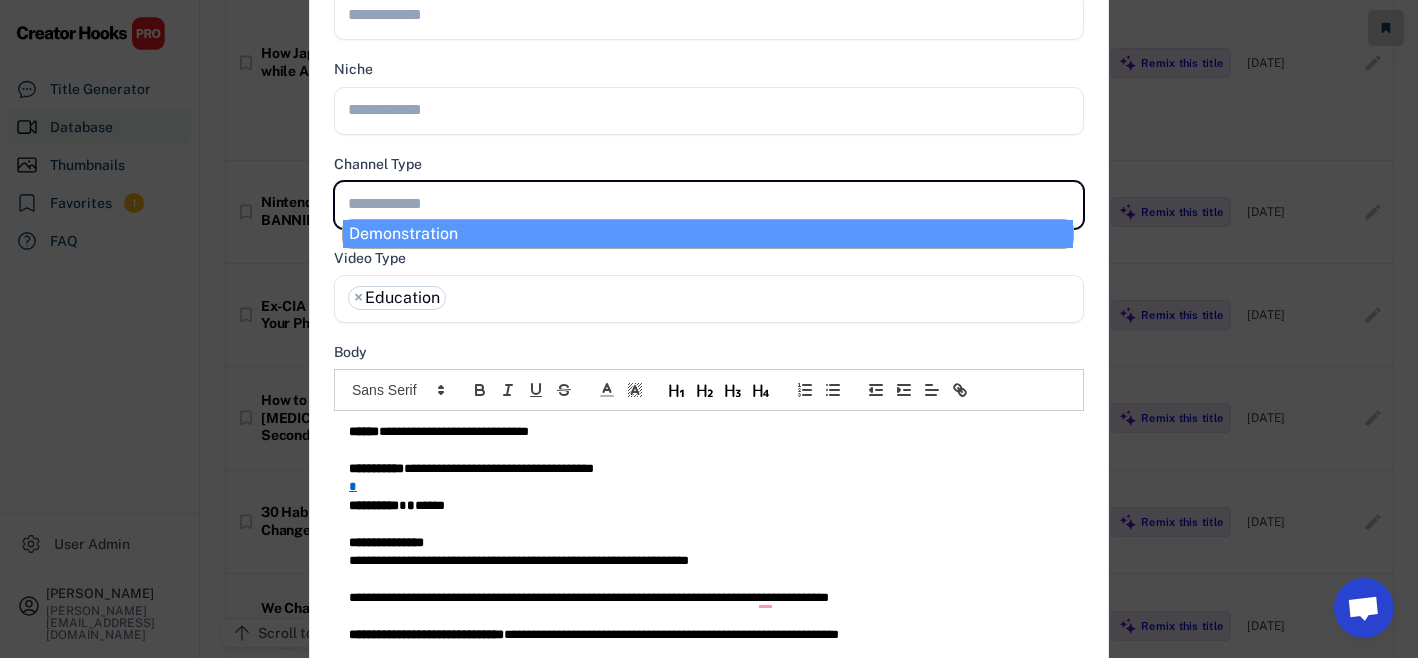 select on "**********" 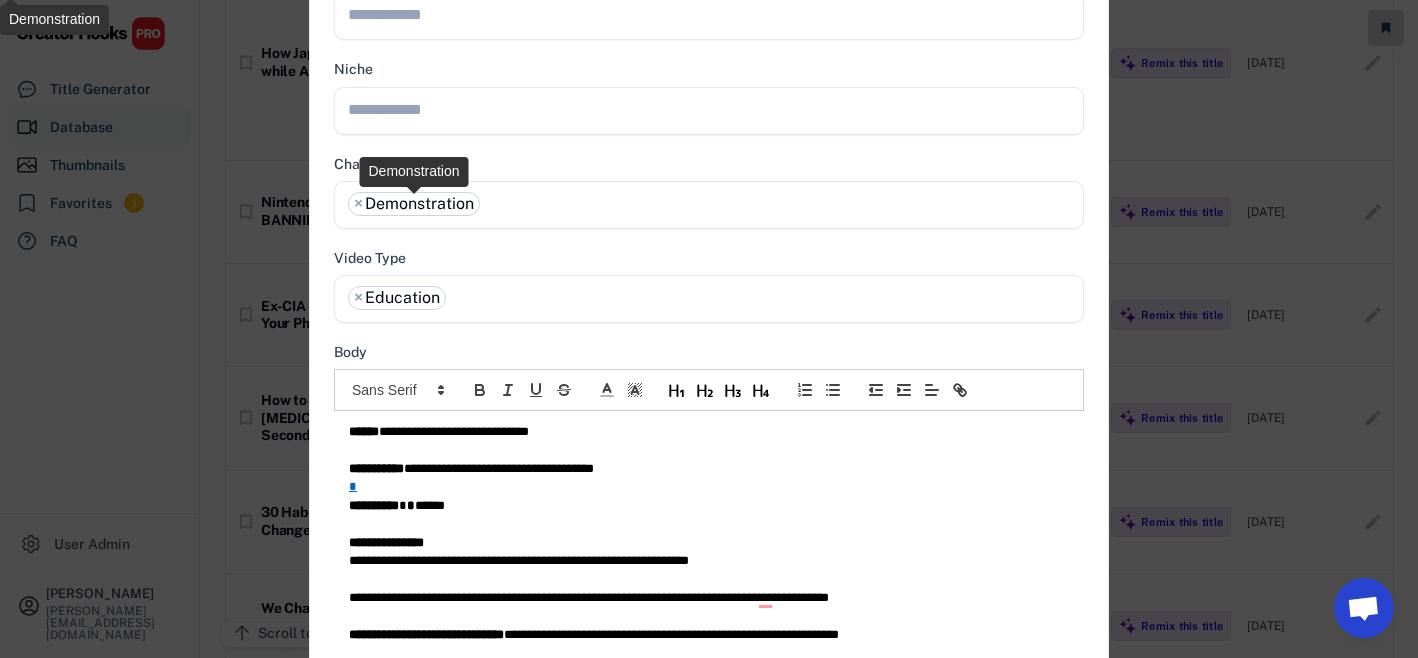 scroll, scrollTop: 0, scrollLeft: 0, axis: both 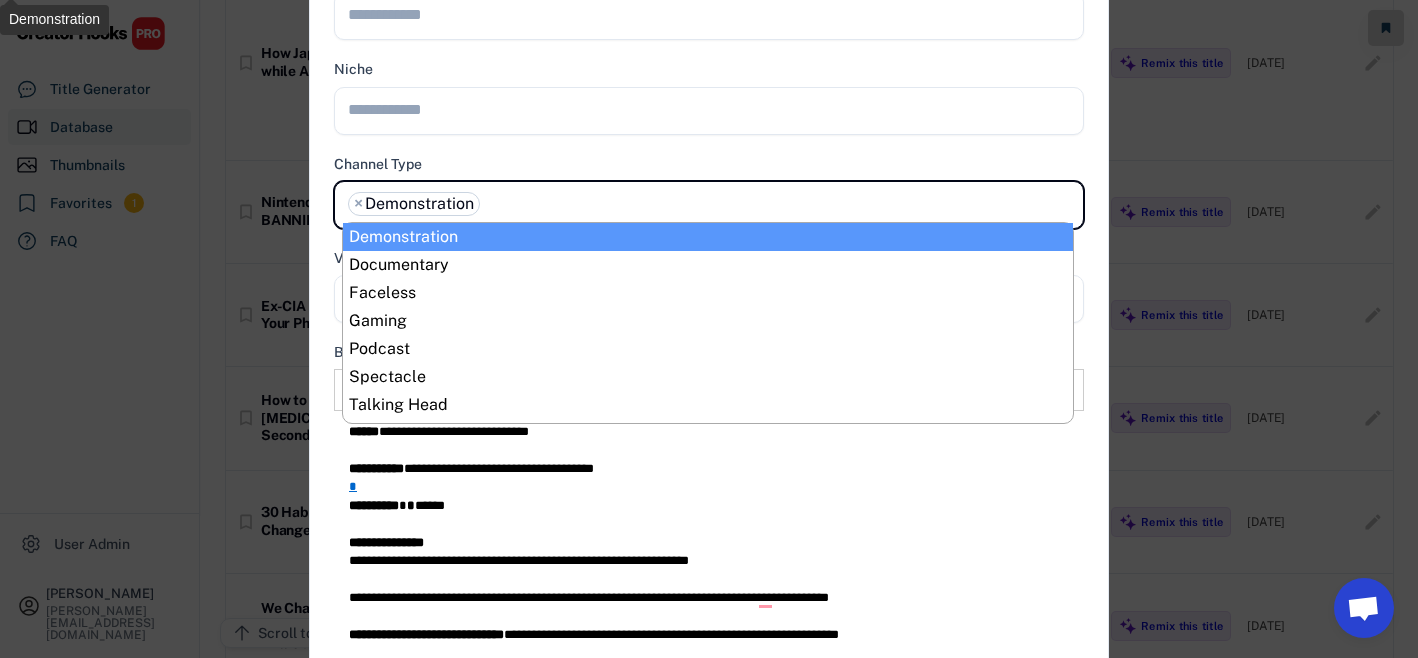 click at bounding box center (714, 109) 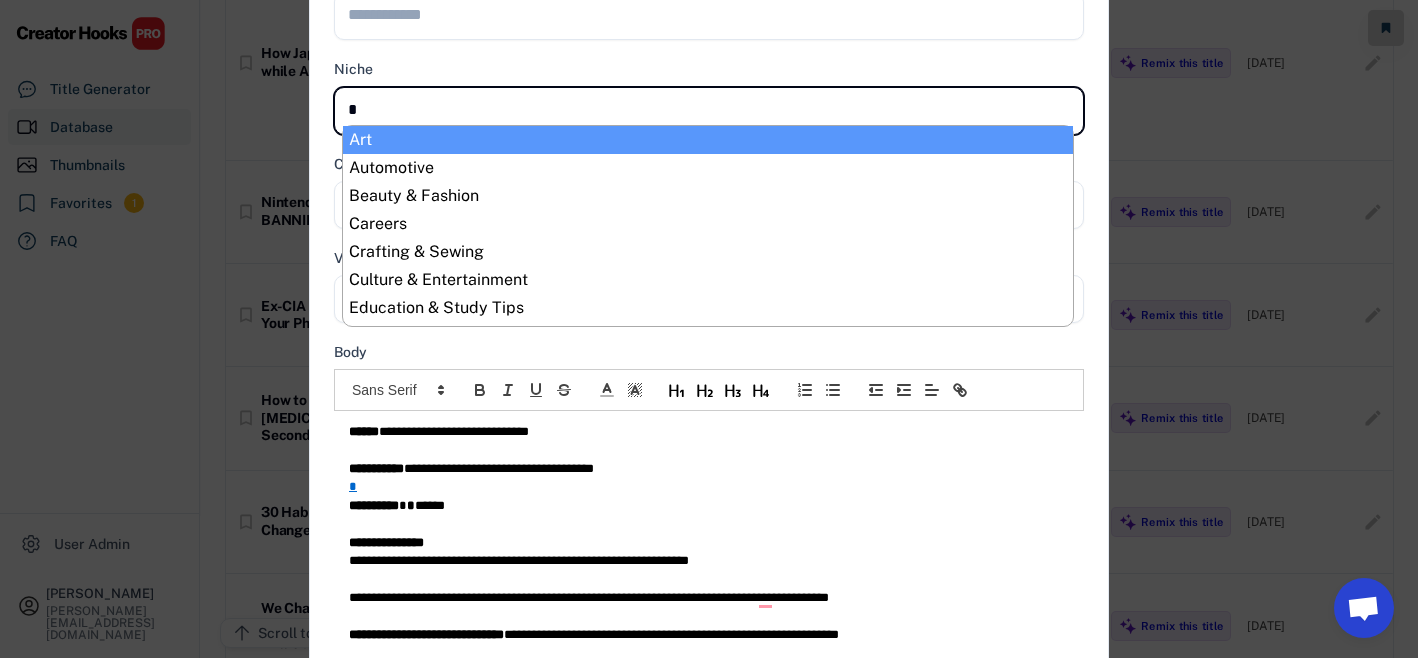 type on "**" 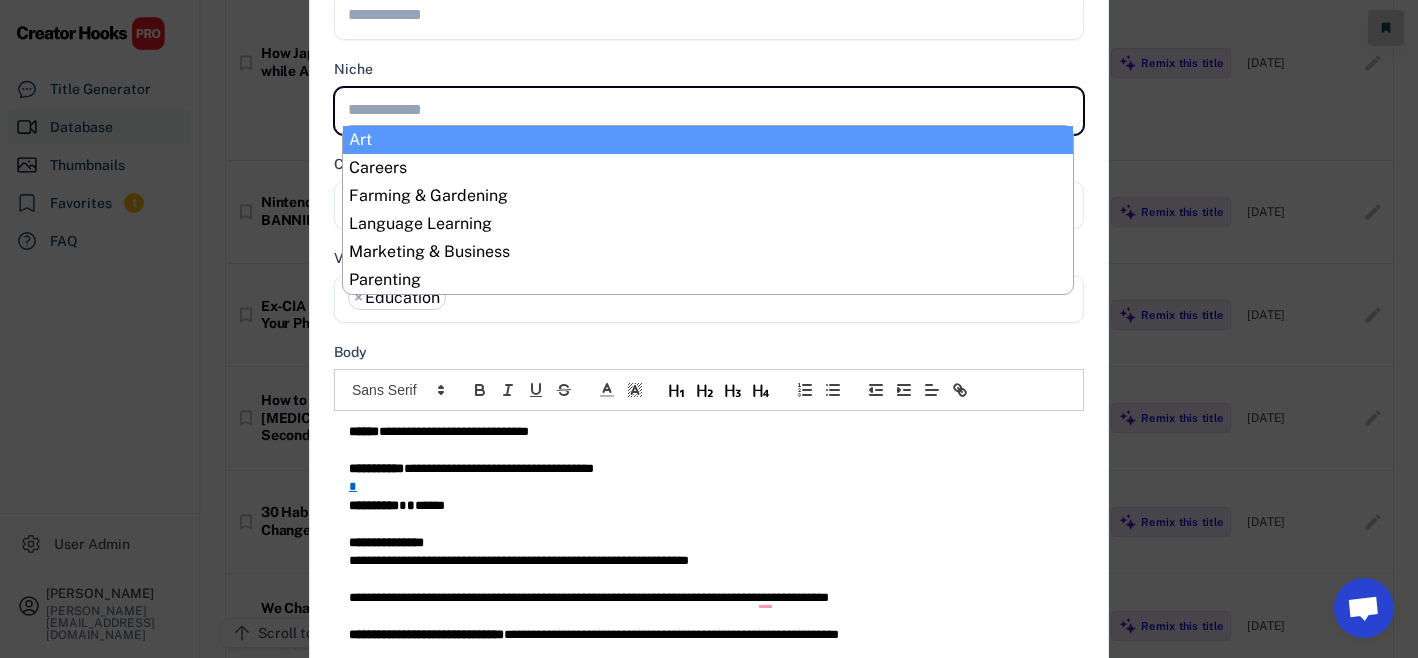 scroll, scrollTop: 0, scrollLeft: 0, axis: both 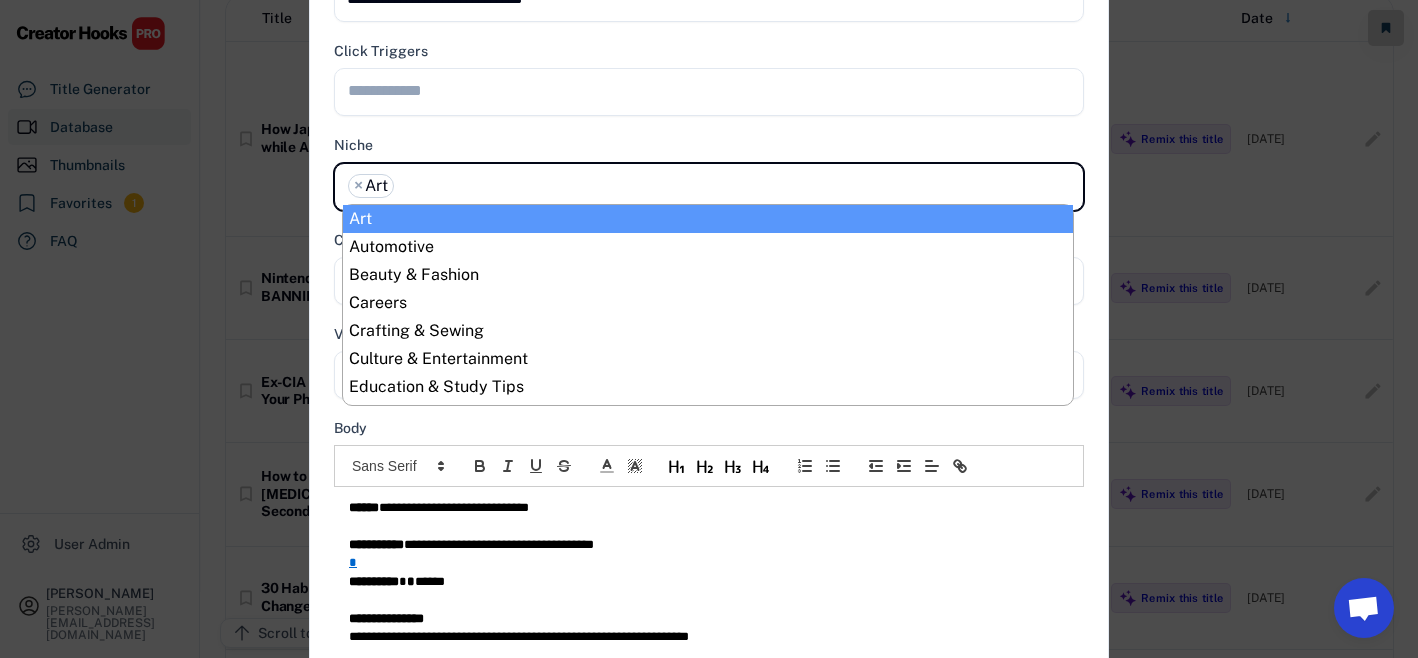 click at bounding box center [714, 90] 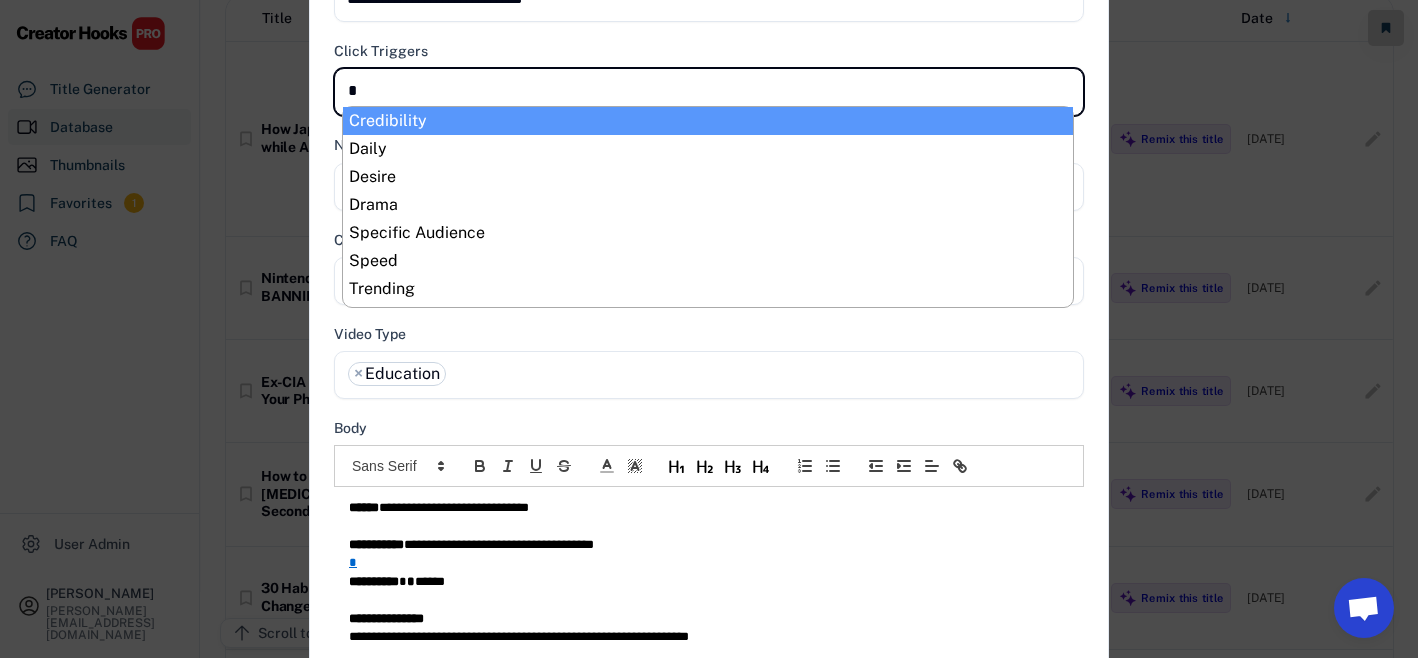 type on "**" 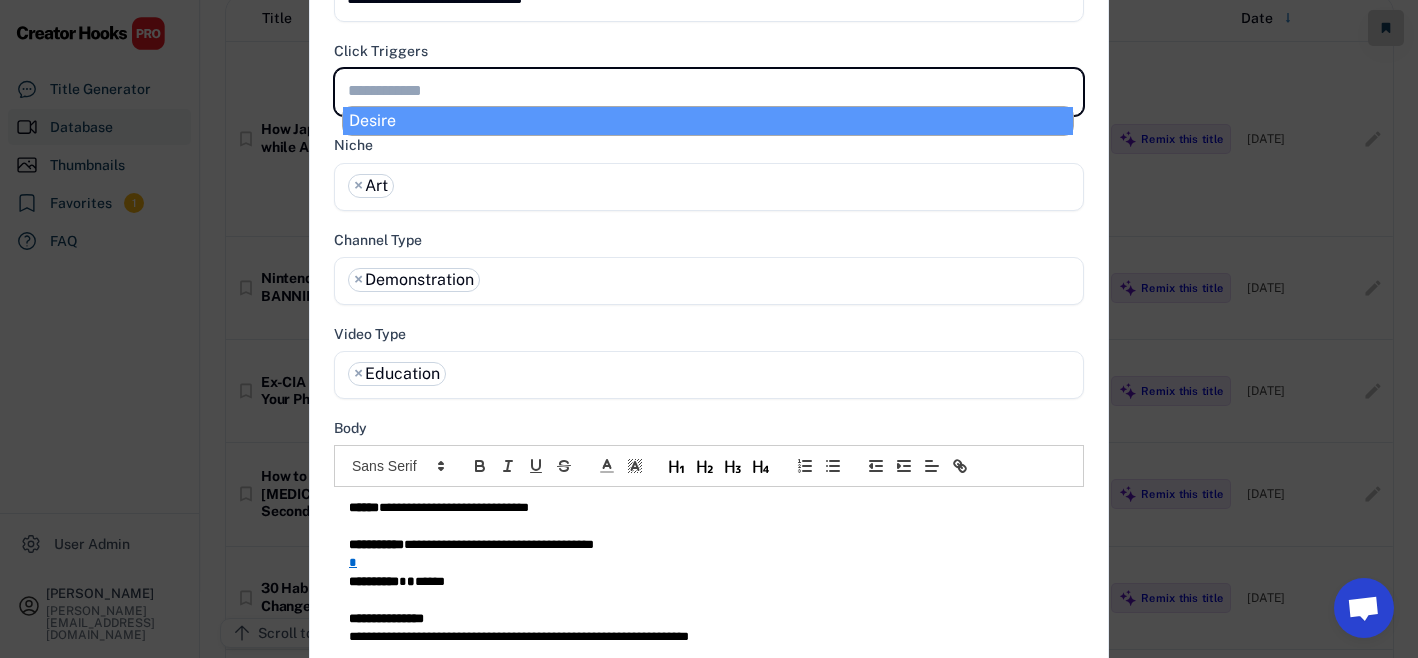 select on "**********" 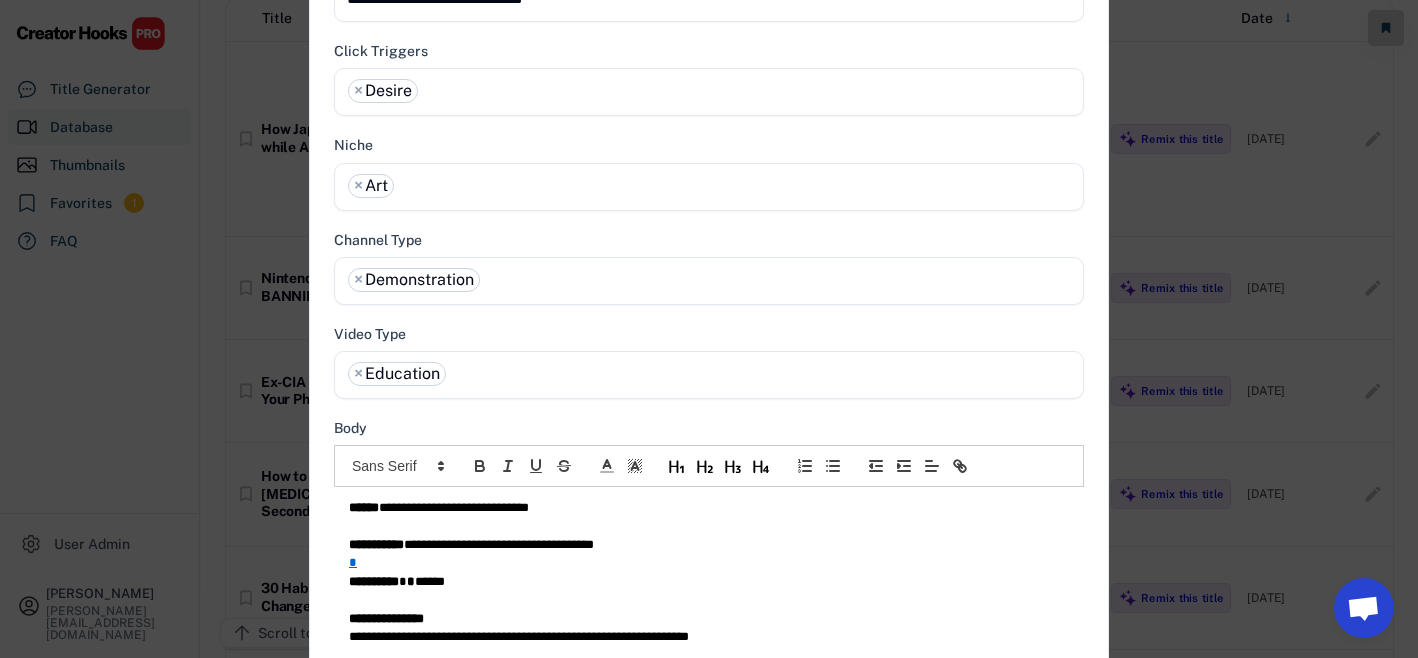 scroll, scrollTop: 0, scrollLeft: 0, axis: both 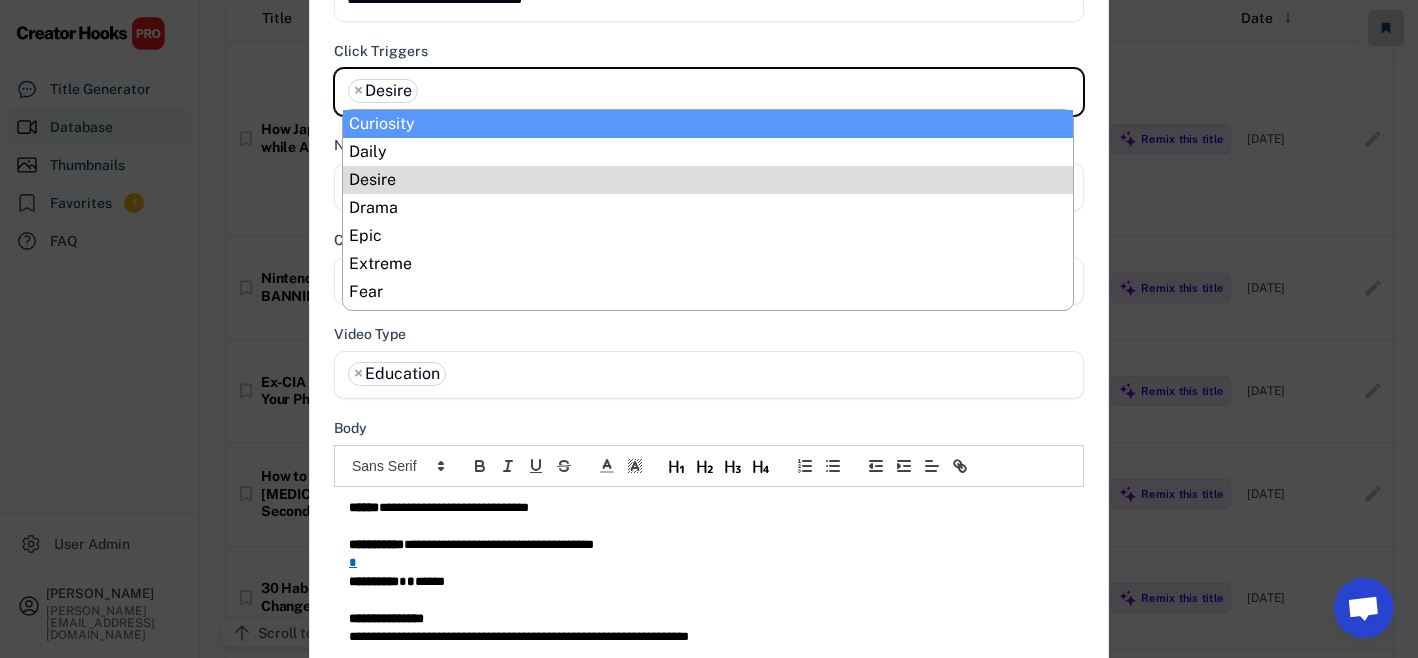 click on "**********" at bounding box center [709, 79] 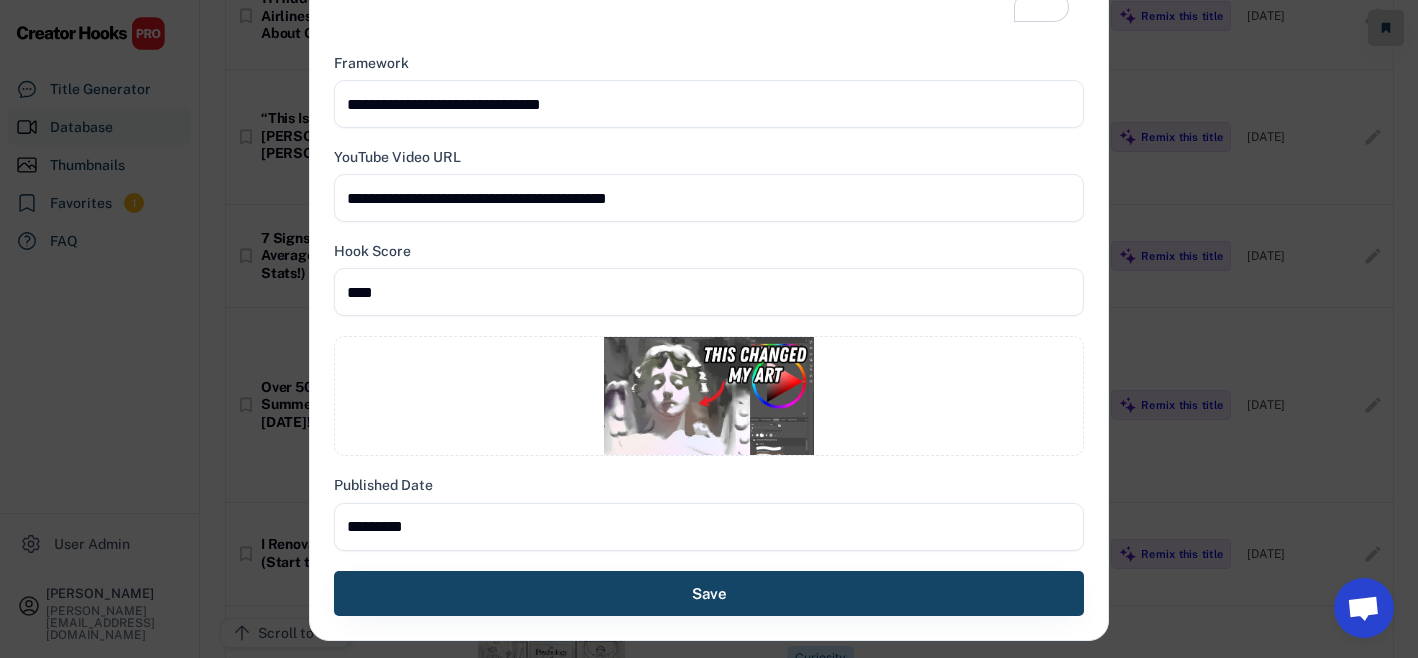 scroll, scrollTop: 1146, scrollLeft: 0, axis: vertical 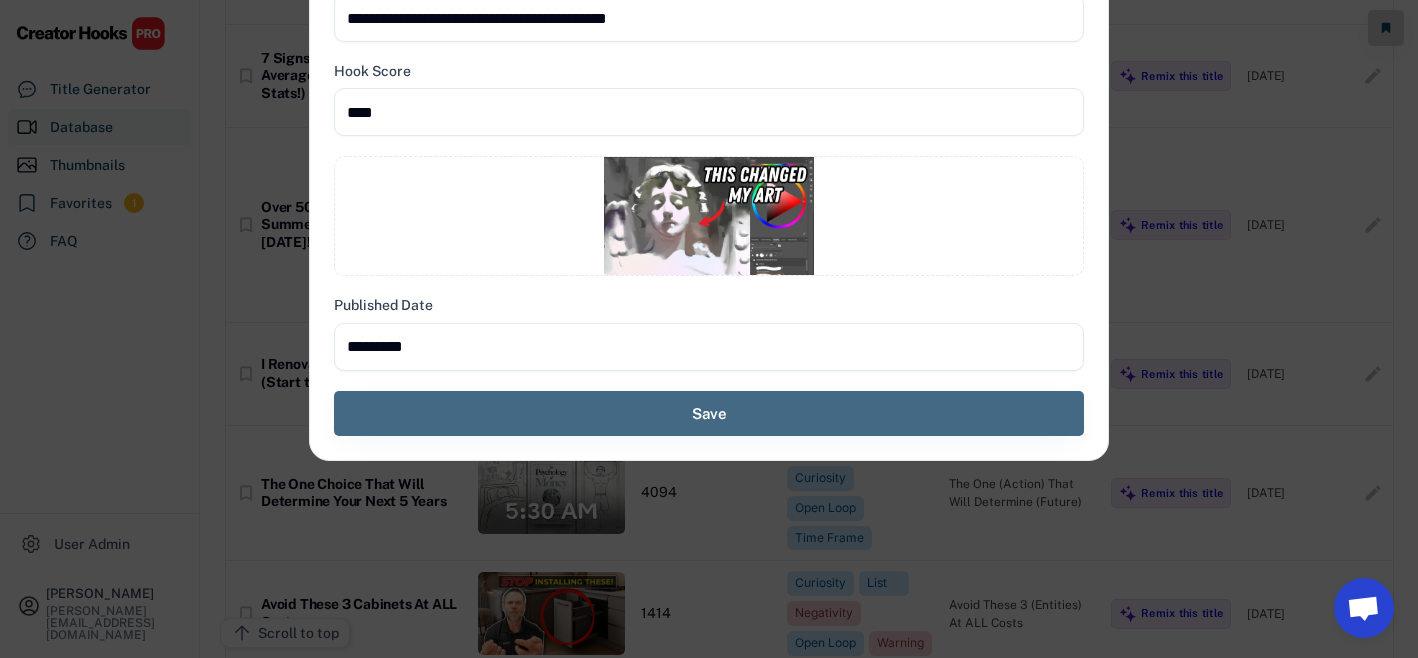 click on "Save" at bounding box center [709, 413] 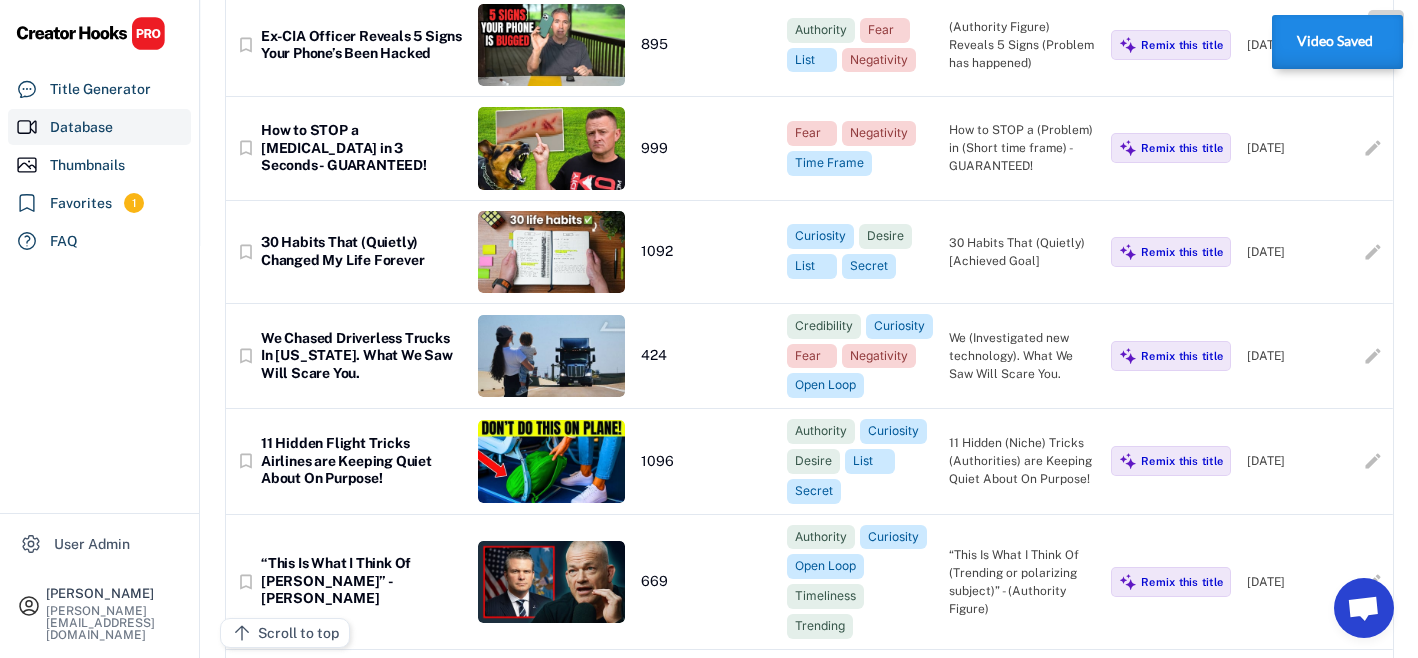 scroll, scrollTop: 0, scrollLeft: 0, axis: both 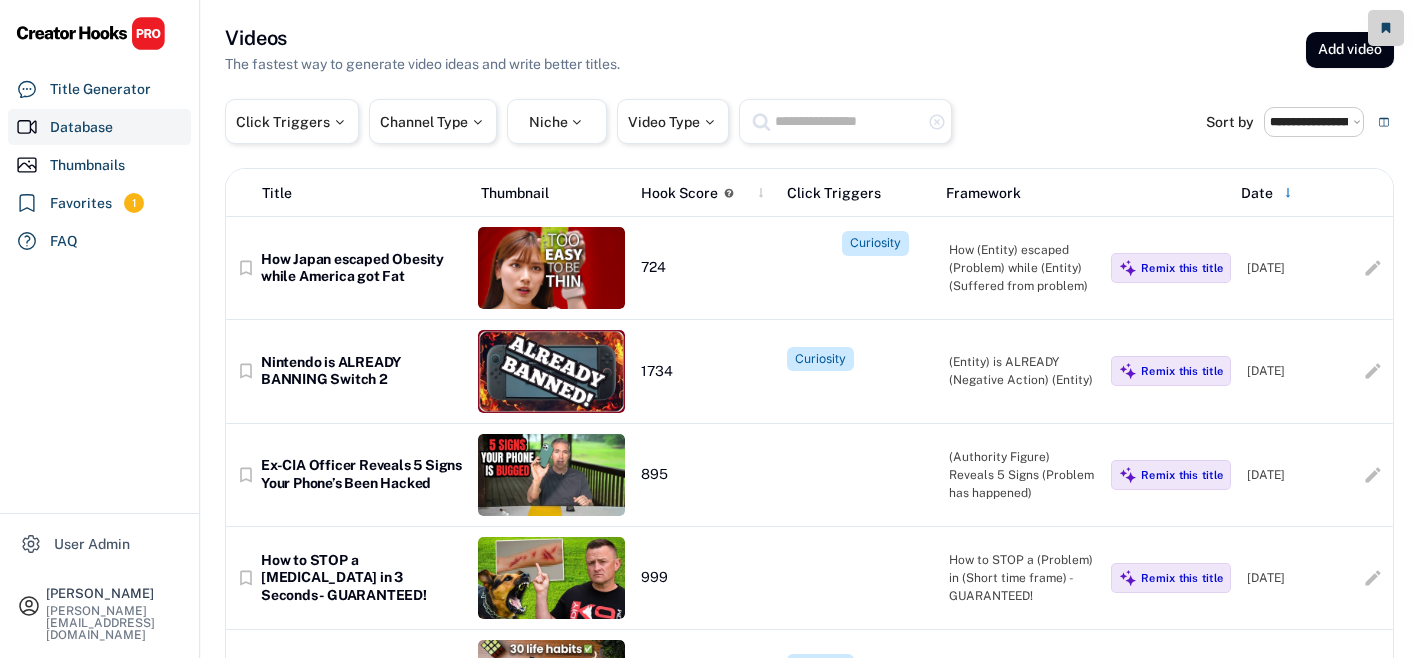 select on "**********" 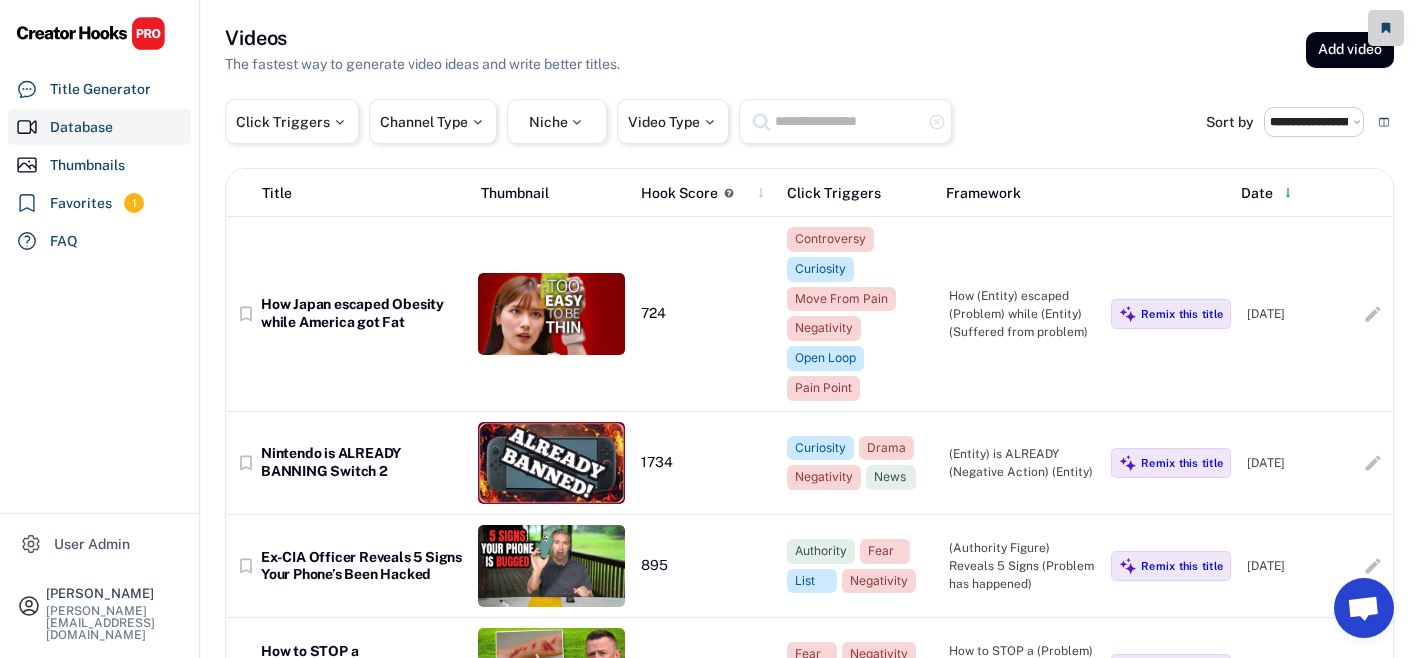scroll, scrollTop: 0, scrollLeft: 0, axis: both 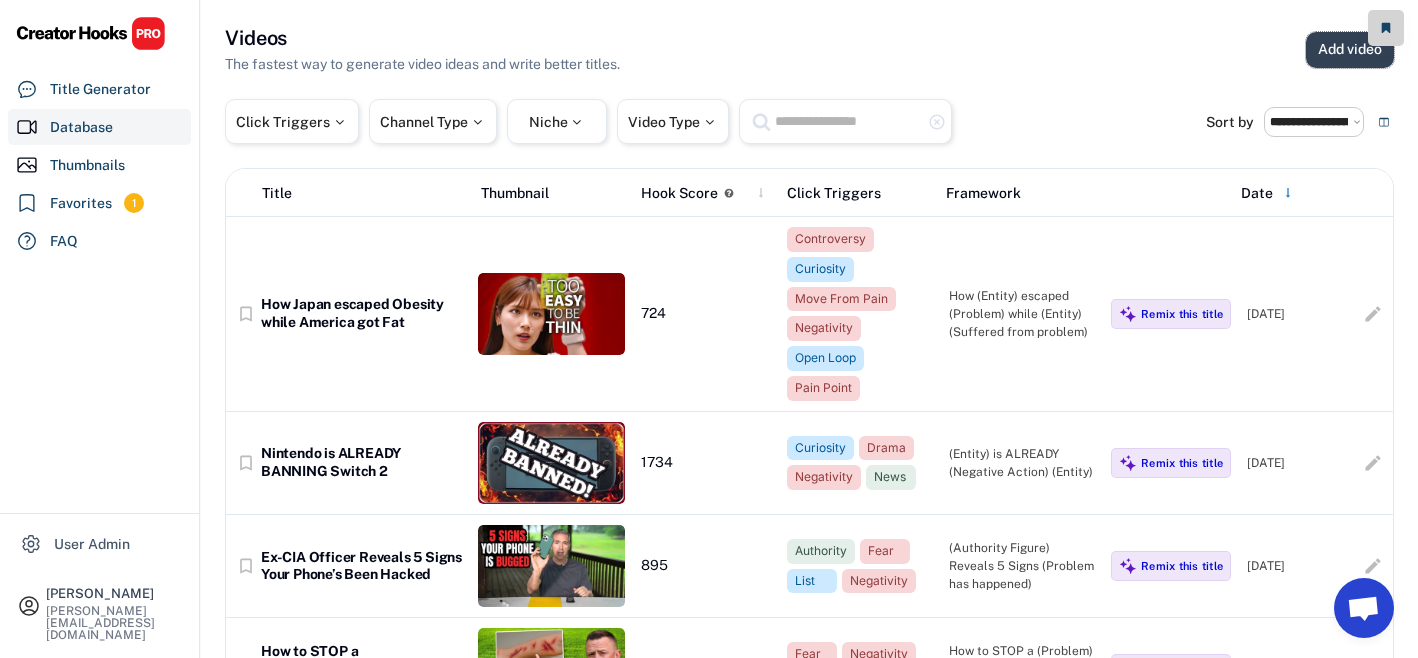 click on "Add video" at bounding box center (1350, 50) 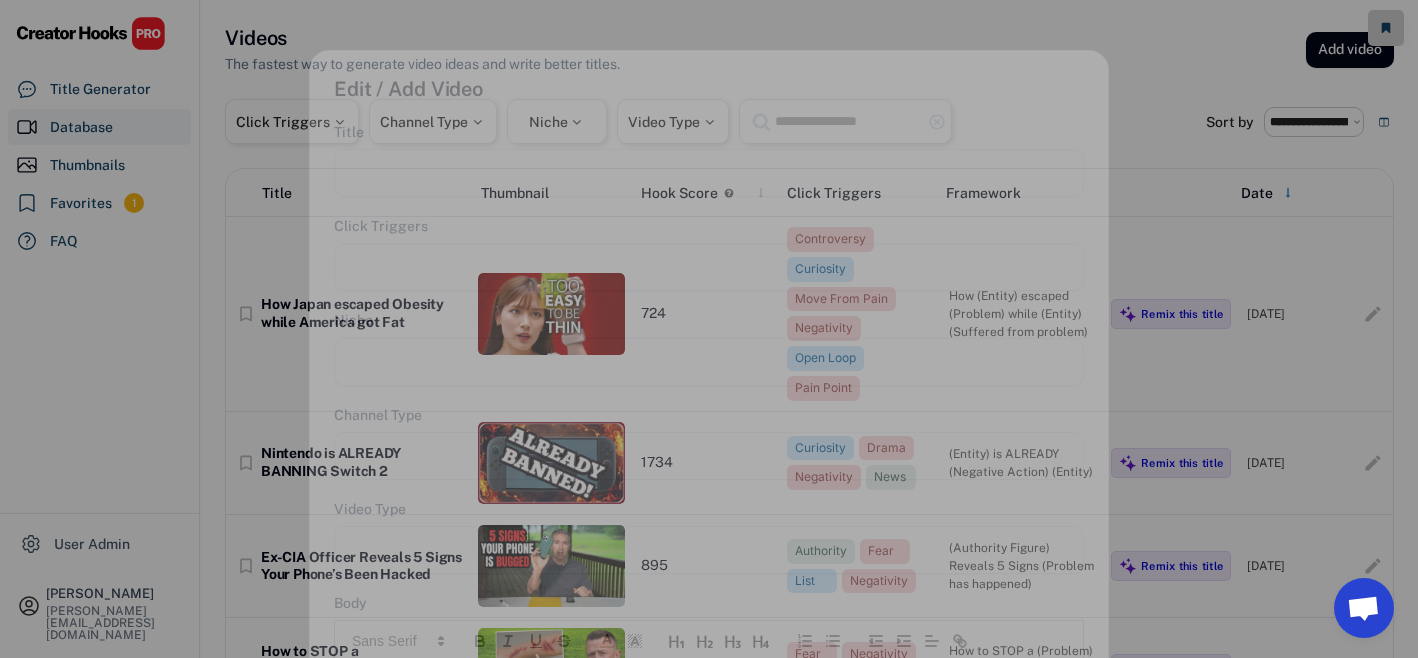 select 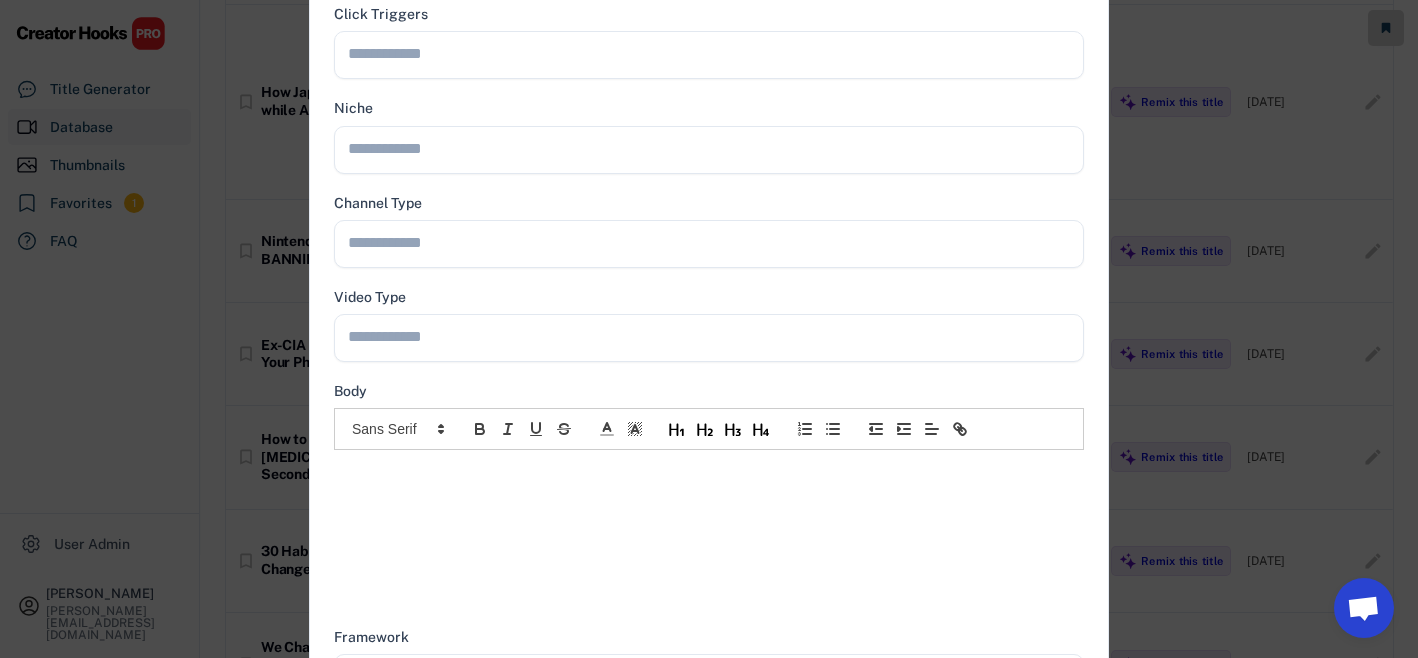 scroll, scrollTop: 371, scrollLeft: 0, axis: vertical 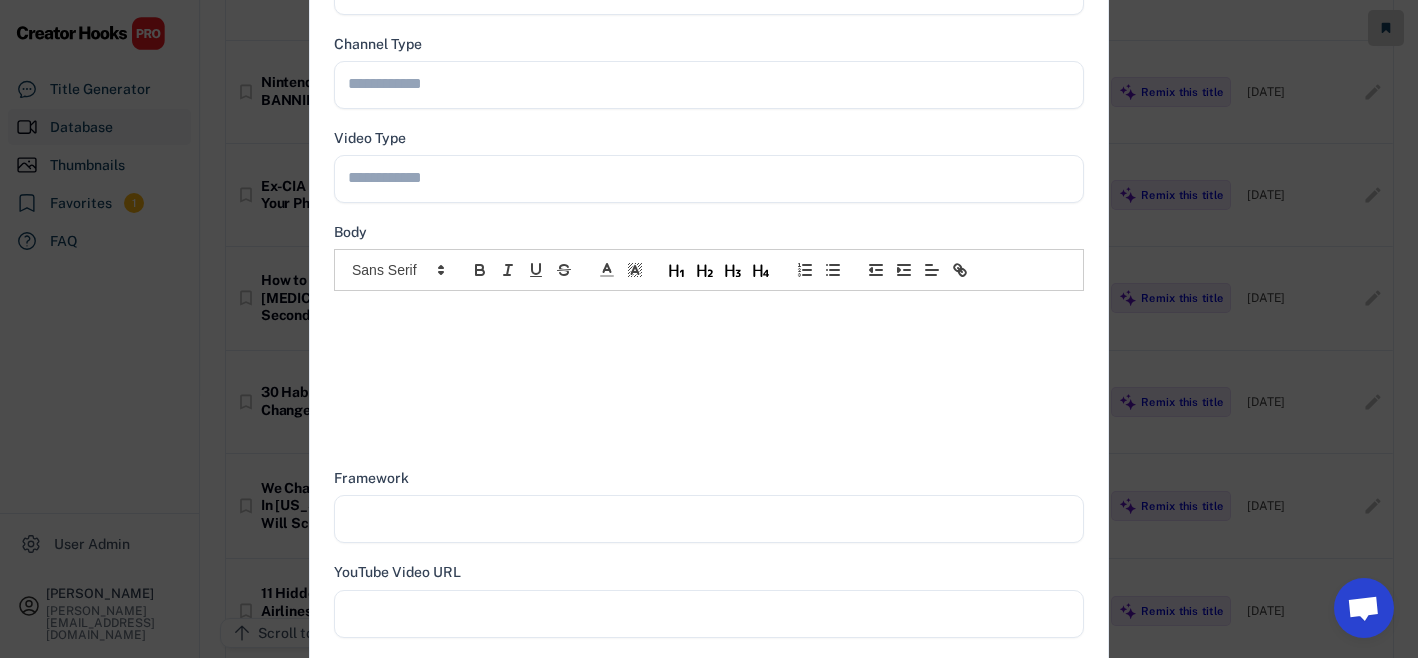 click at bounding box center (709, 312) 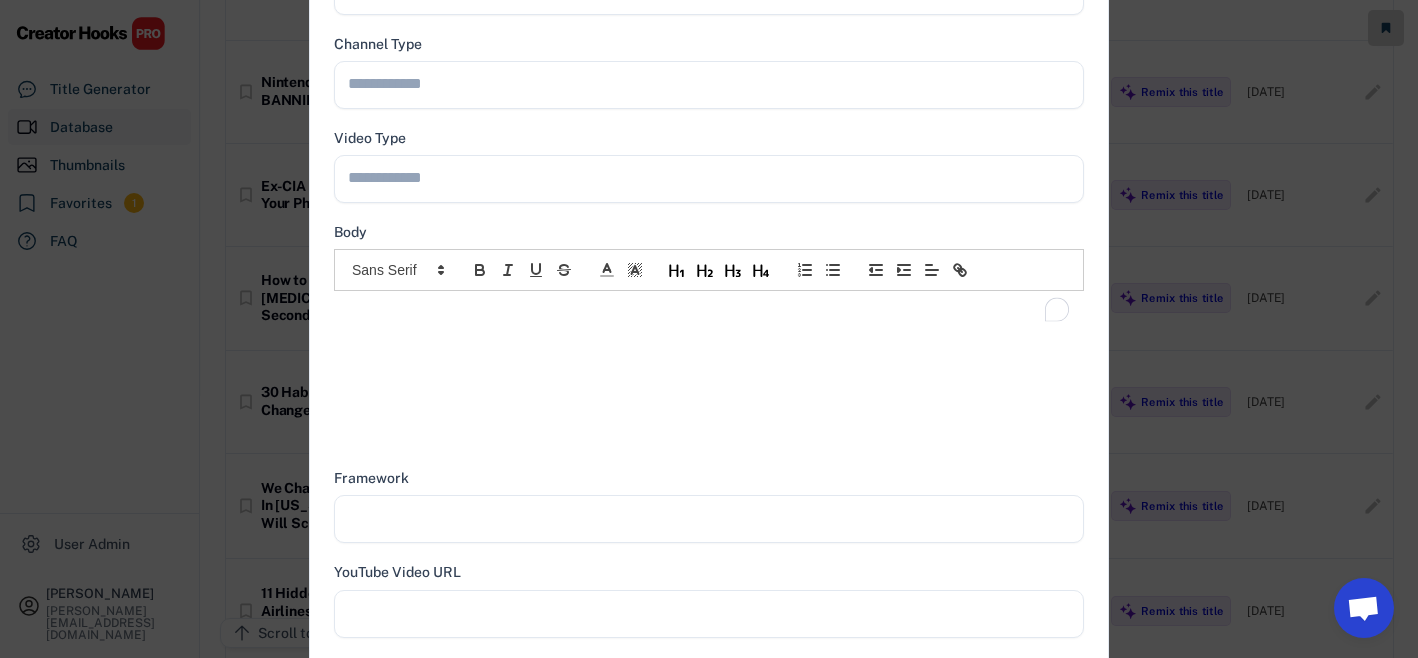 scroll, scrollTop: 0, scrollLeft: 0, axis: both 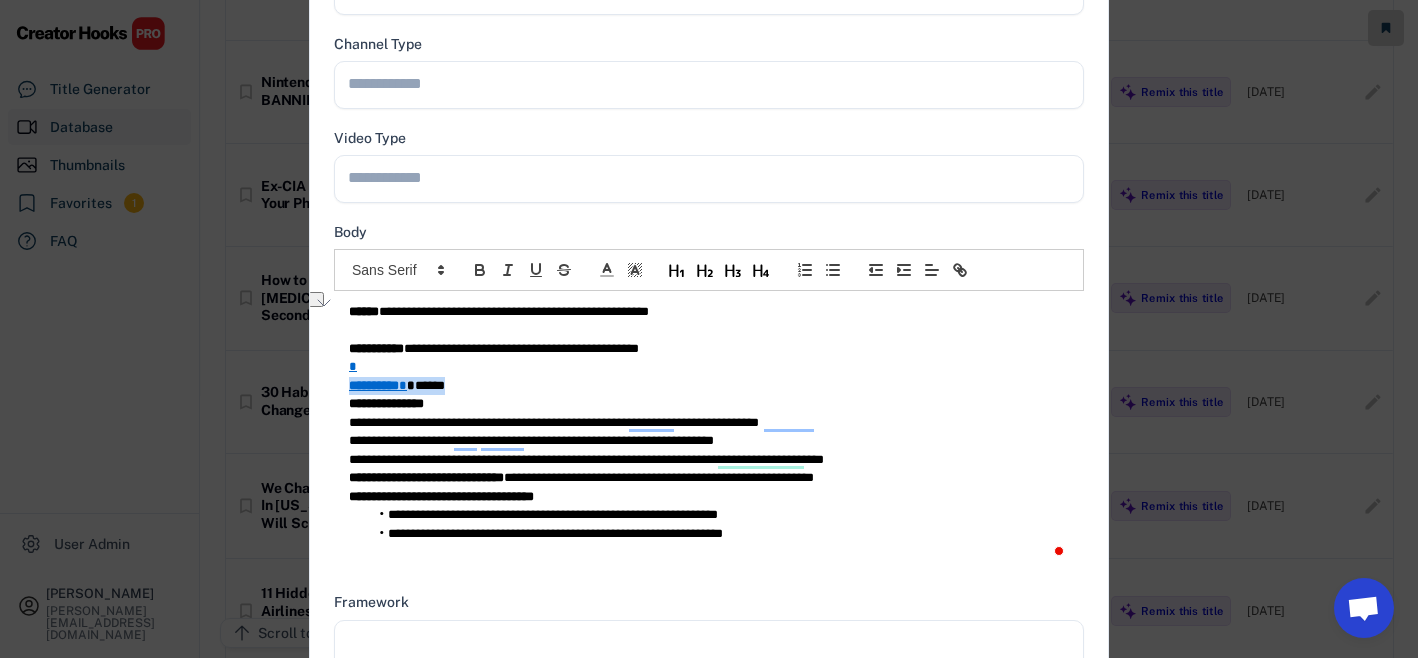 type on "**********" 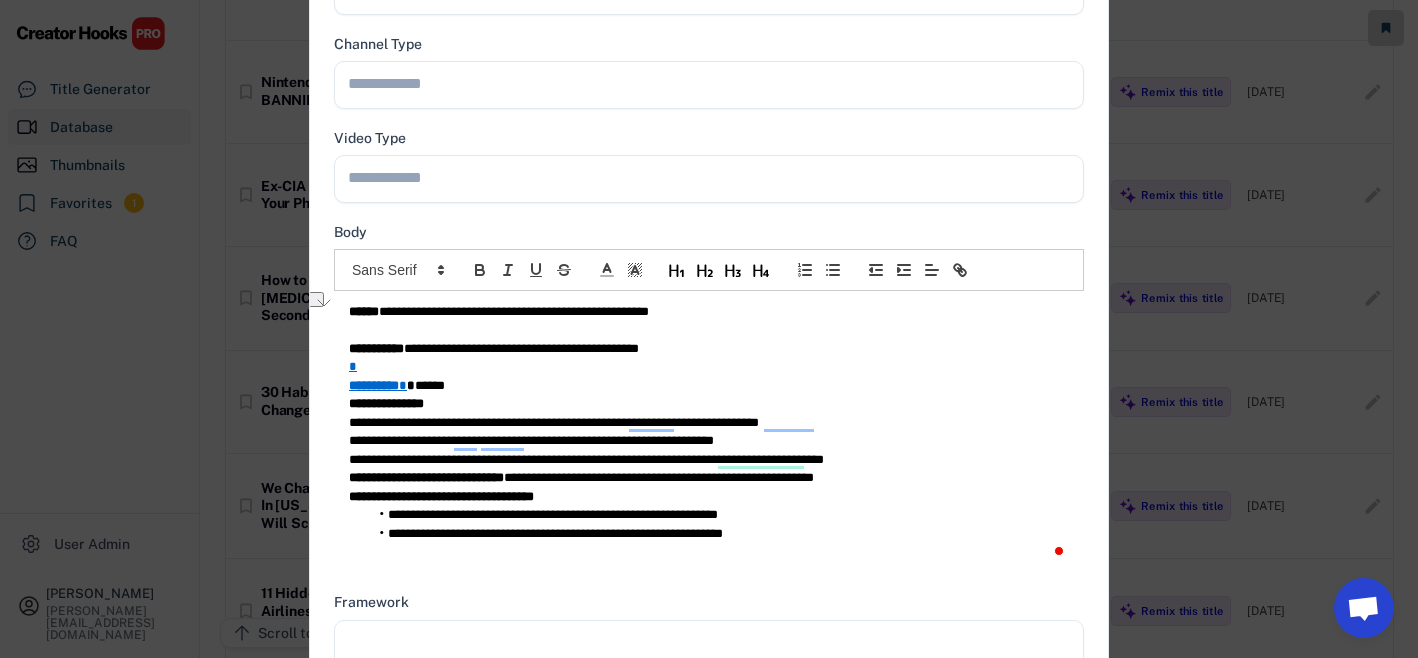 type 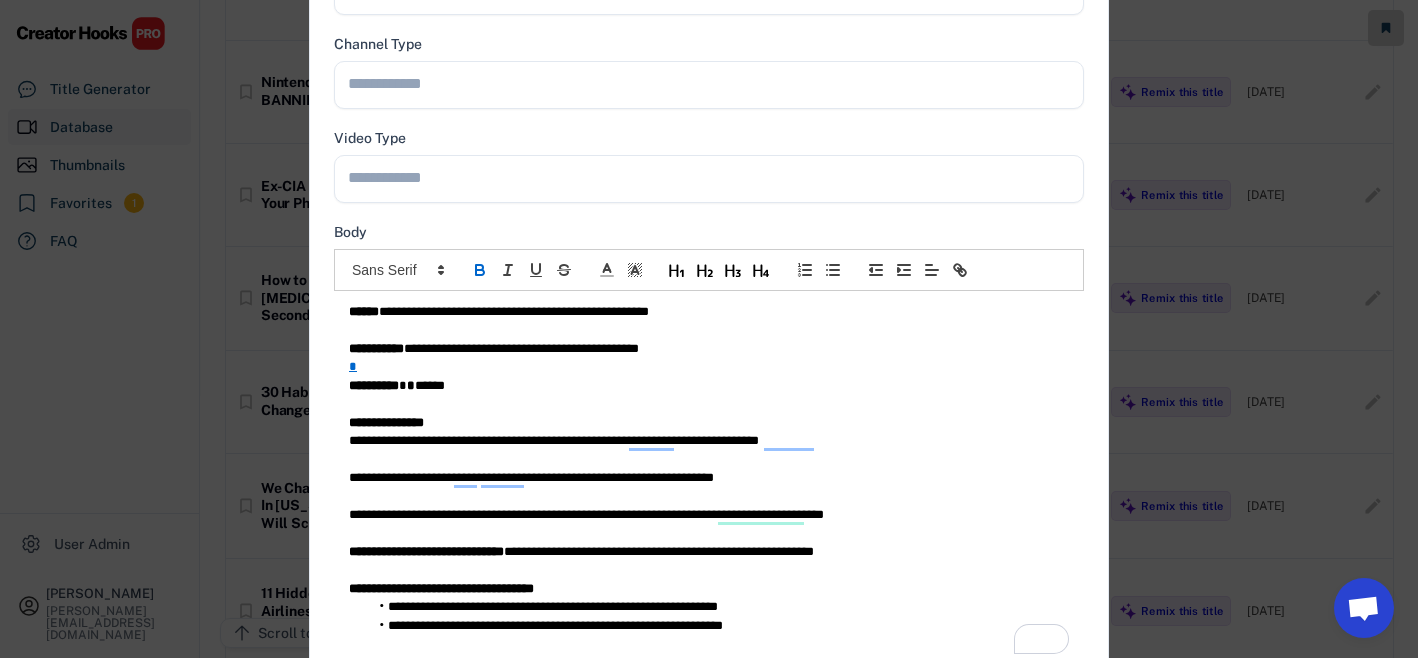 click on "**********" at bounding box center (709, 312) 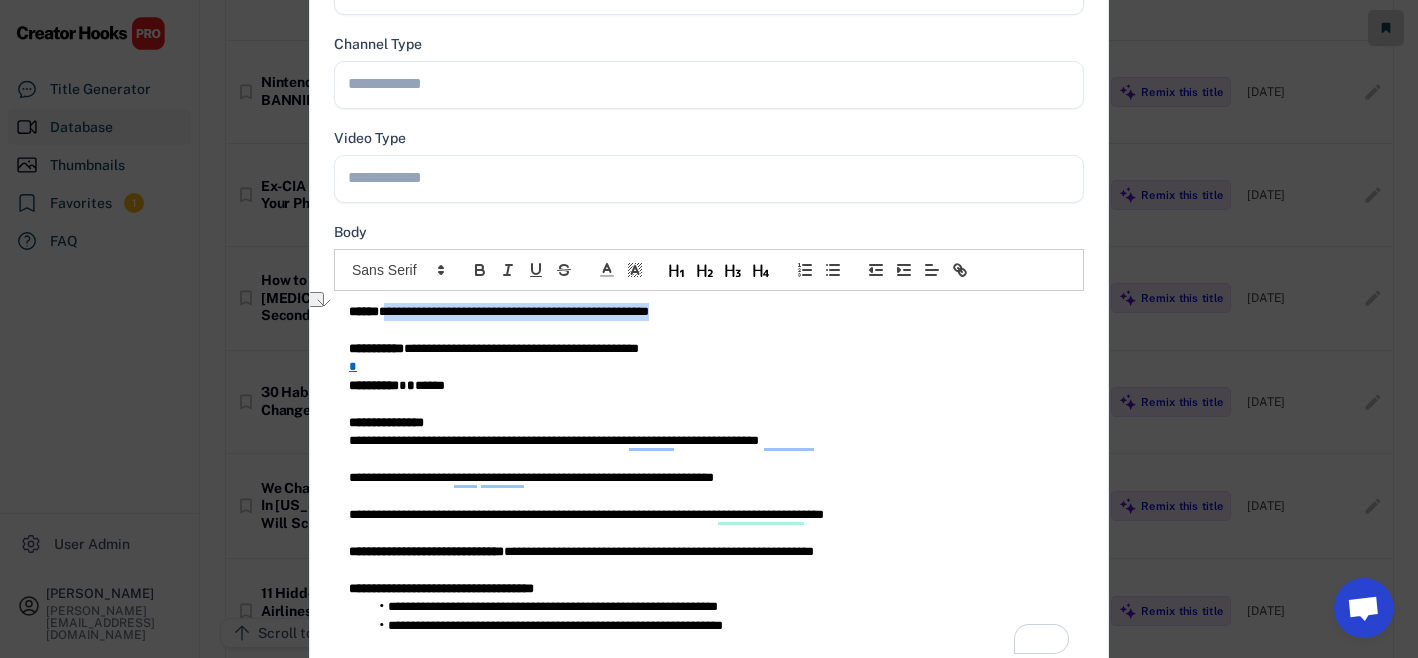 scroll, scrollTop: 0, scrollLeft: 0, axis: both 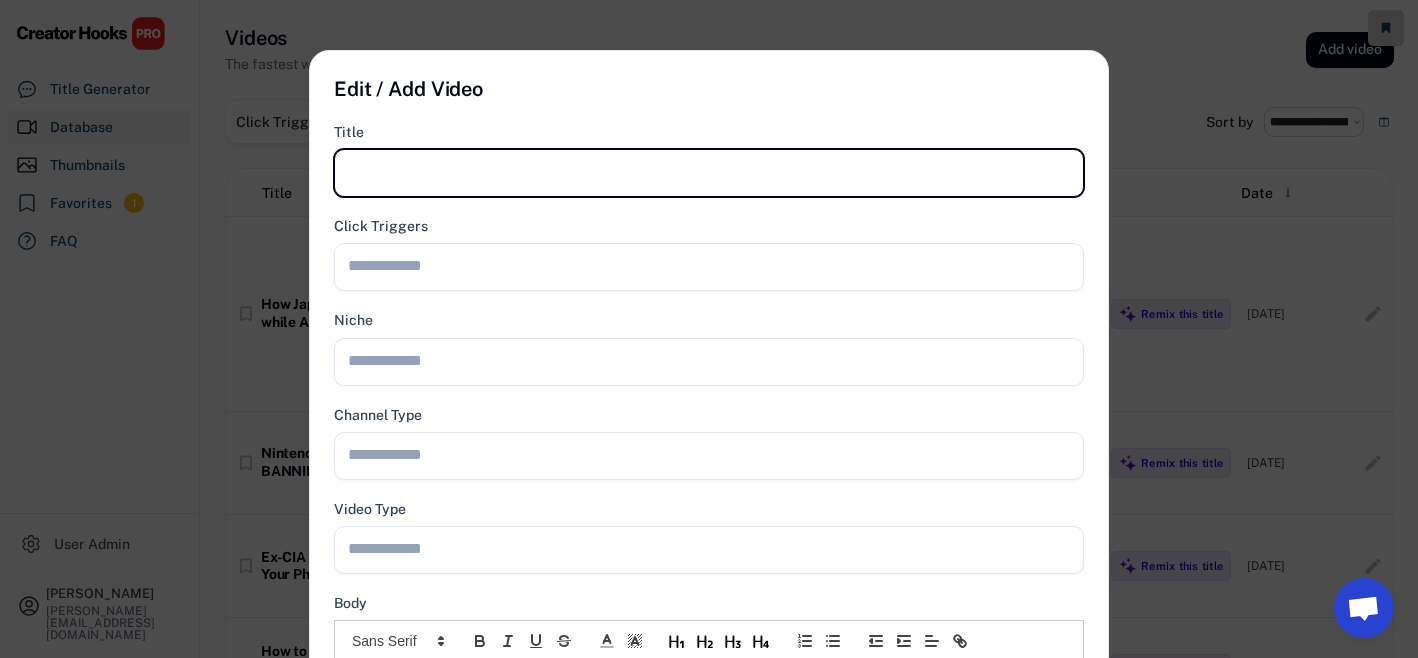 click at bounding box center (709, 173) 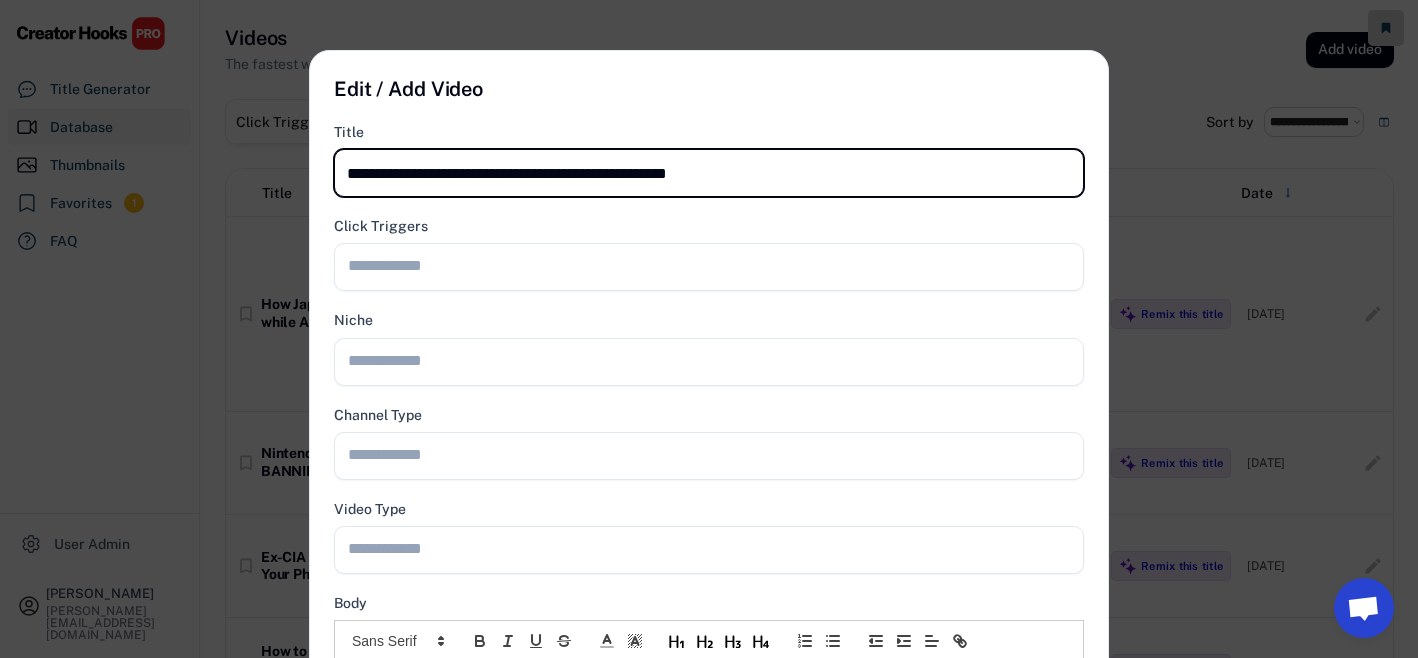type on "**********" 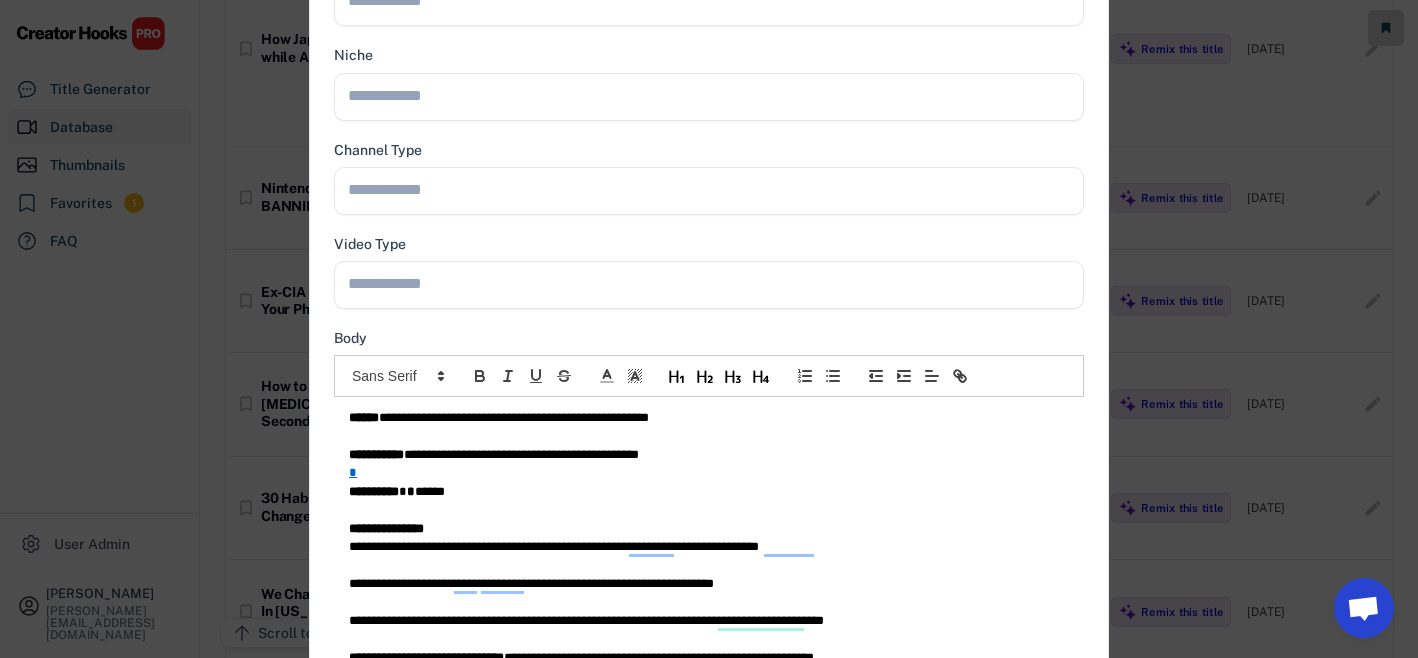 scroll, scrollTop: 531, scrollLeft: 0, axis: vertical 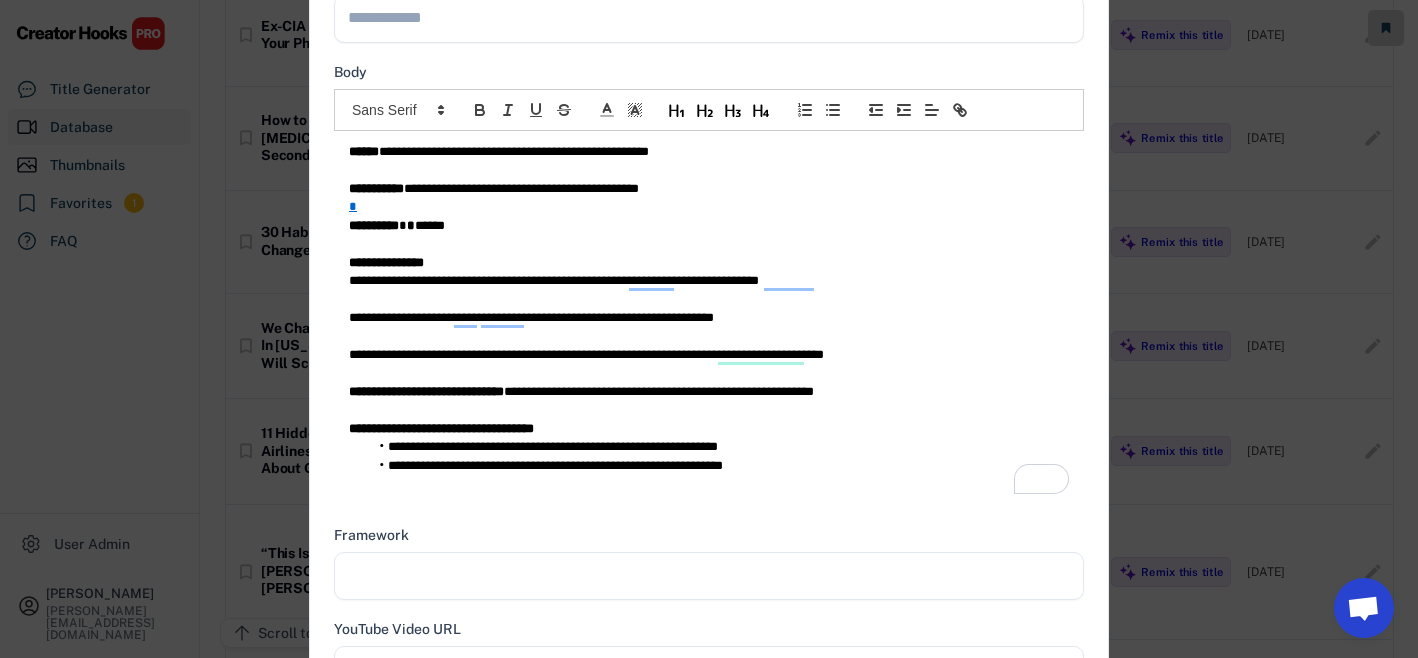 drag, startPoint x: 426, startPoint y: 189, endPoint x: 591, endPoint y: 399, distance: 267.0674 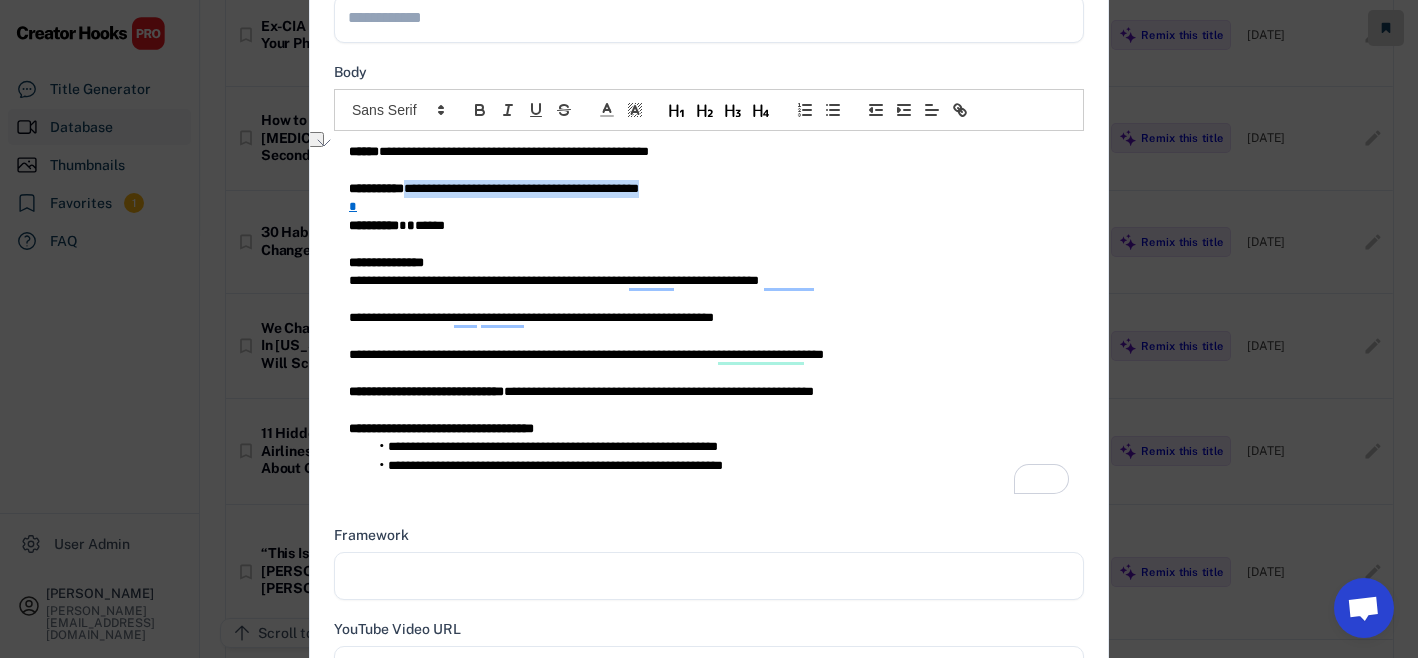 copy on "**********" 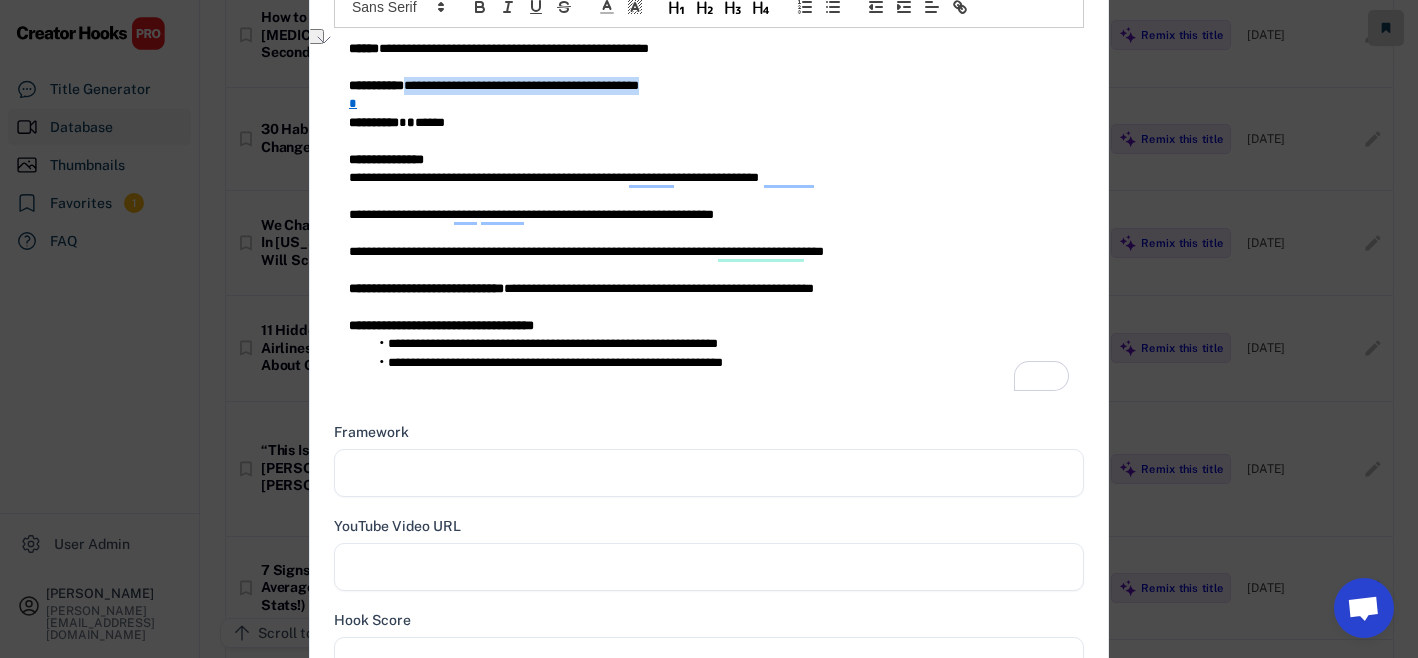 scroll, scrollTop: 790, scrollLeft: 0, axis: vertical 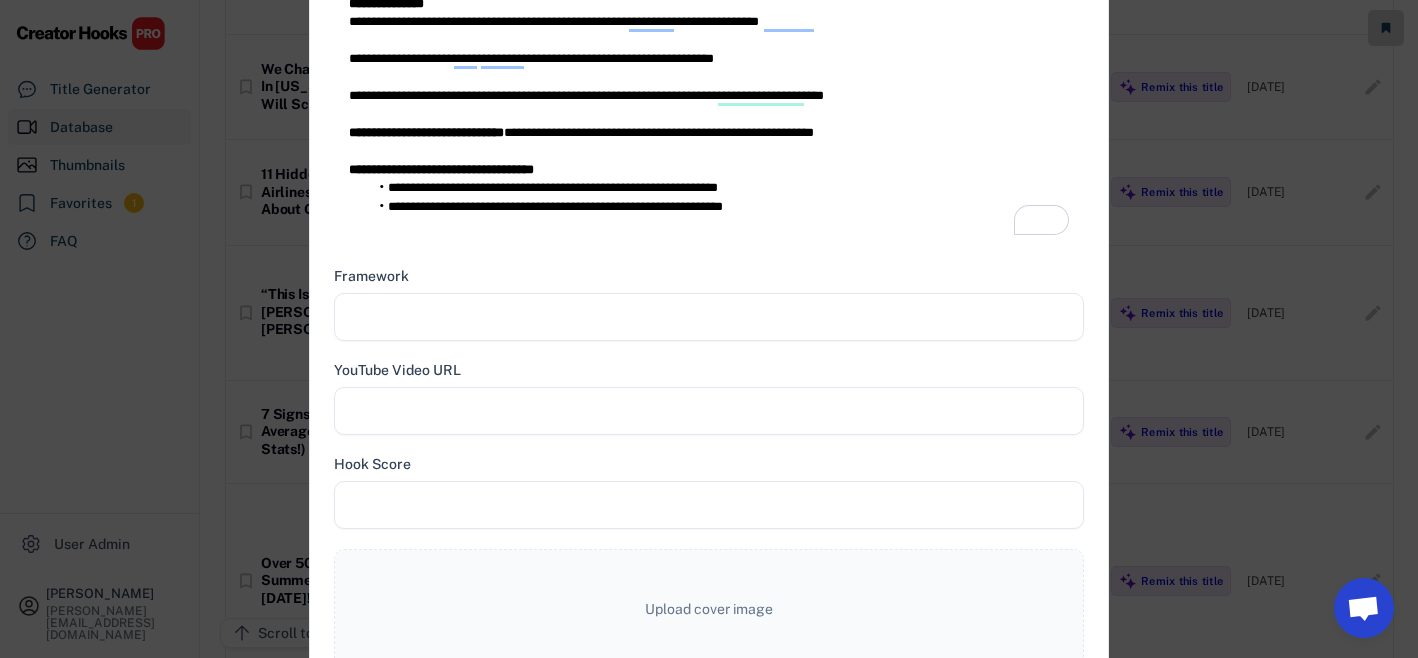 click at bounding box center [709, 317] 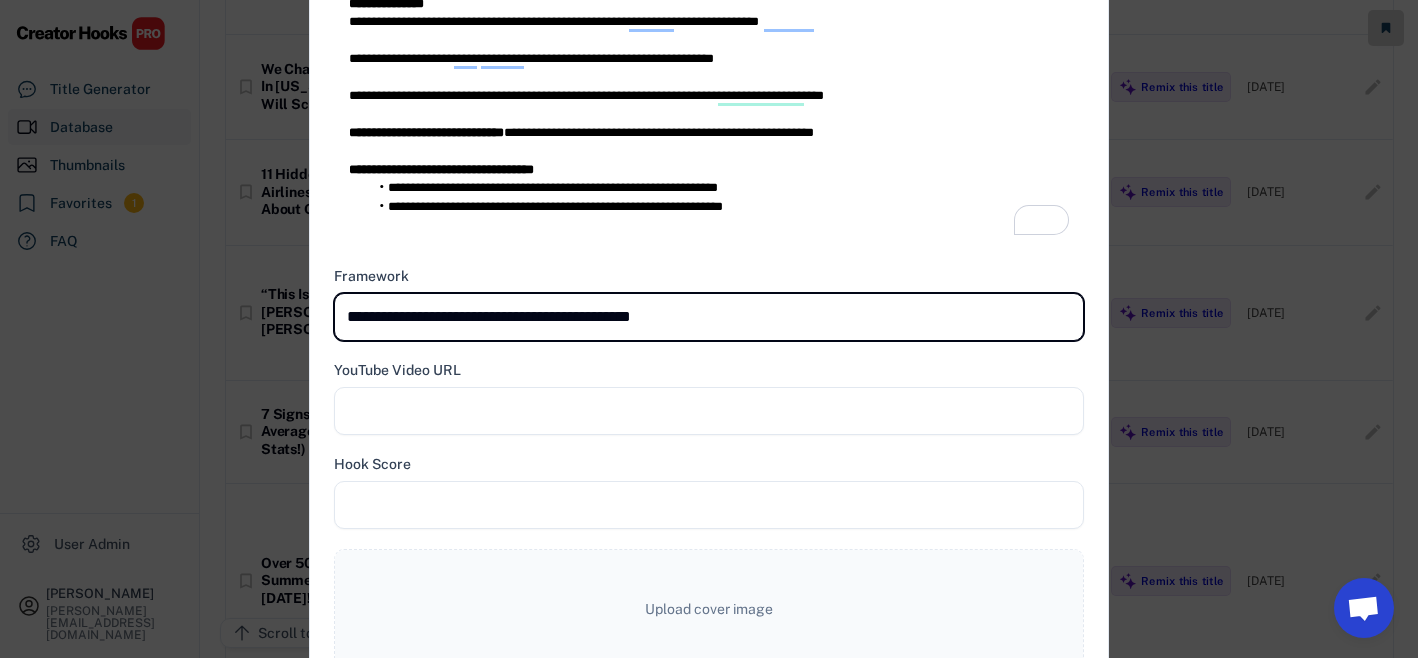 type on "**********" 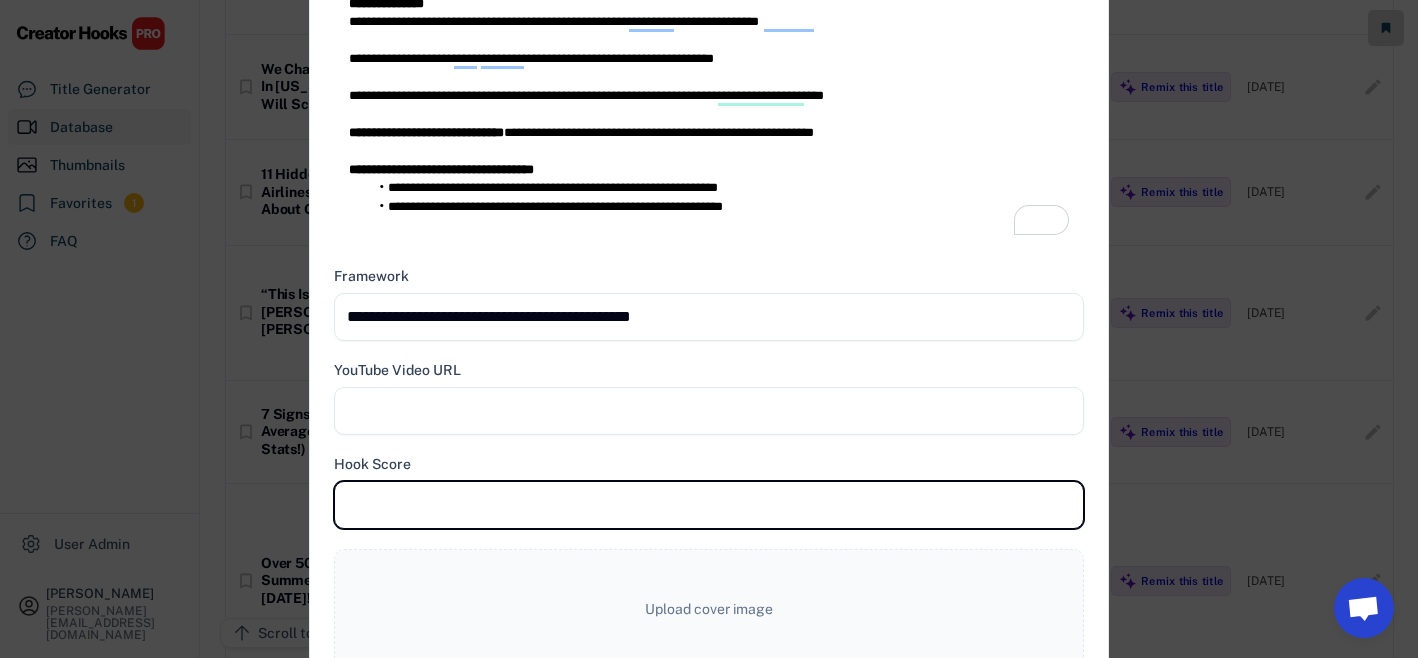 click at bounding box center [709, 505] 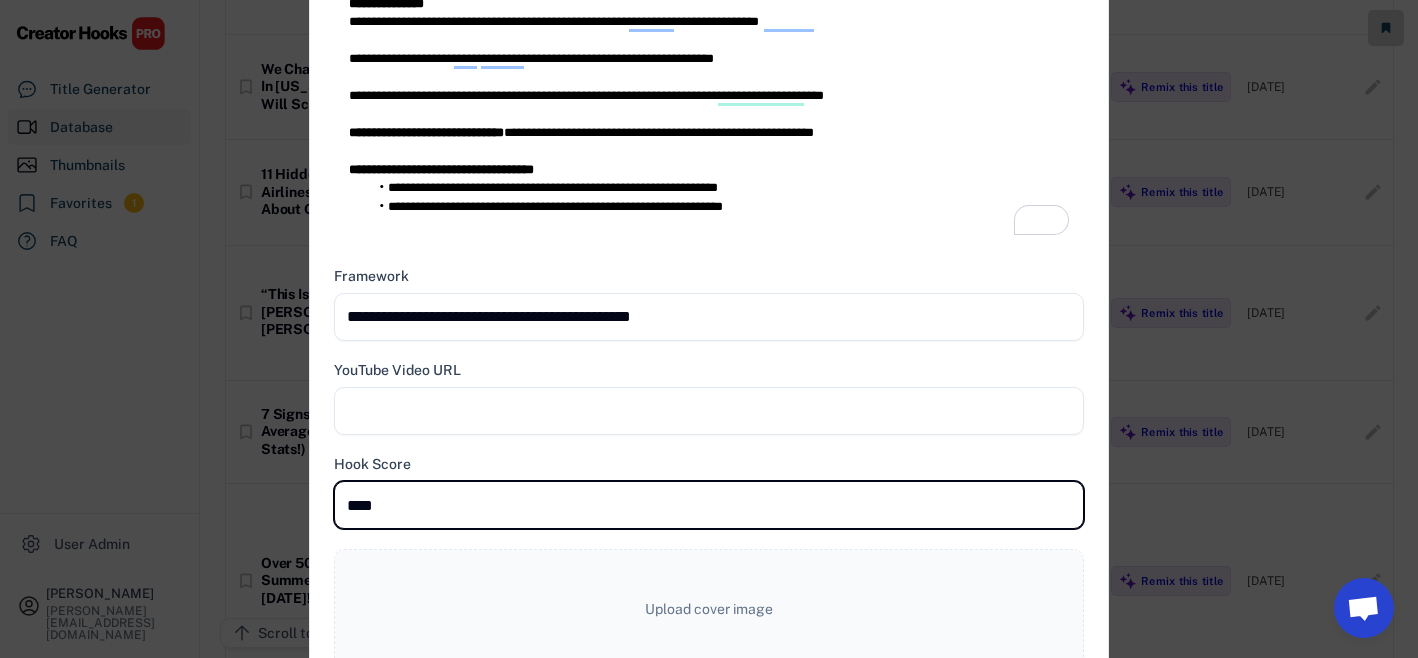 type on "****" 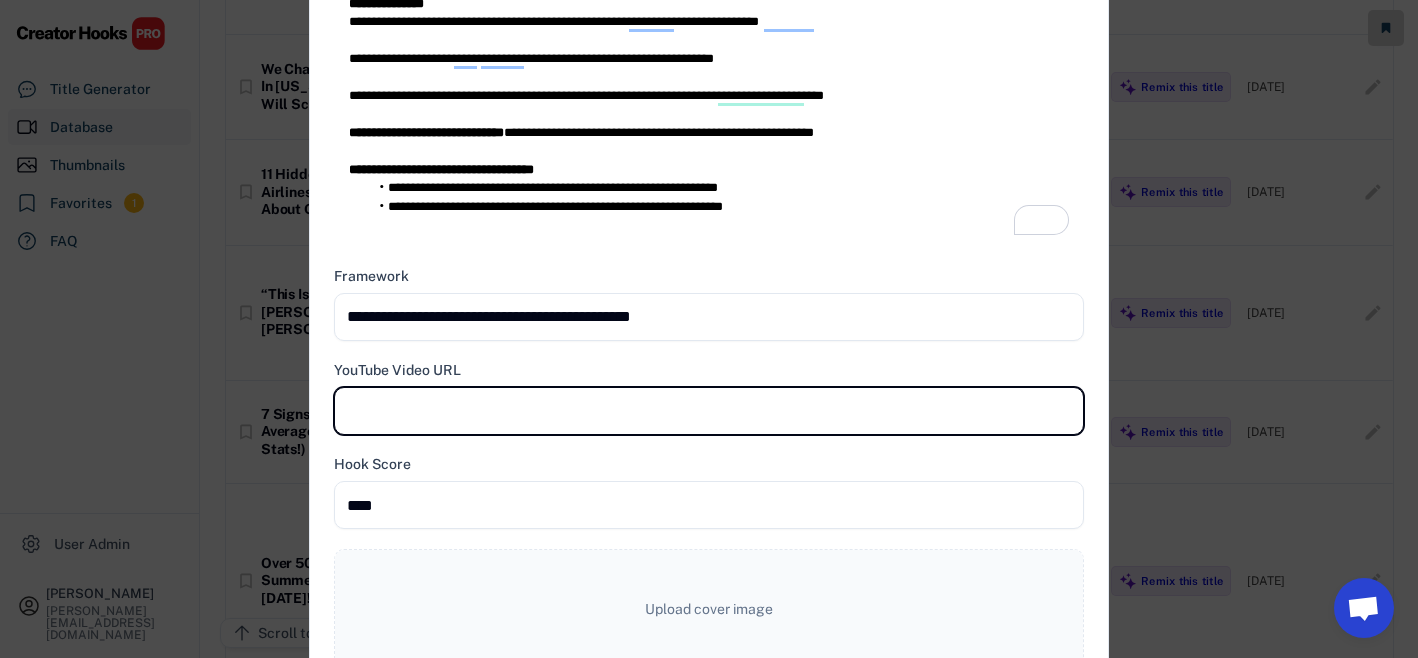 click at bounding box center (709, 411) 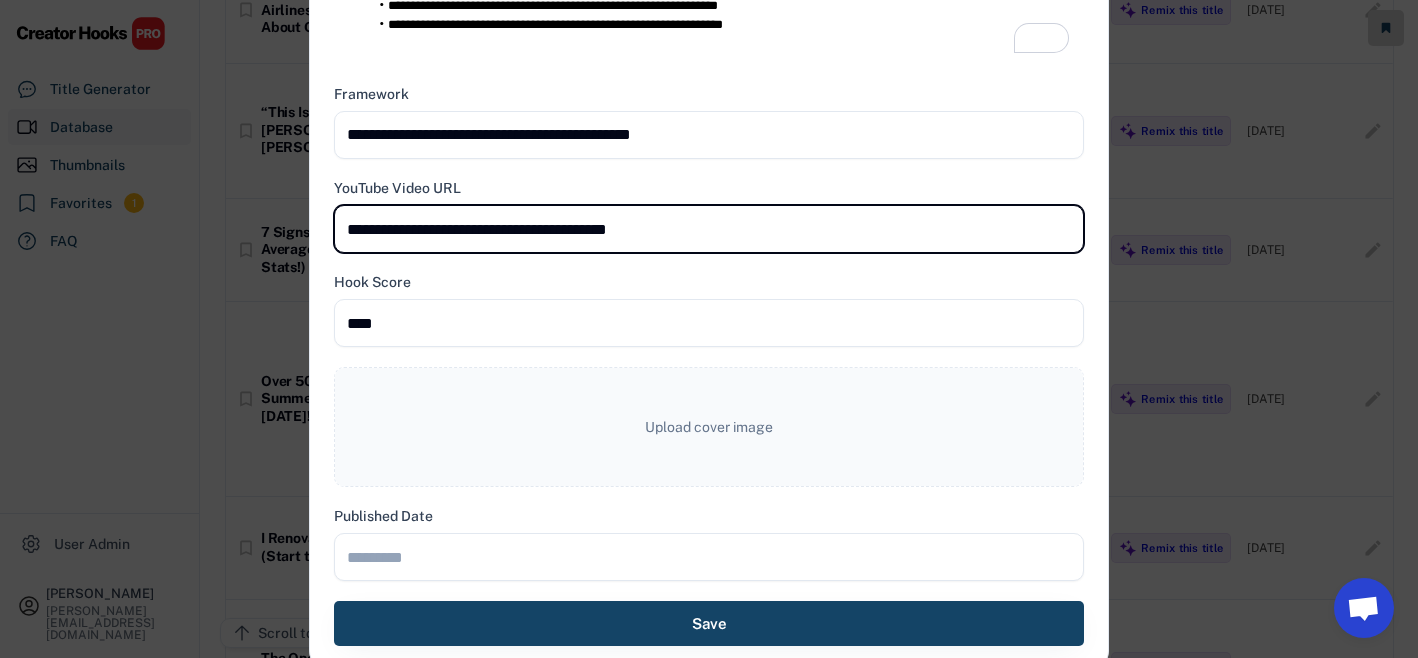 type on "**********" 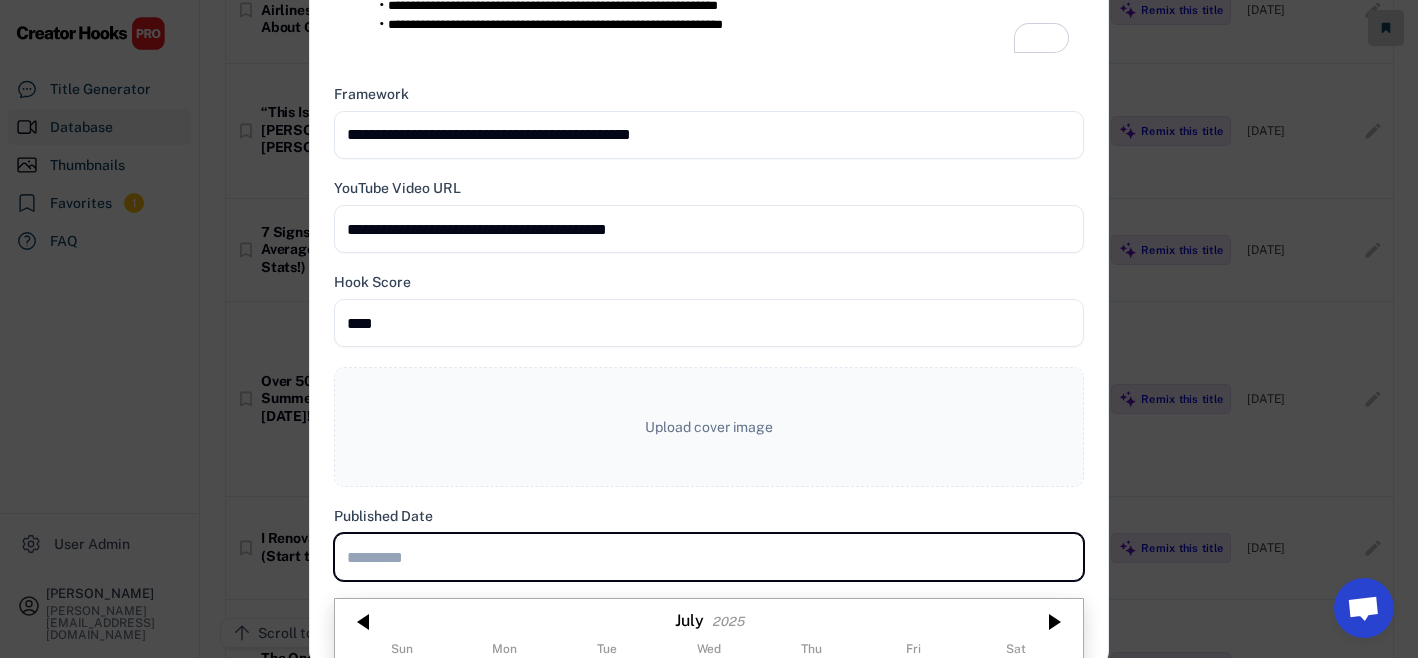 click at bounding box center [709, 557] 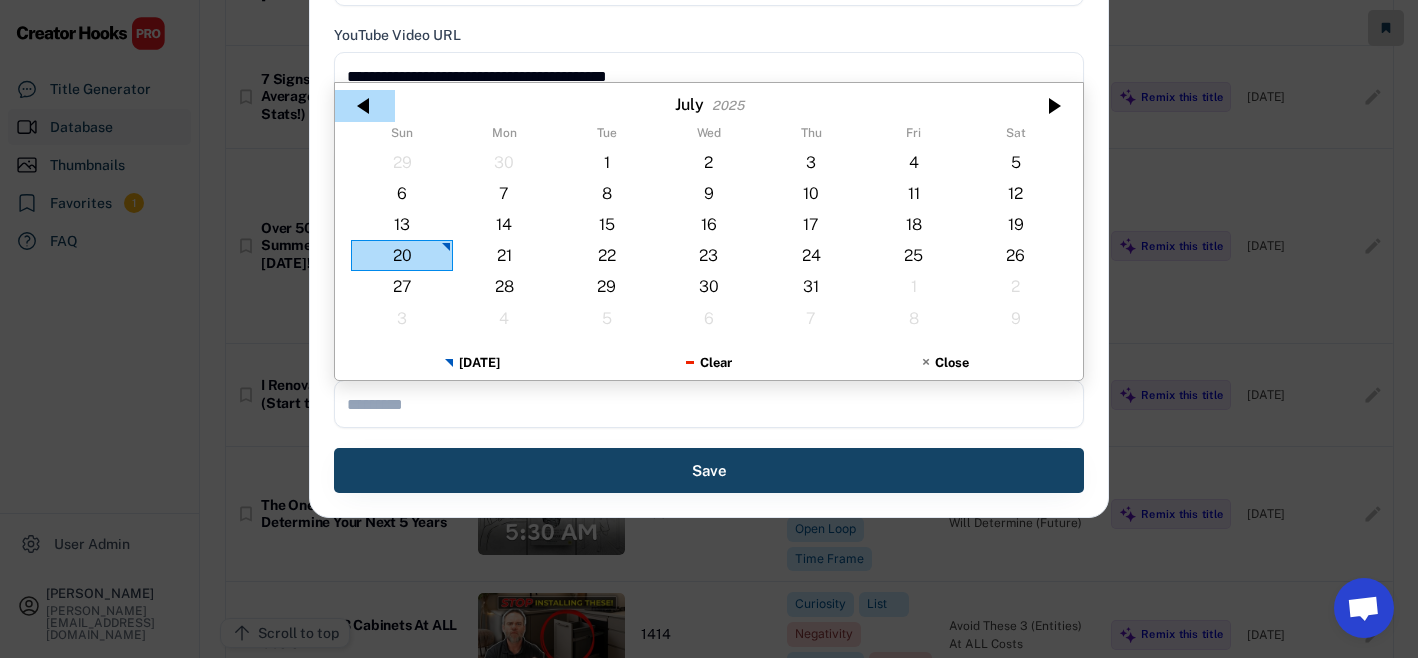 click at bounding box center [365, 106] 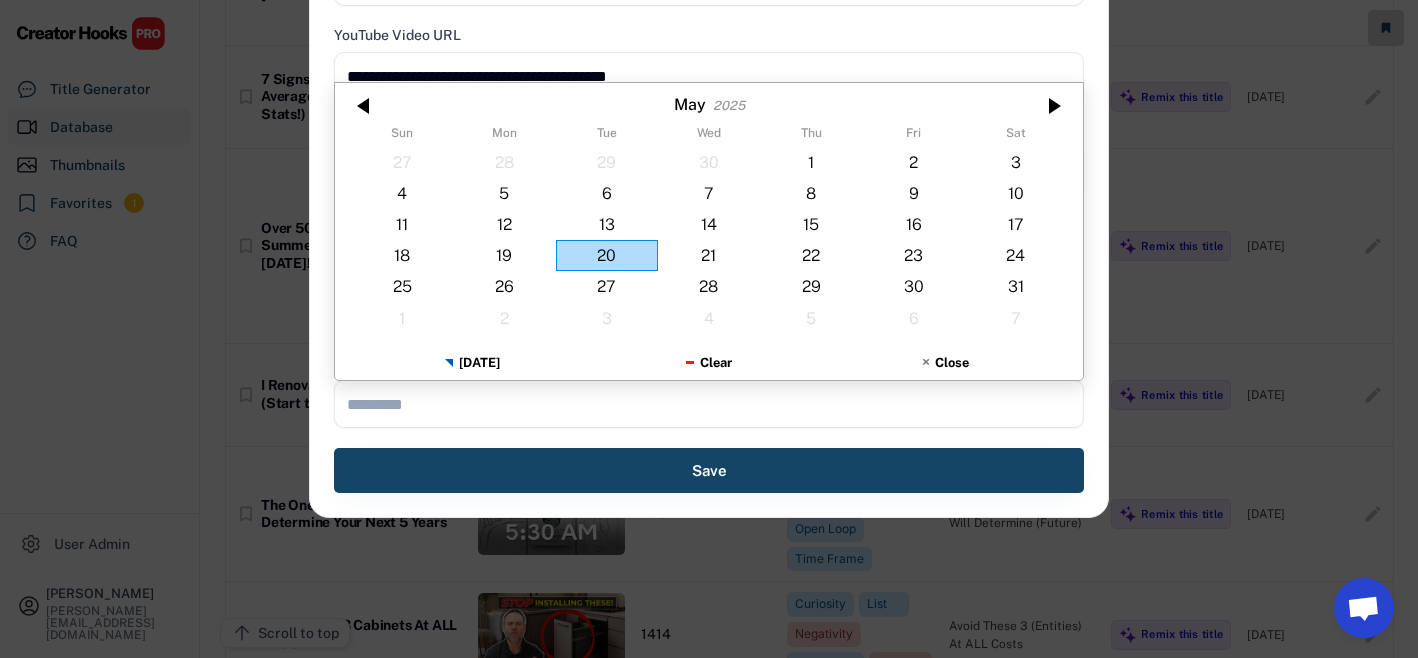 click on "20" at bounding box center (607, 255) 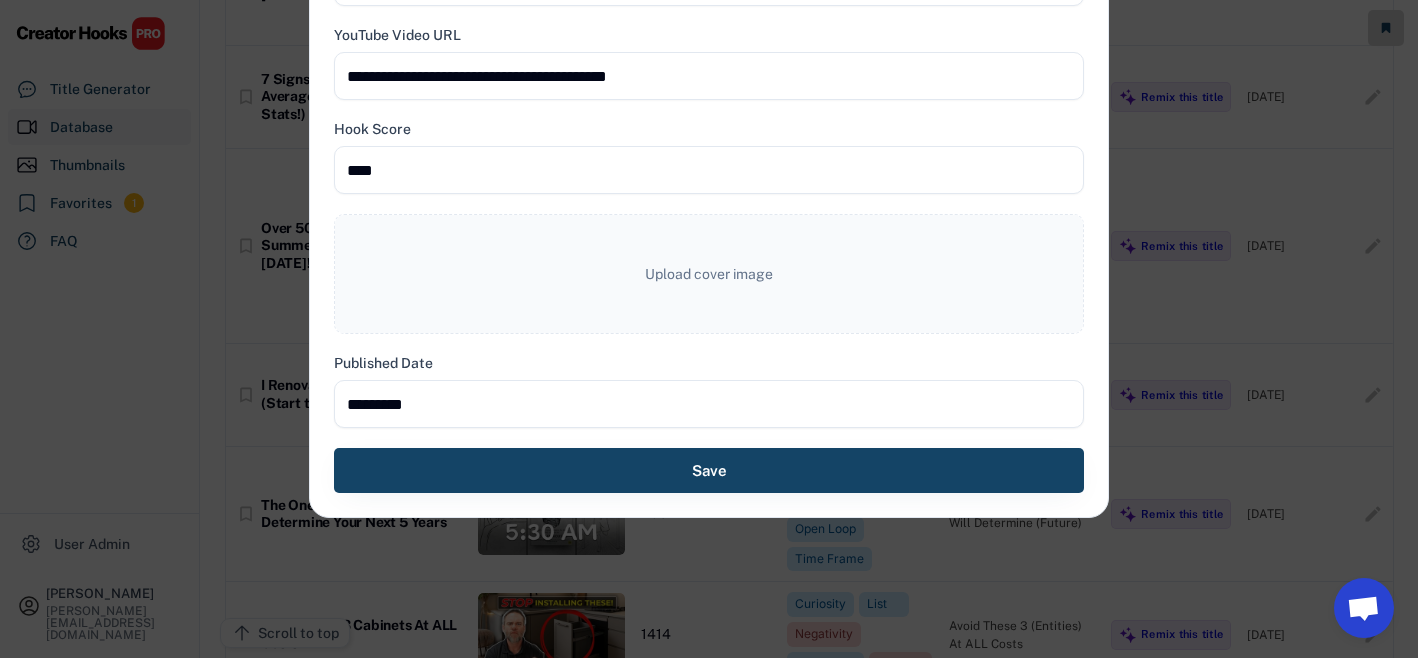 type on "**********" 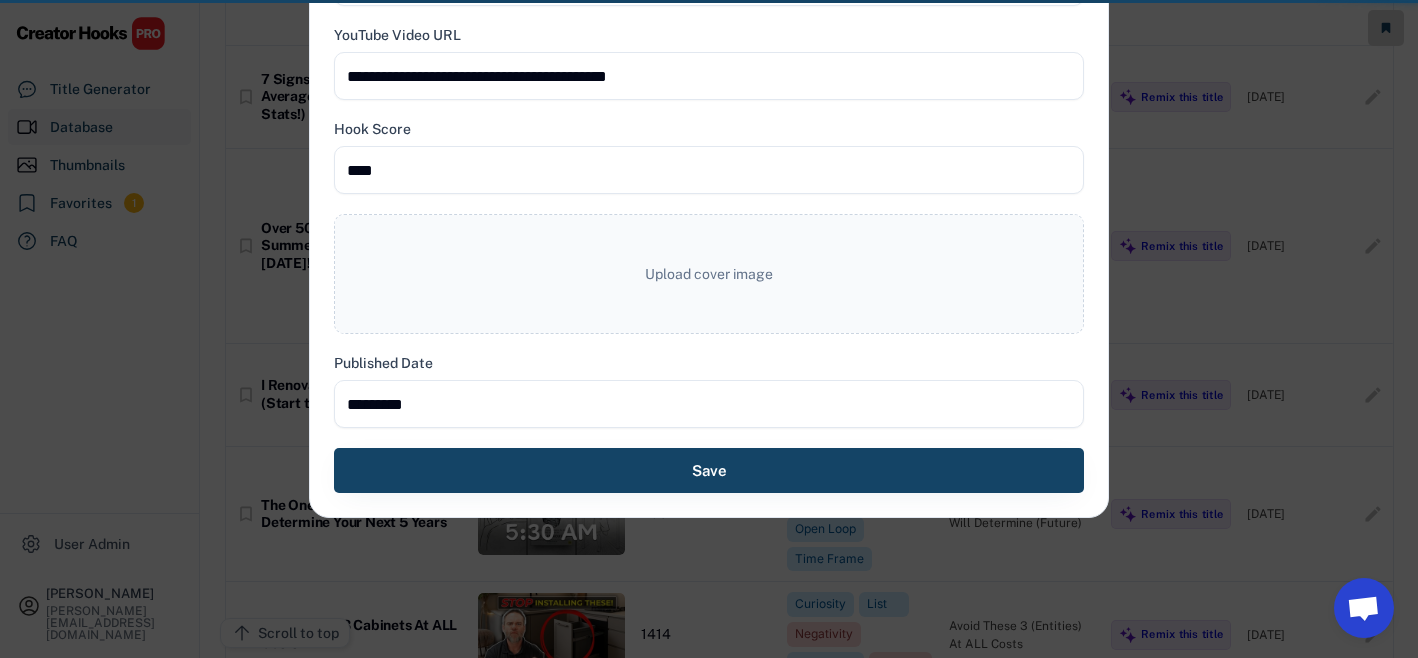 type 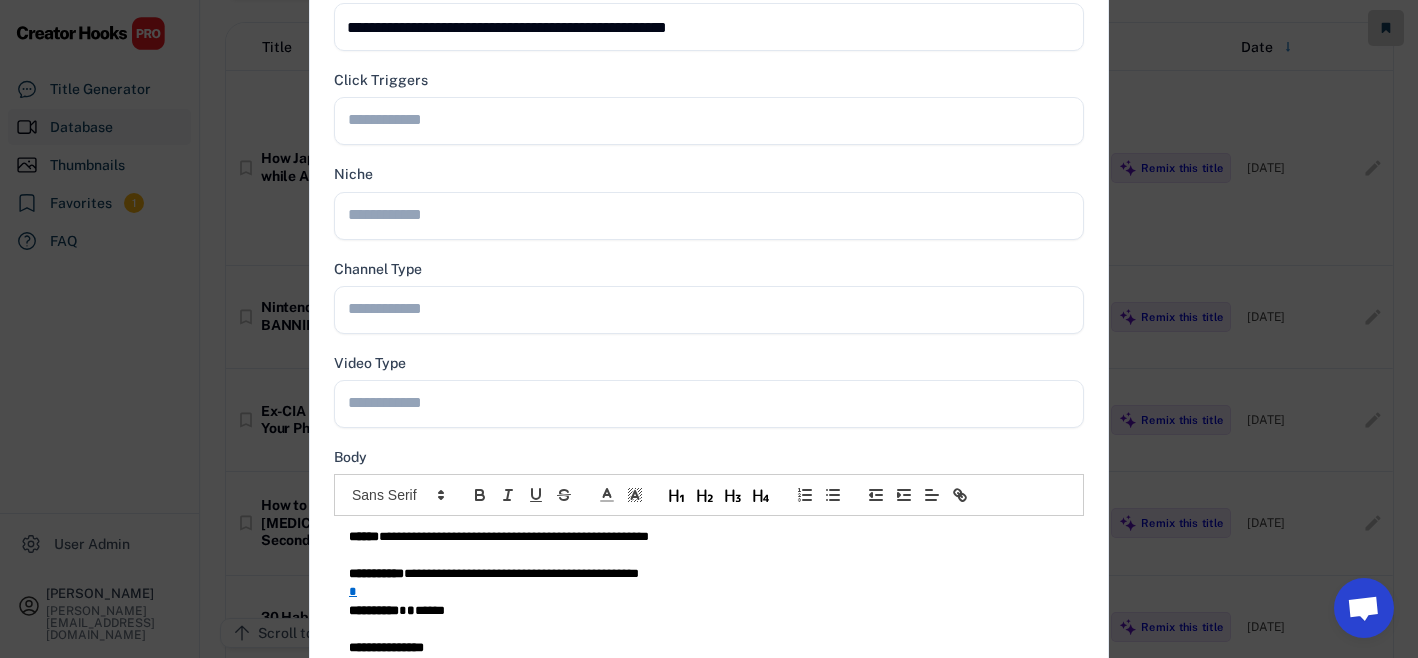 scroll, scrollTop: 130, scrollLeft: 0, axis: vertical 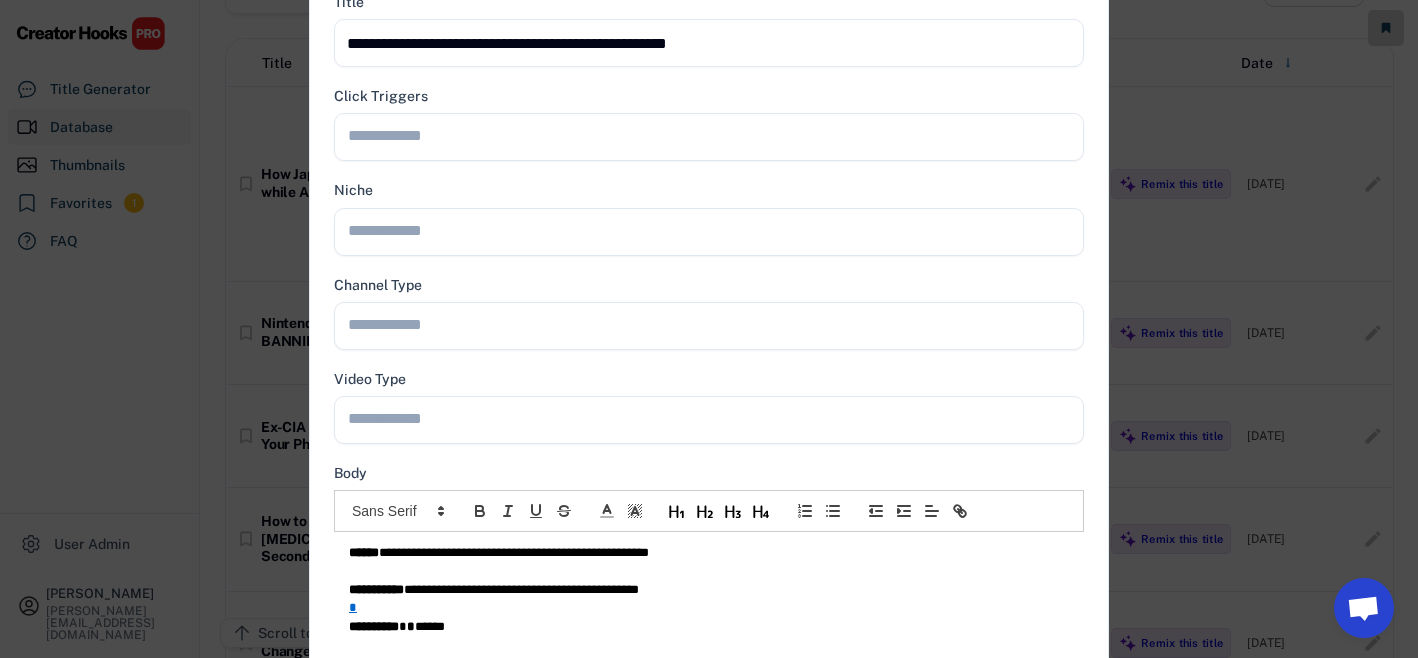 click at bounding box center [714, 135] 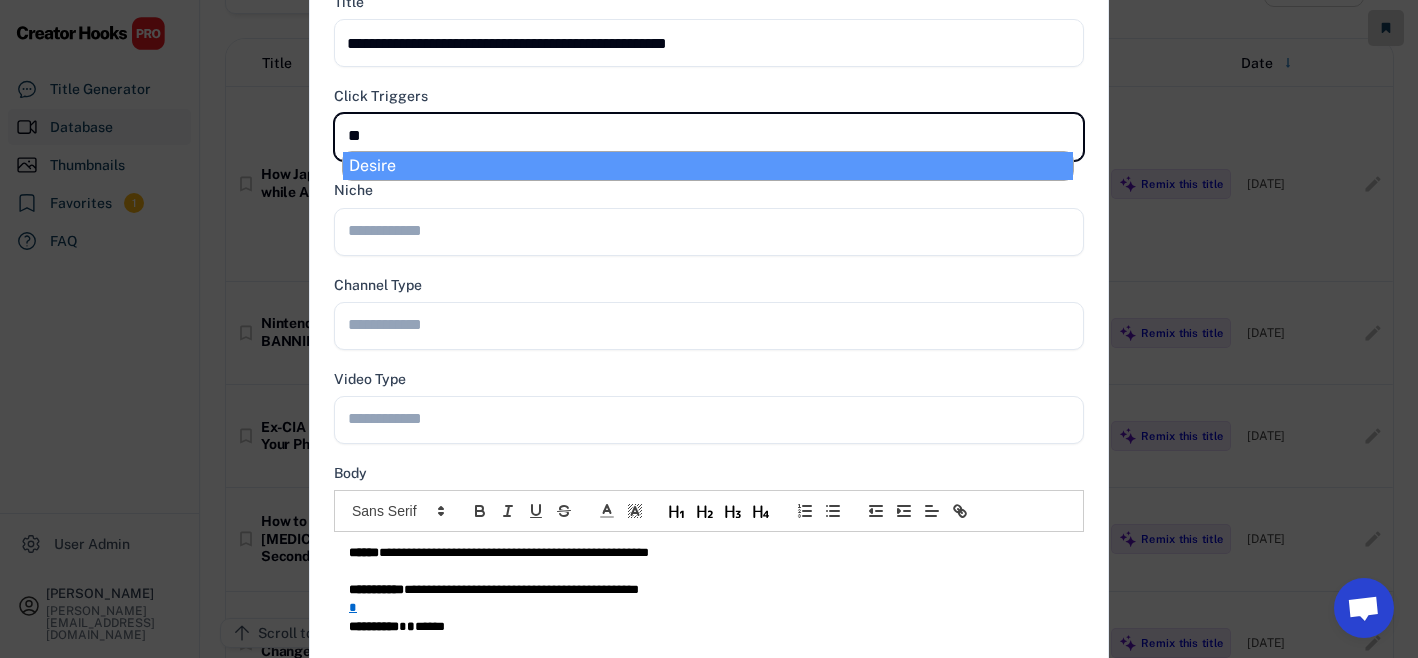 type on "***" 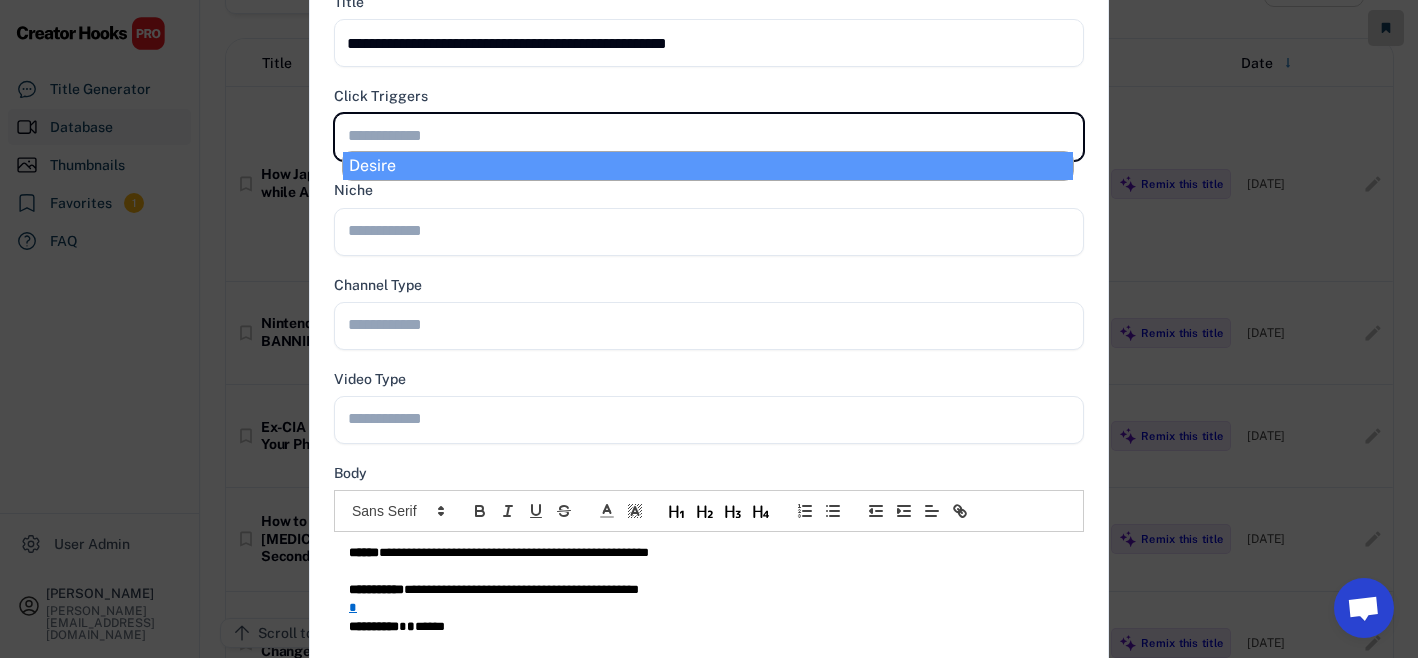 scroll, scrollTop: 0, scrollLeft: 0, axis: both 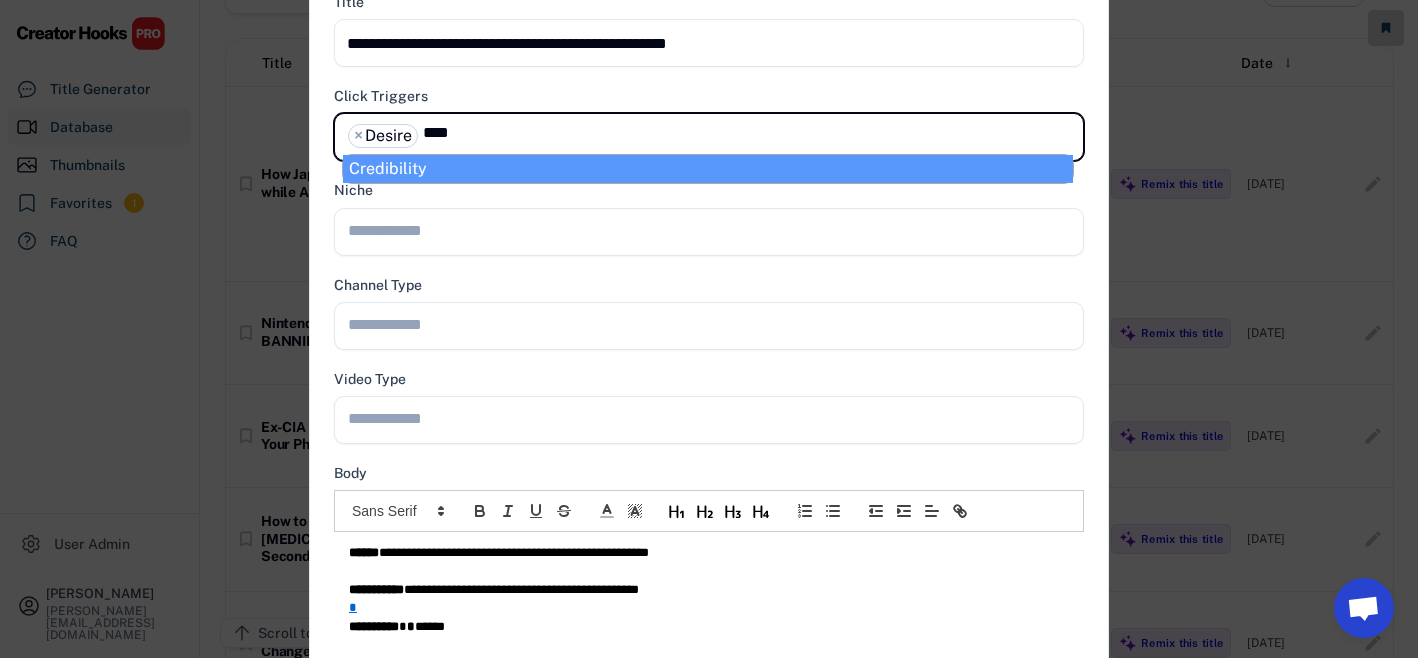 type on "****" 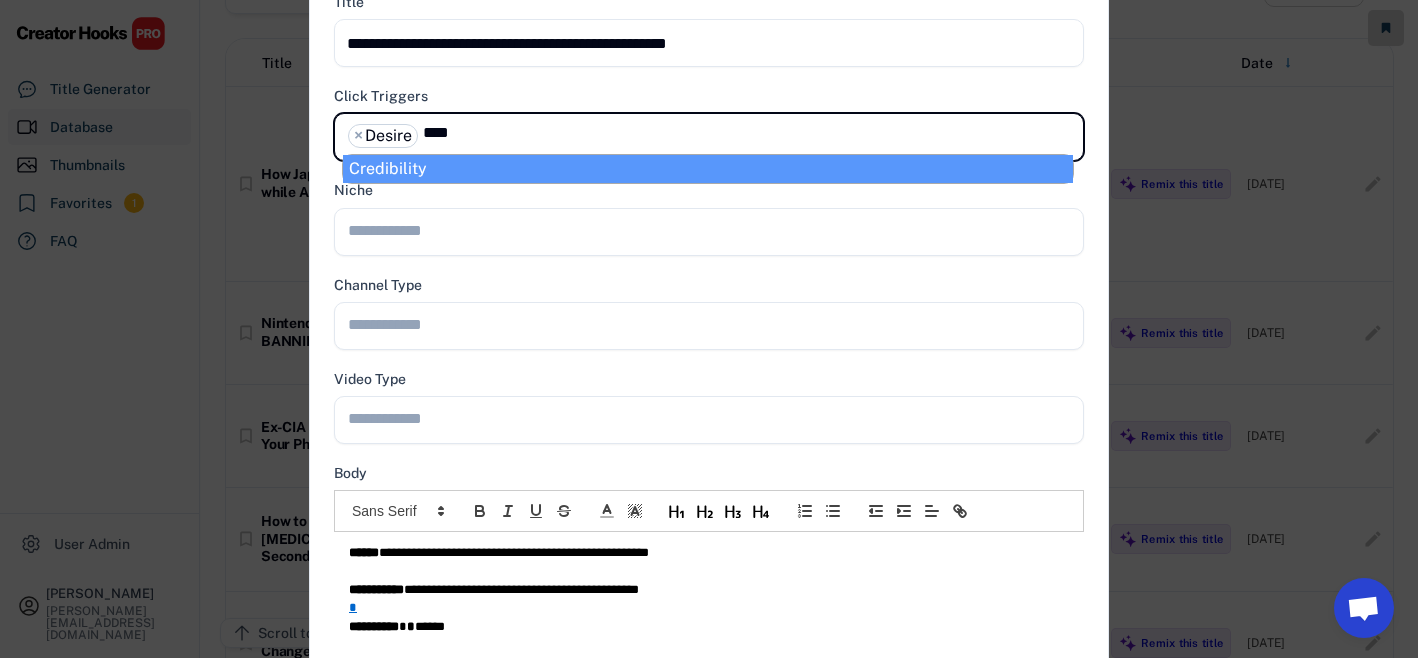type 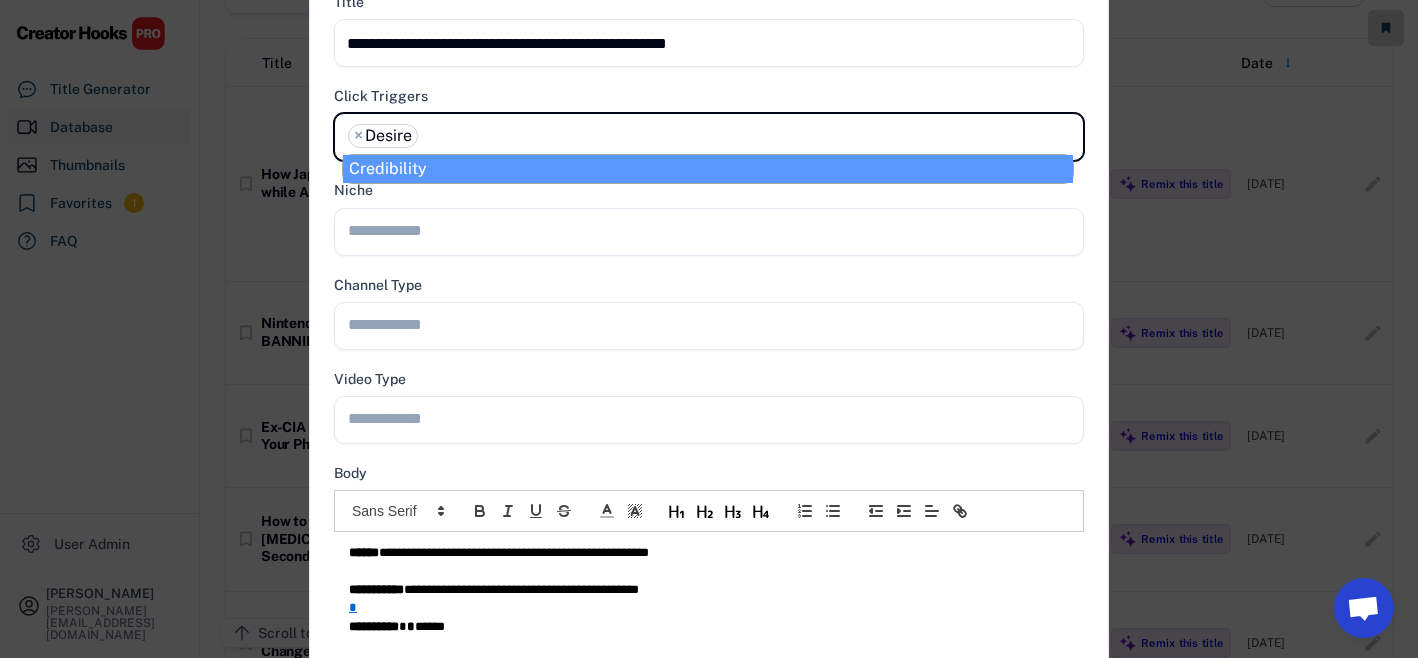 select on "**********" 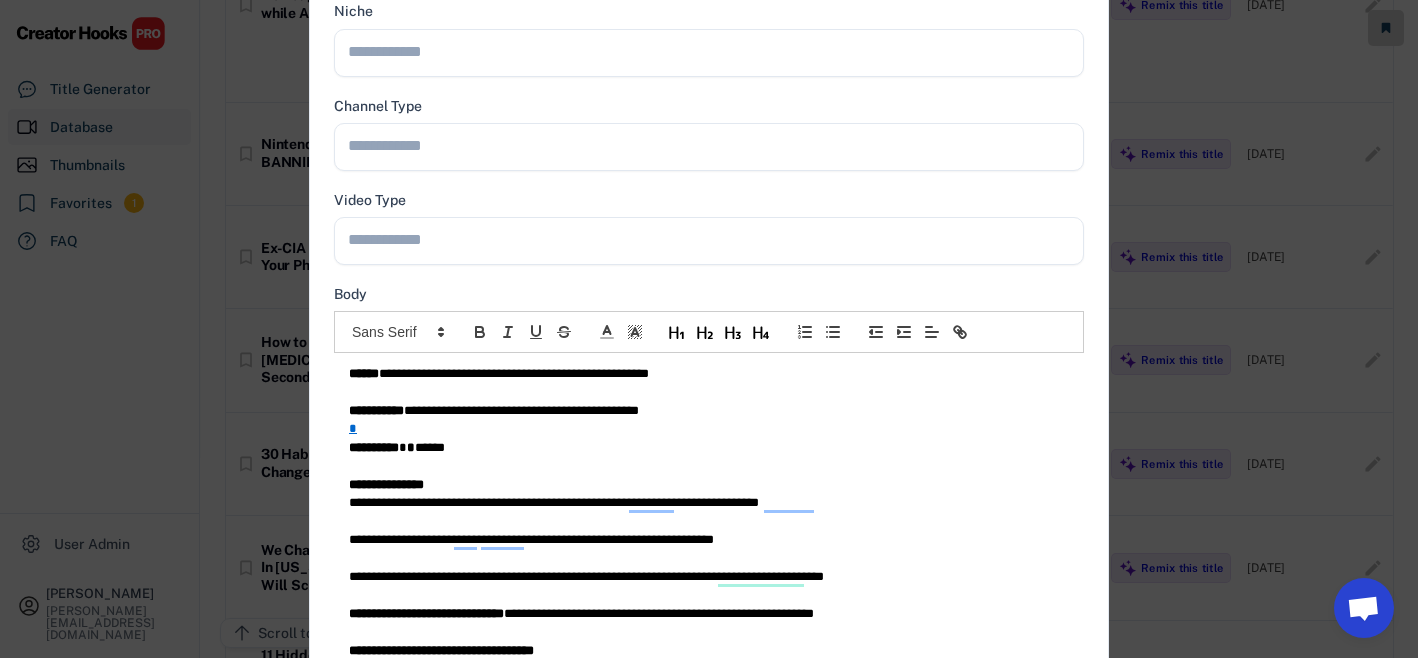 scroll, scrollTop: 116, scrollLeft: 0, axis: vertical 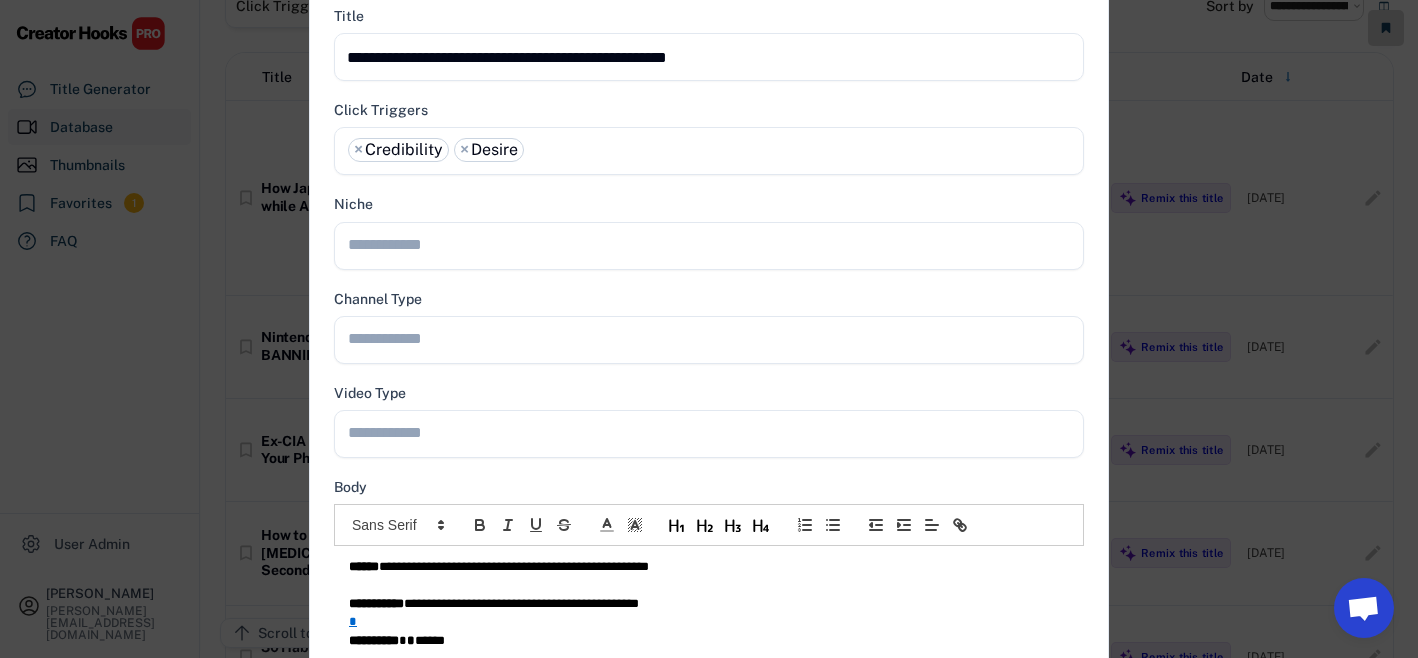 click at bounding box center (714, 244) 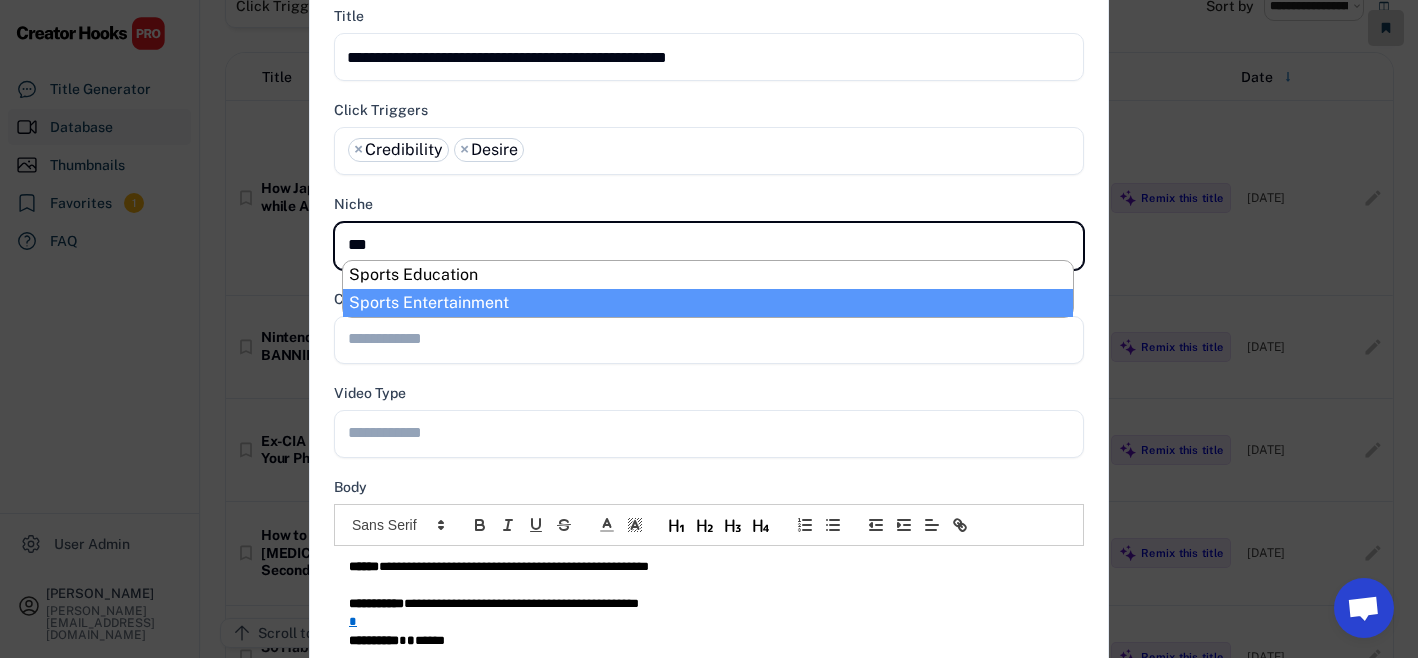 type on "***" 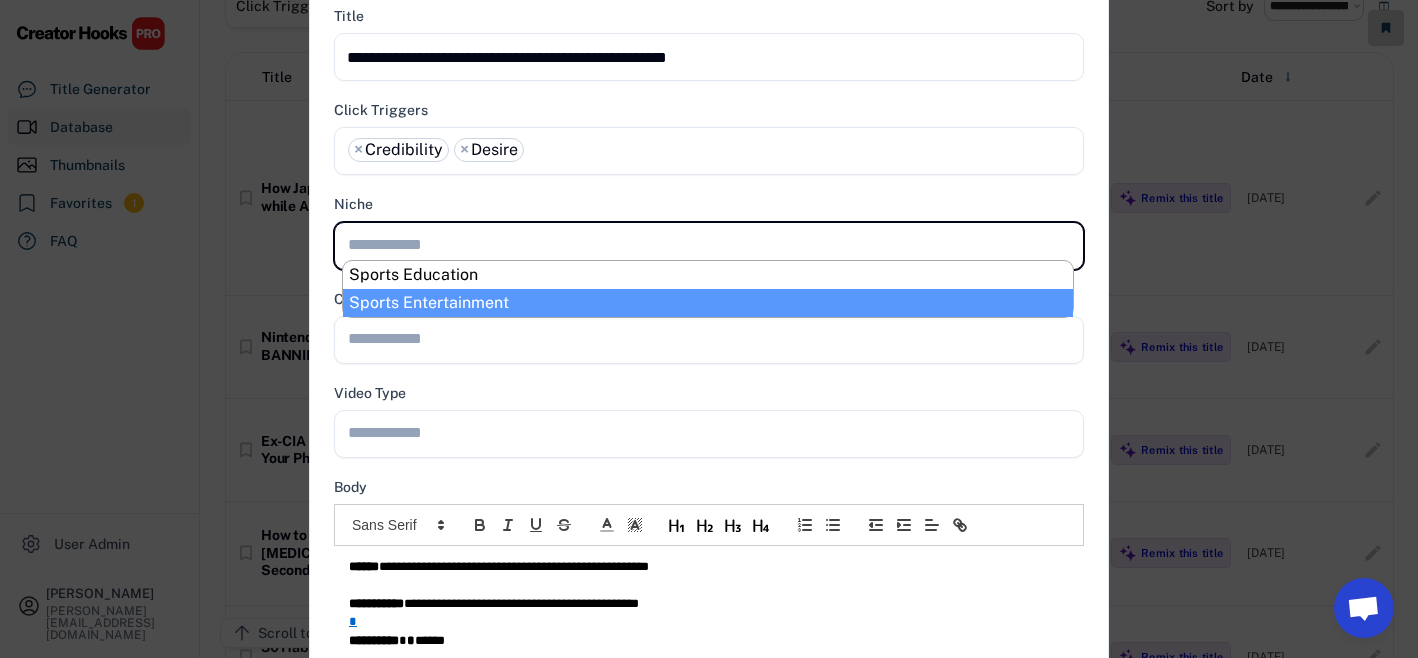 scroll, scrollTop: 0, scrollLeft: 0, axis: both 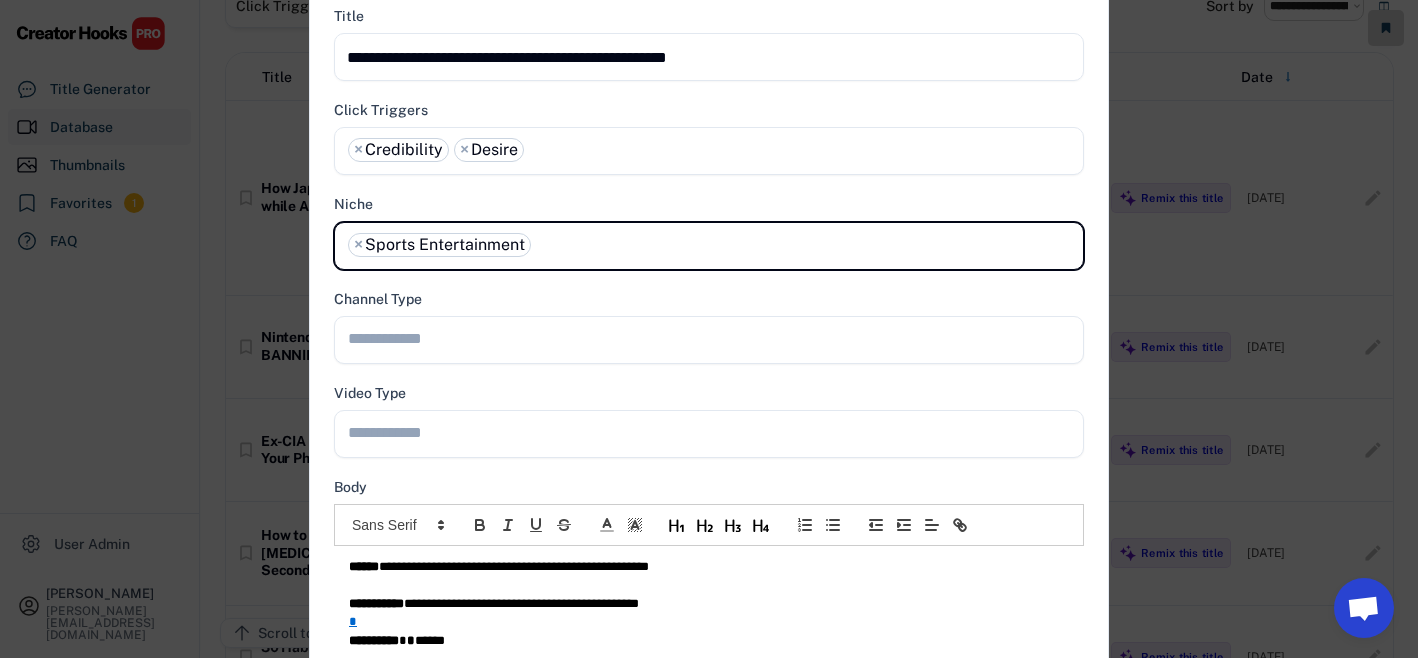 click at bounding box center [714, 338] 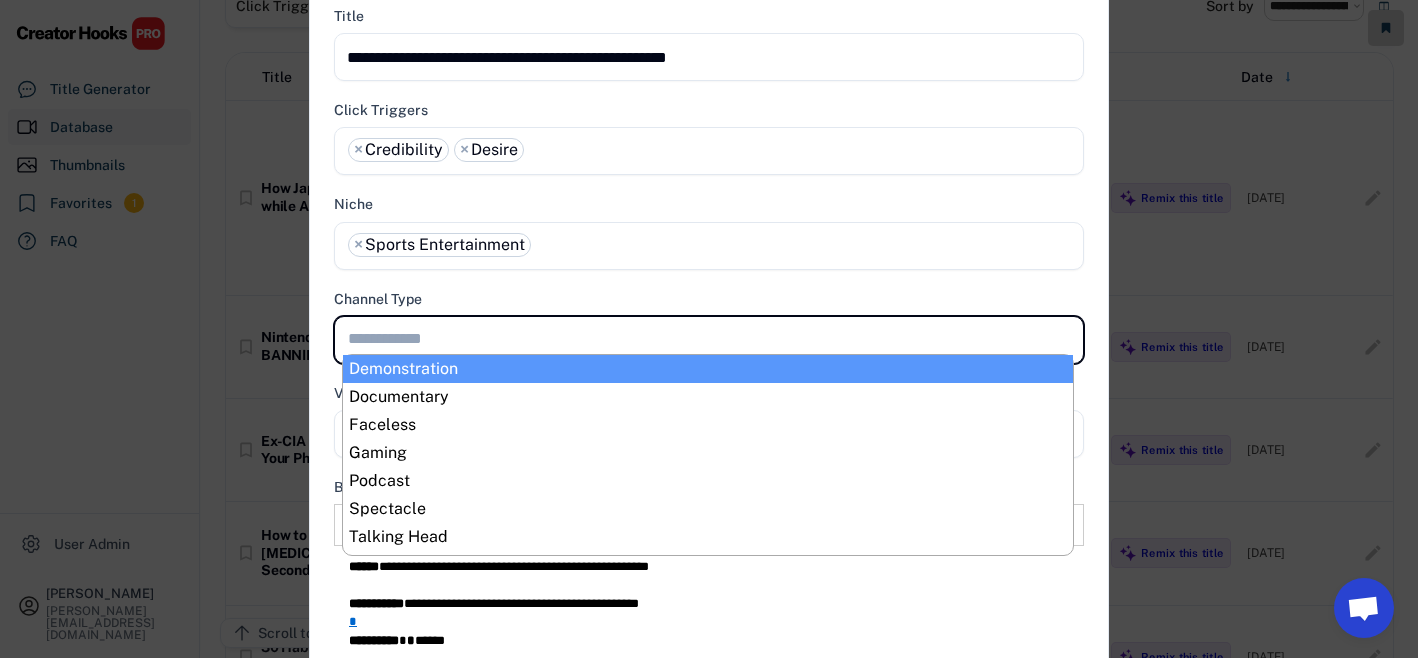 click on "**********" at bounding box center (709, 730) 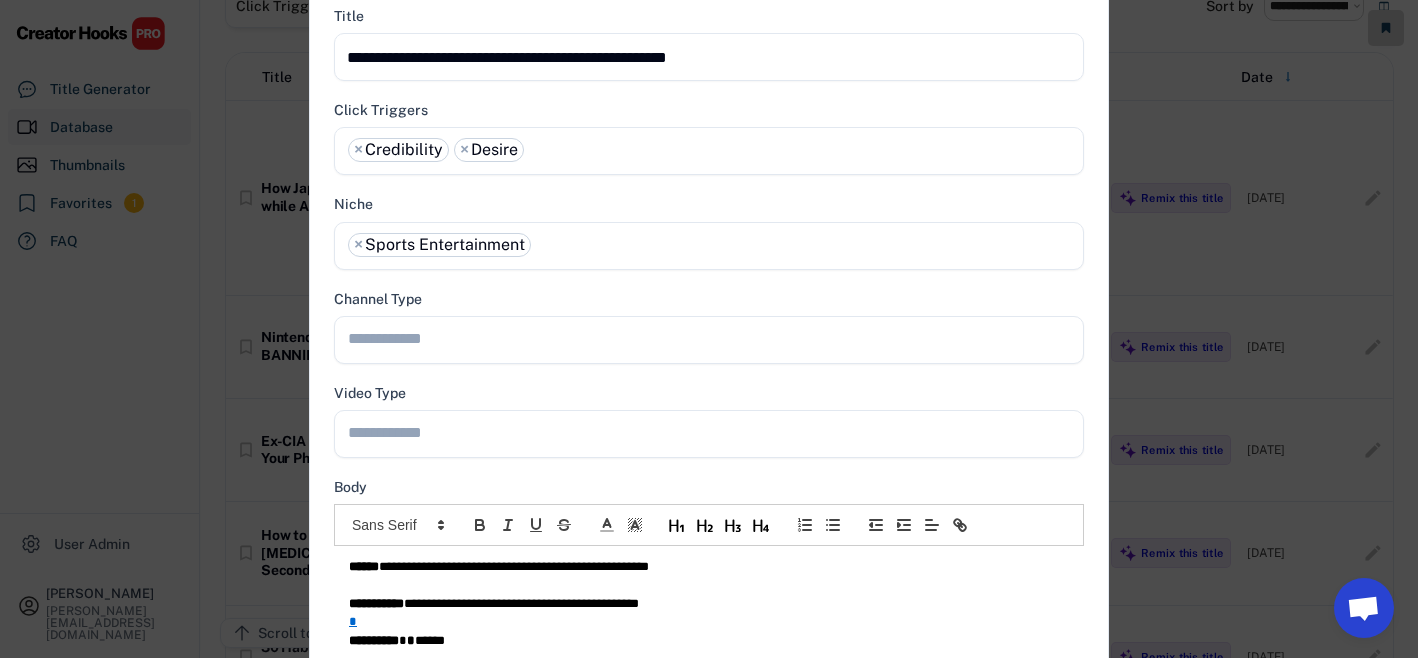 scroll, scrollTop: 199, scrollLeft: 0, axis: vertical 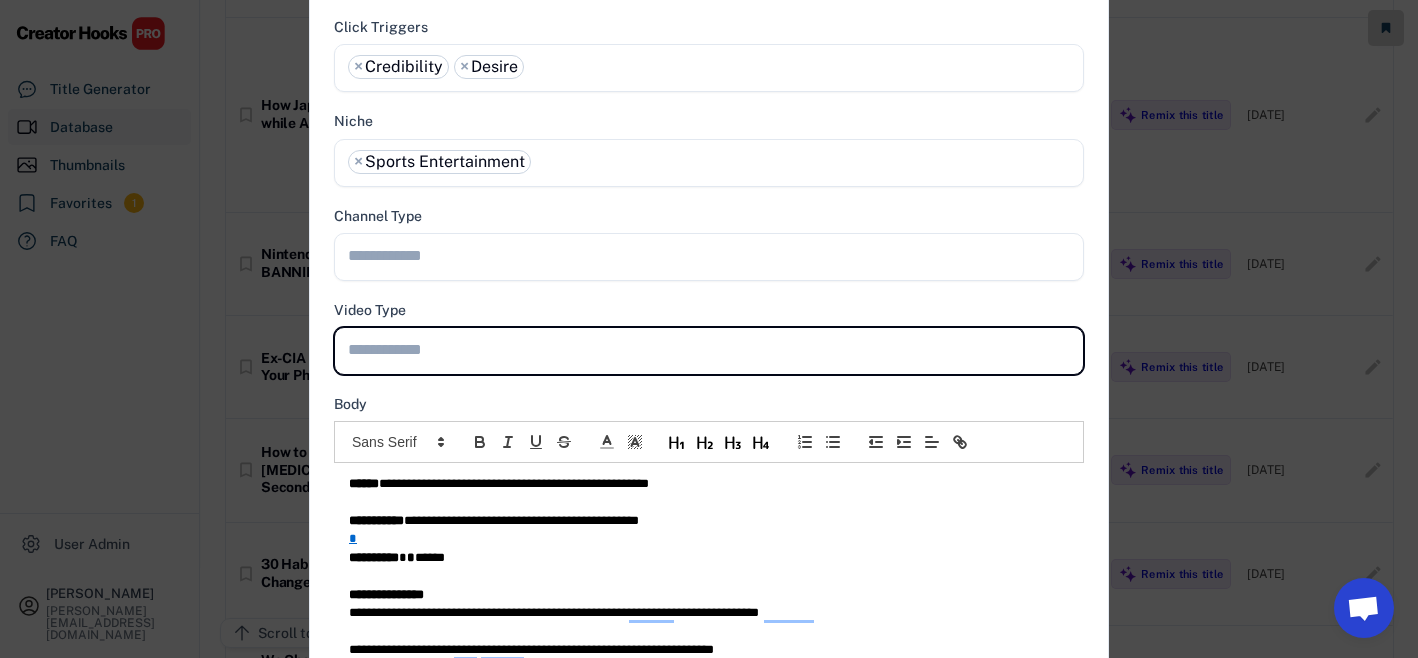 click at bounding box center (709, 347) 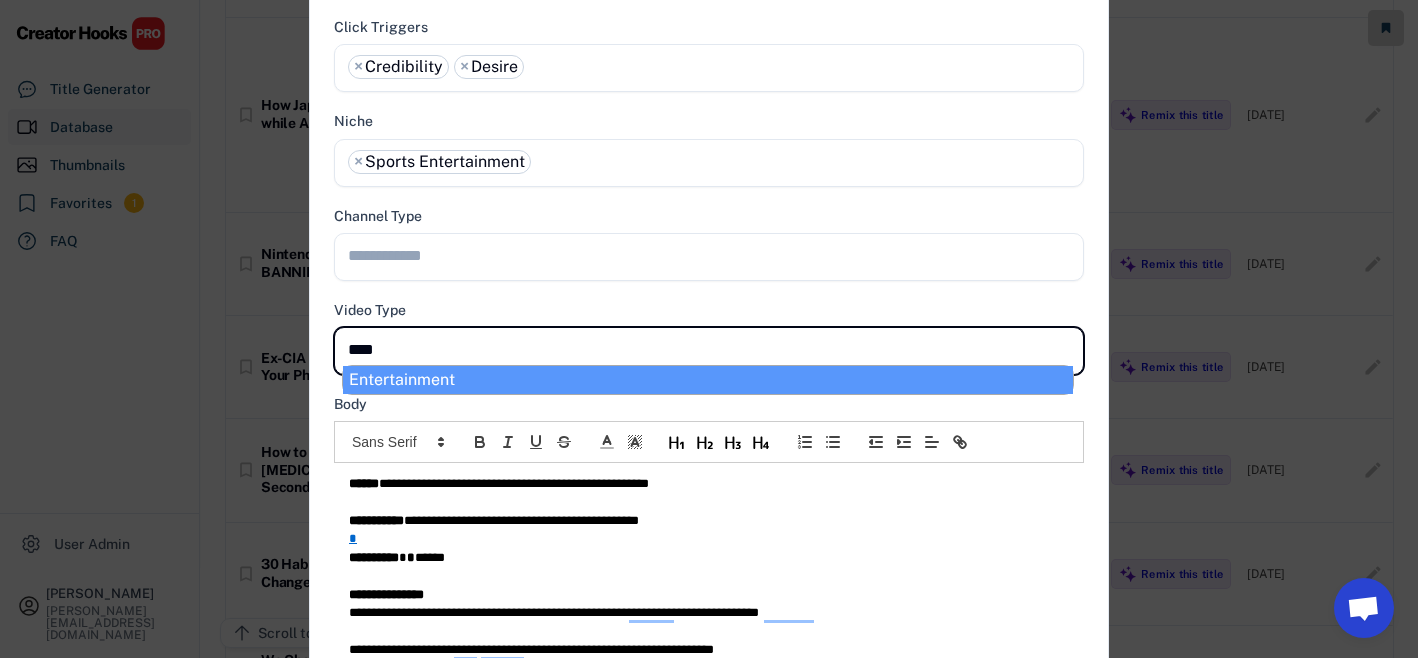 type on "*****" 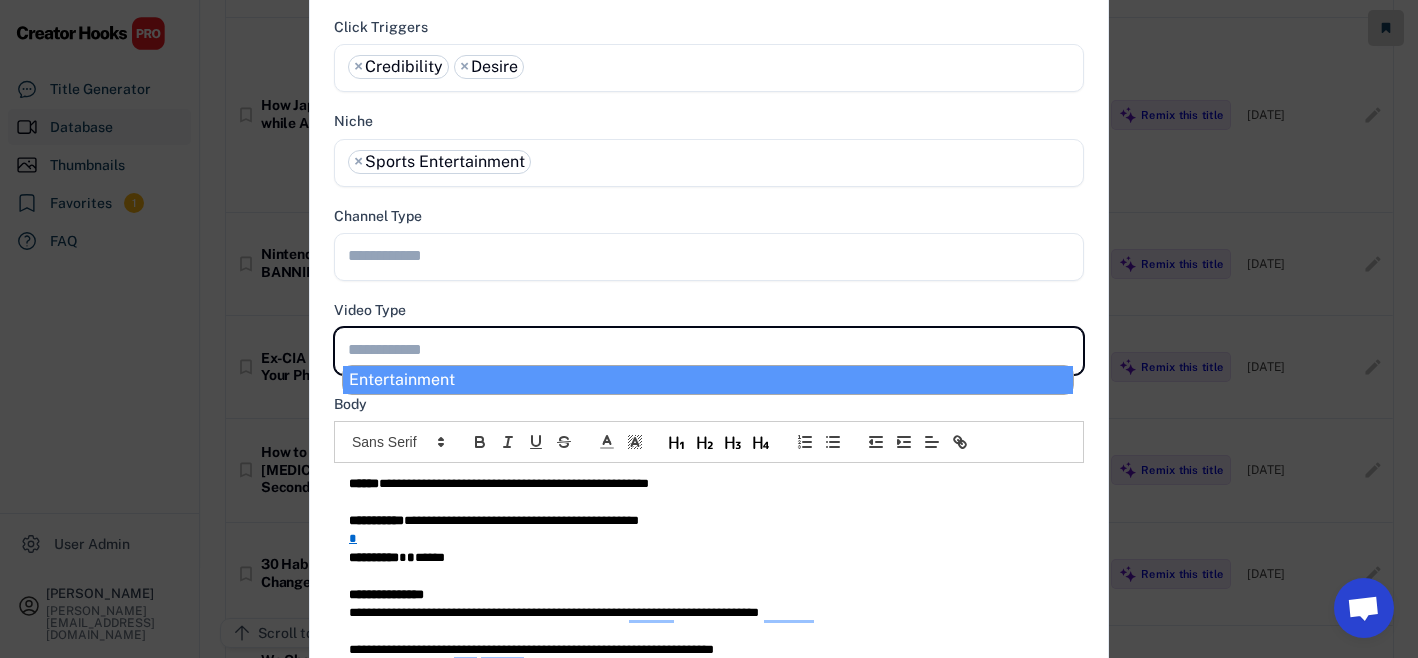 scroll, scrollTop: 0, scrollLeft: 0, axis: both 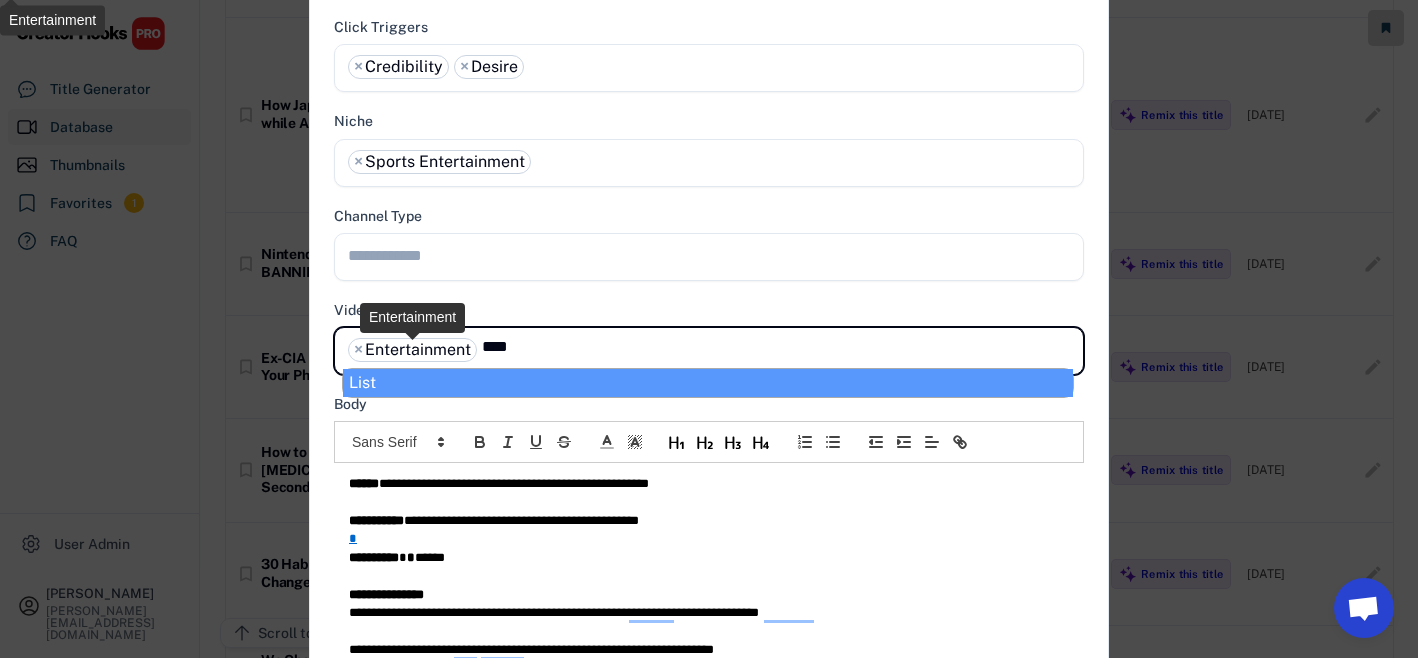 type on "****" 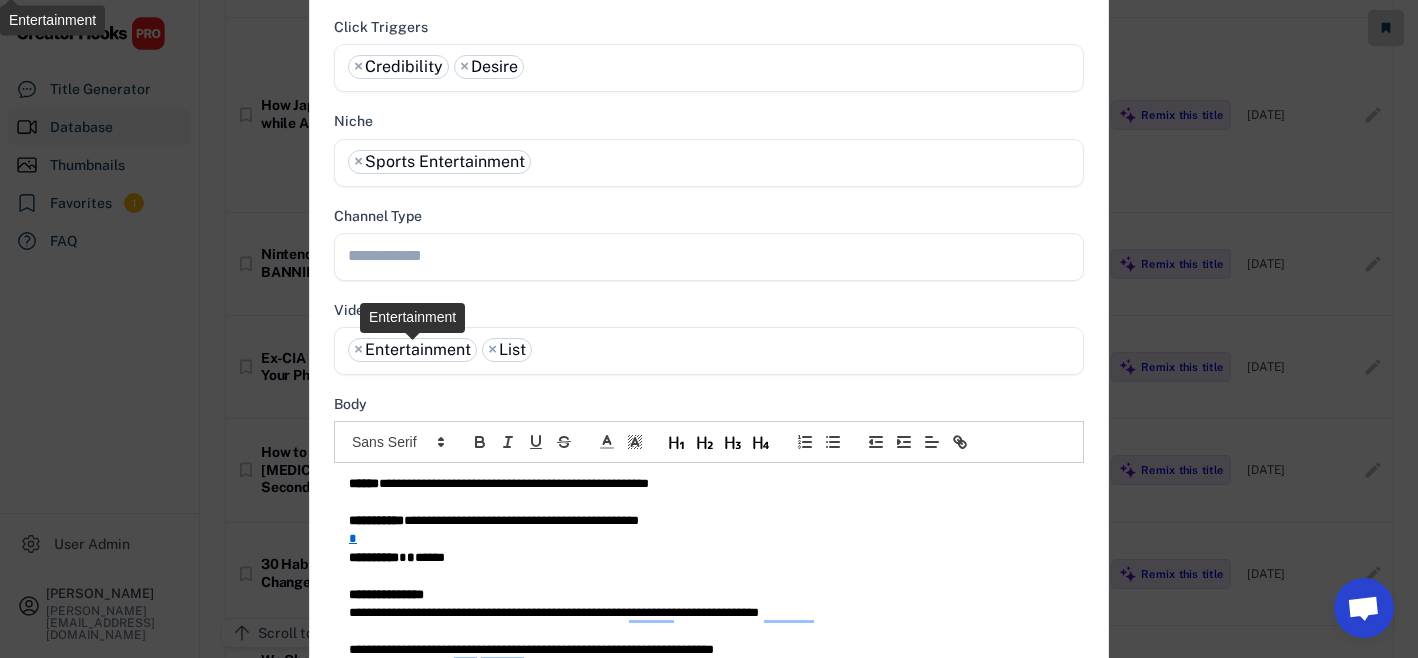 click on "**********" at bounding box center (709, 338) 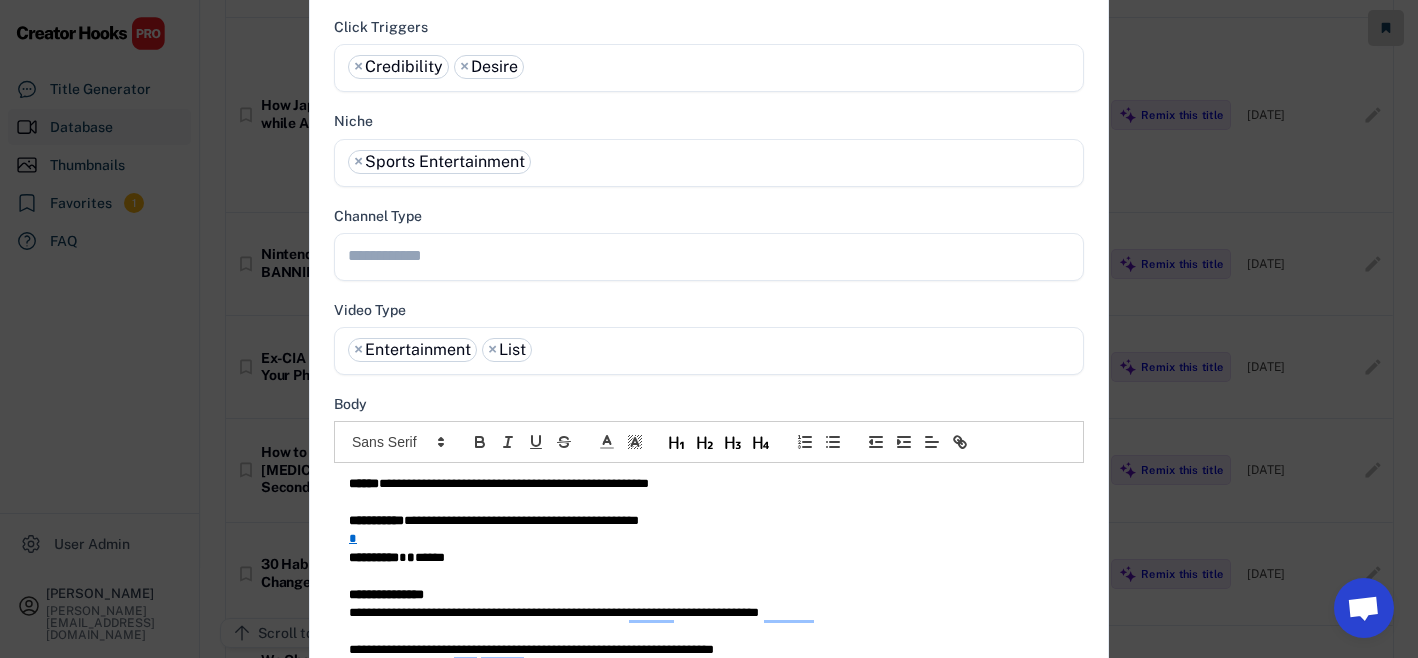 click at bounding box center (714, 255) 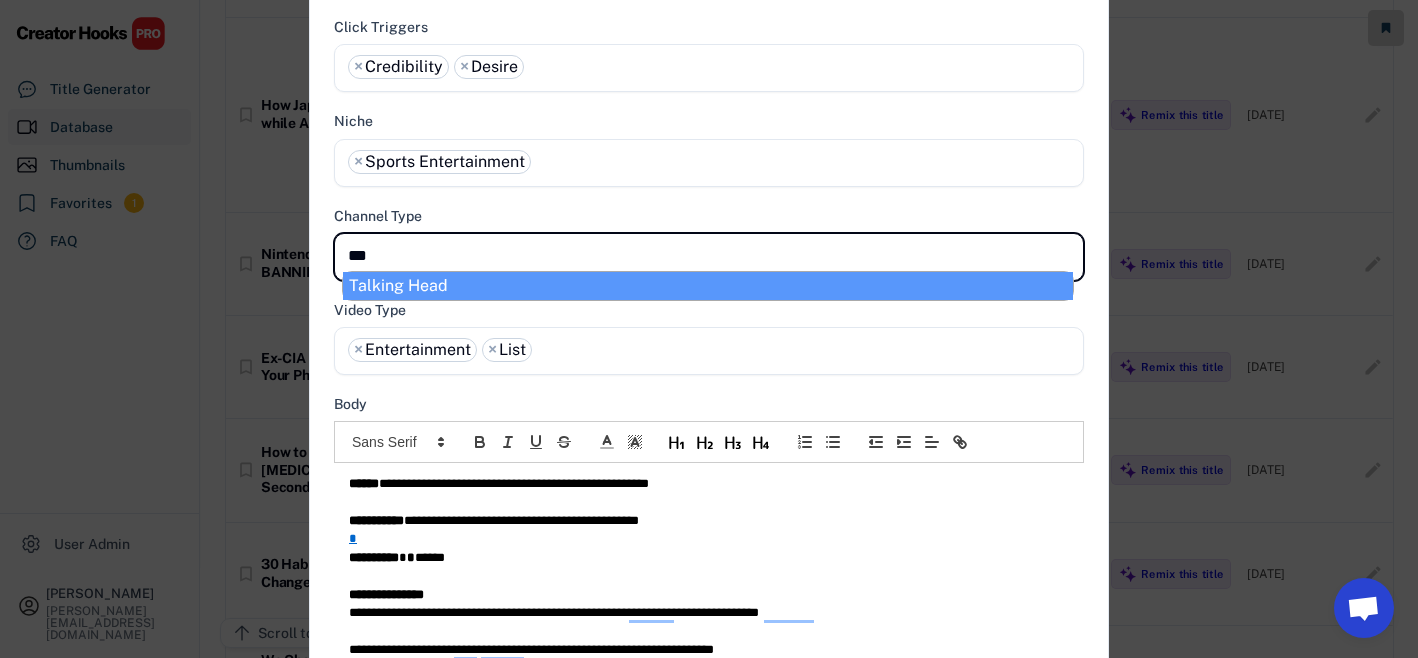 type on "****" 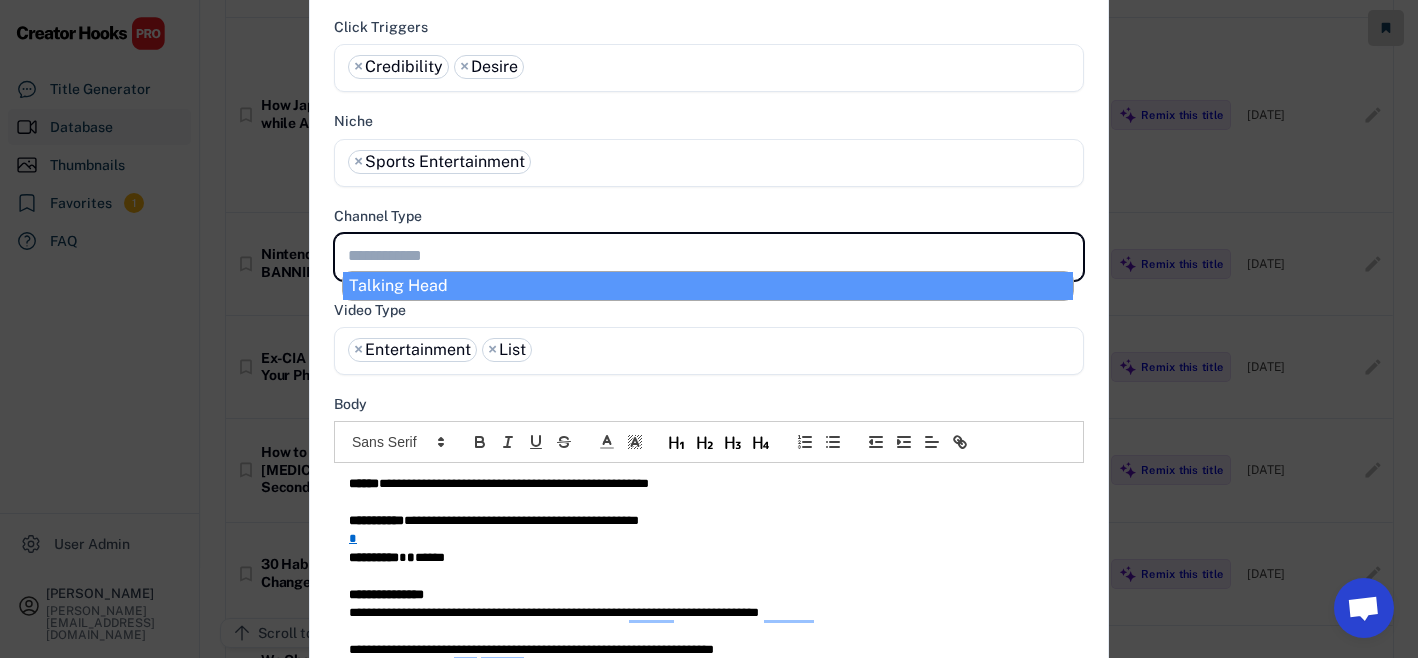 scroll, scrollTop: 0, scrollLeft: 0, axis: both 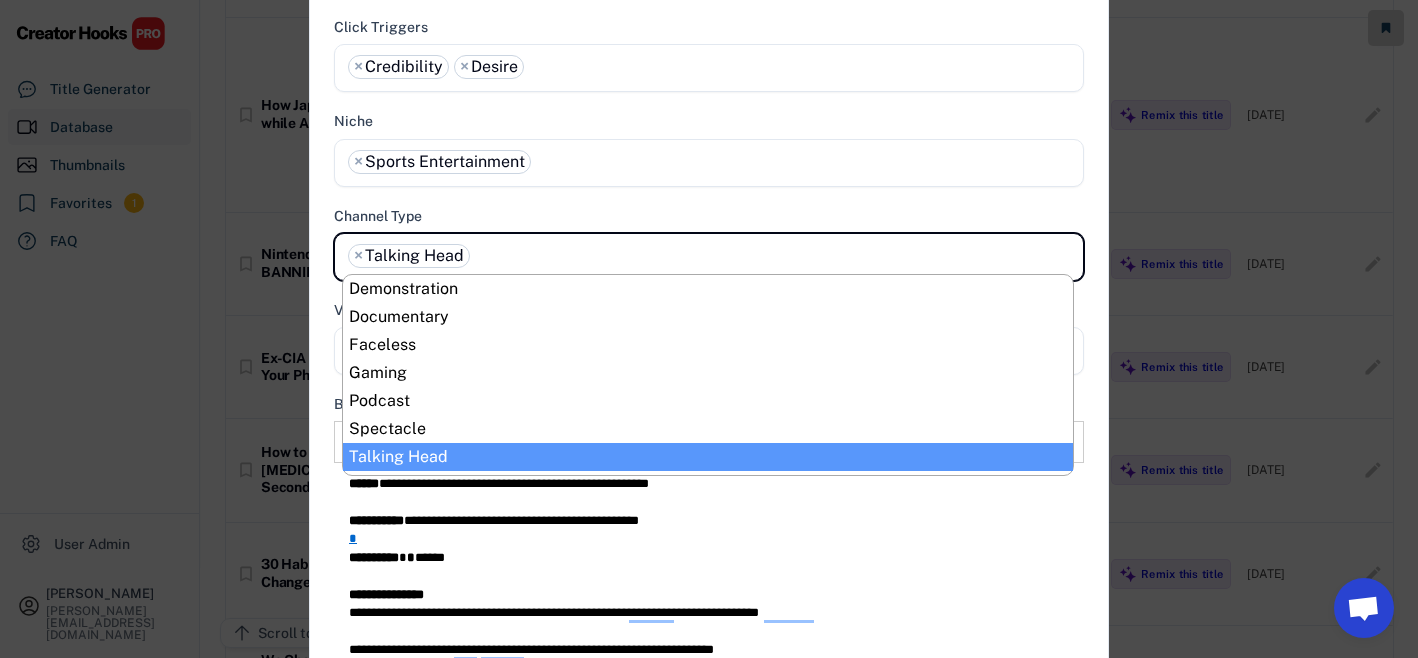 click on "**********" at bounding box center (709, 244) 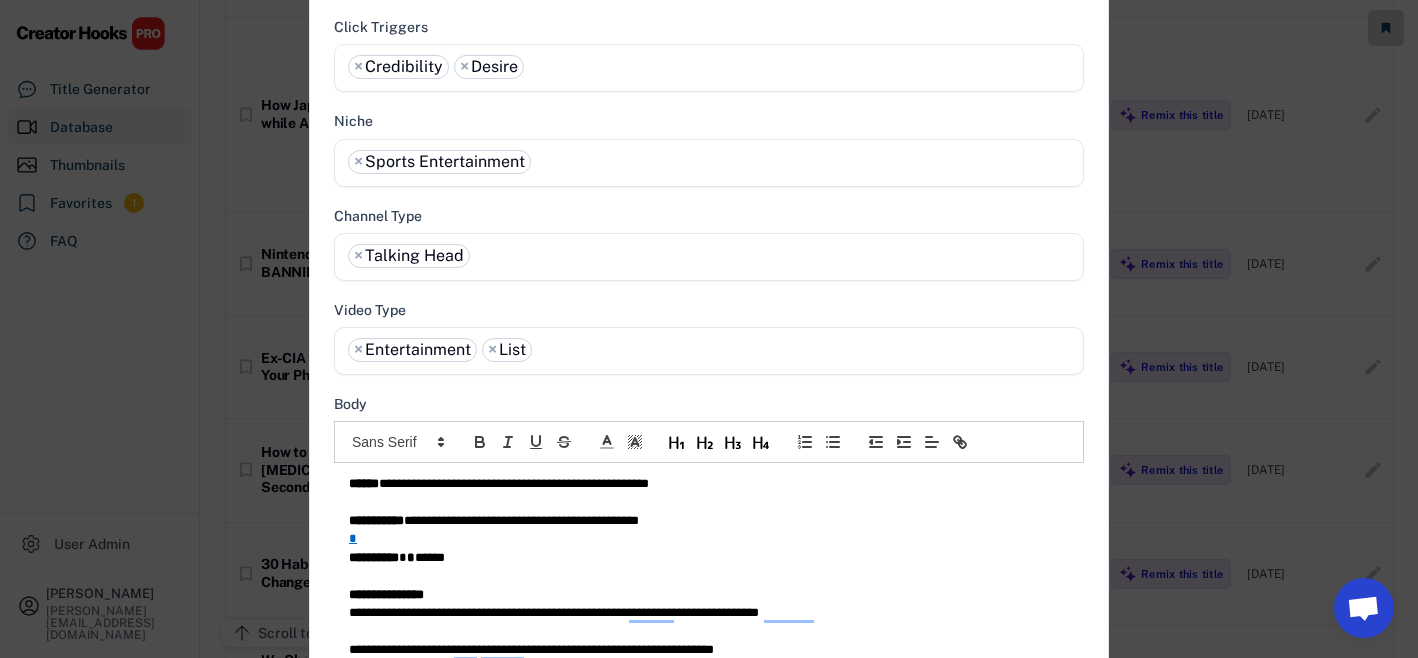 click at bounding box center [567, 346] 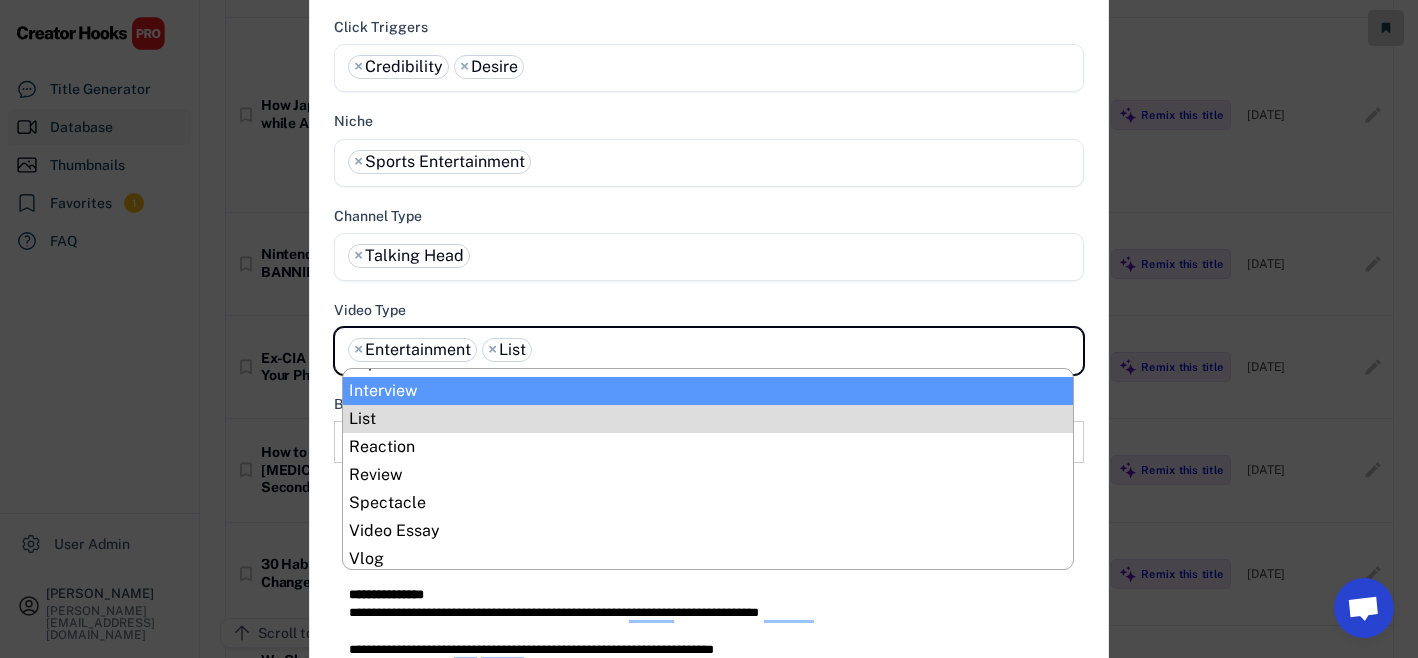 scroll, scrollTop: 164, scrollLeft: 0, axis: vertical 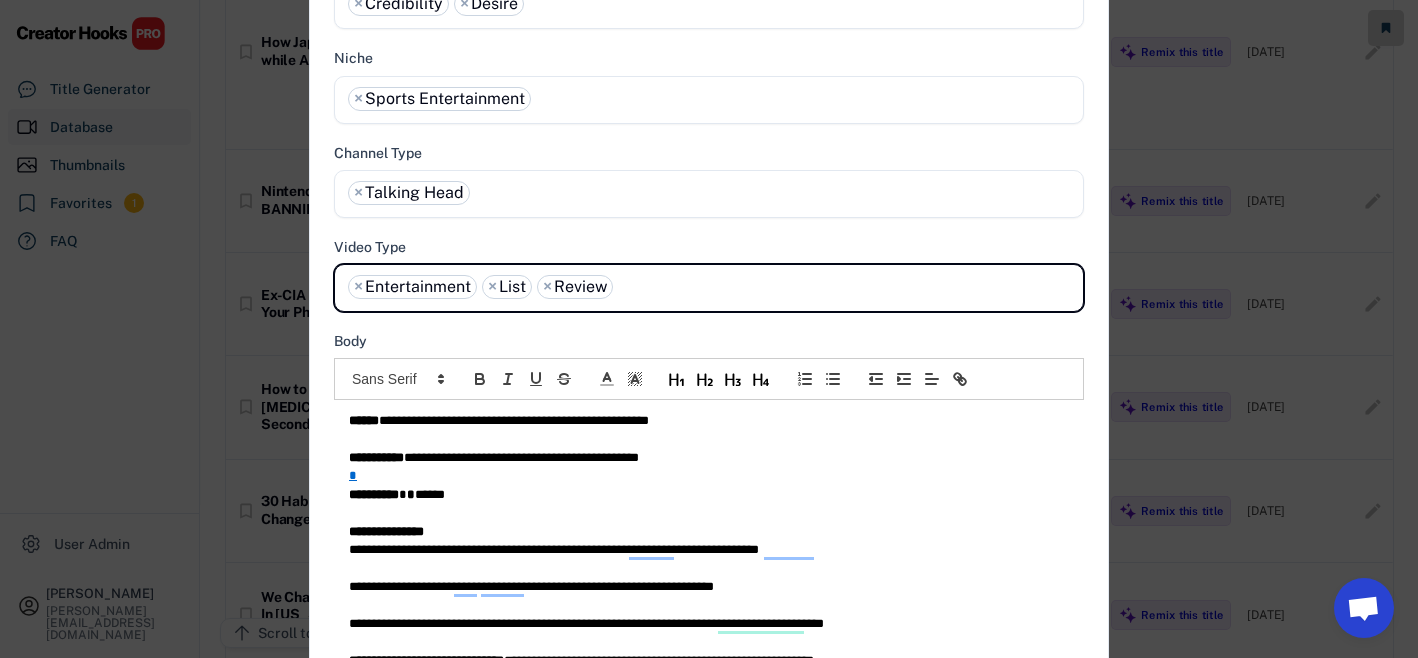 click on "× Entertainment × List × Review" at bounding box center (709, 284) 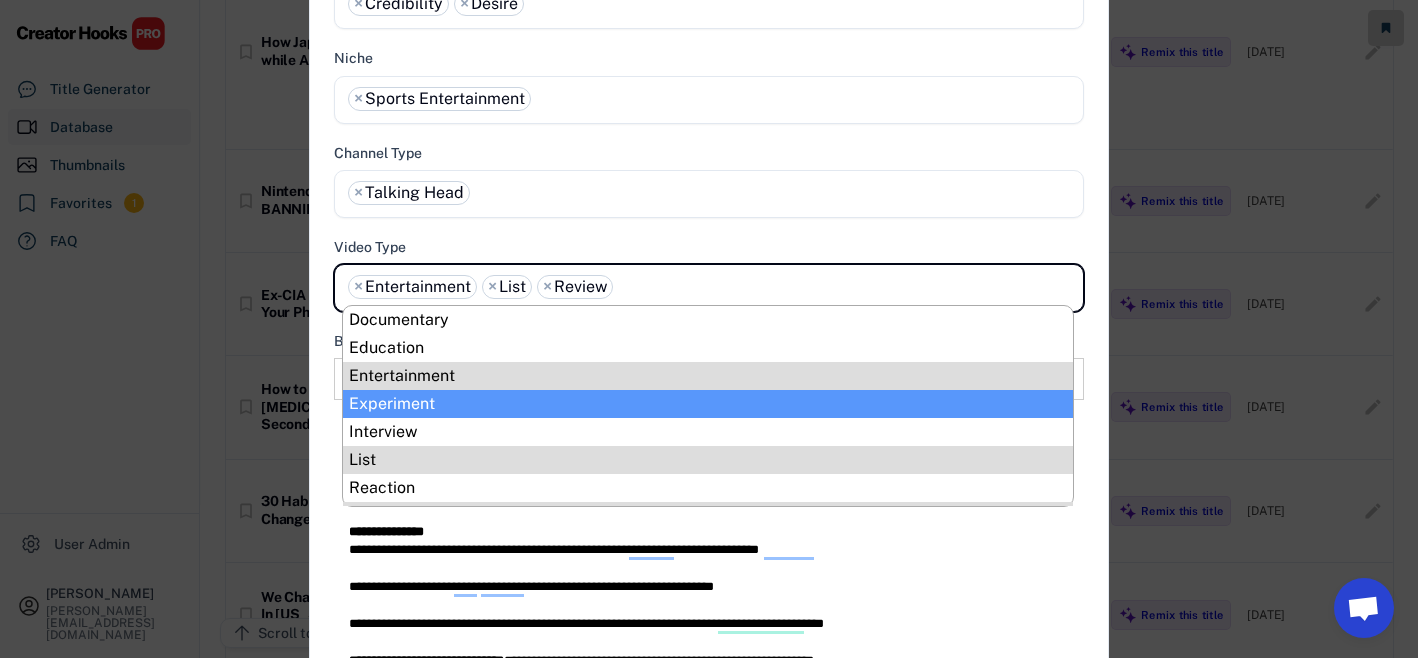 scroll, scrollTop: 164, scrollLeft: 0, axis: vertical 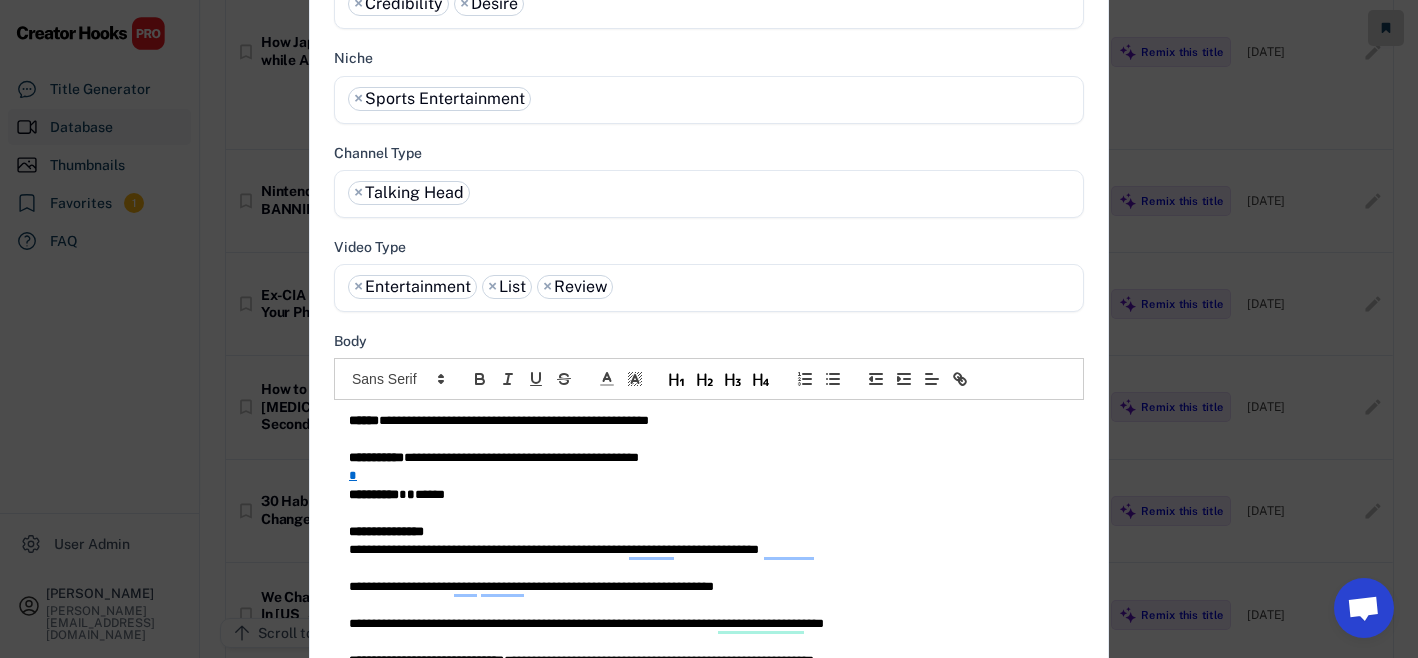 click on "**********" at bounding box center (709, 584) 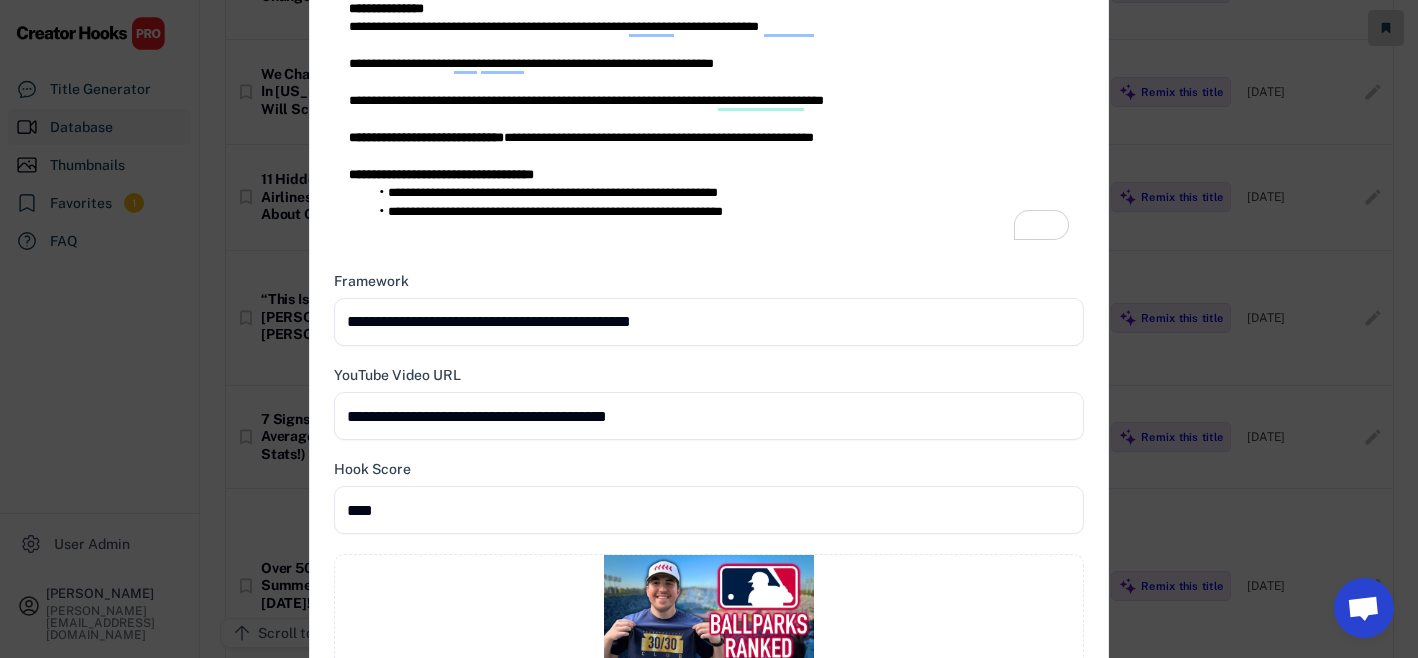scroll, scrollTop: 975, scrollLeft: 0, axis: vertical 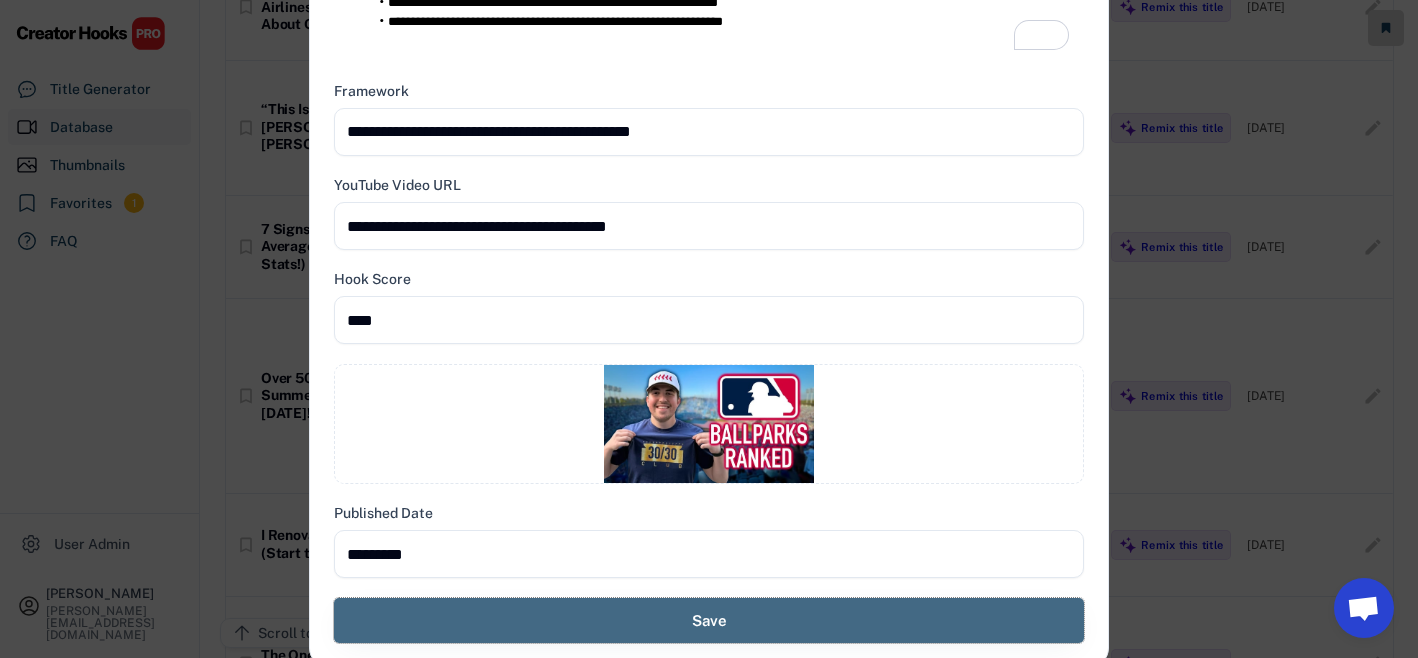 click on "Save" at bounding box center (709, 620) 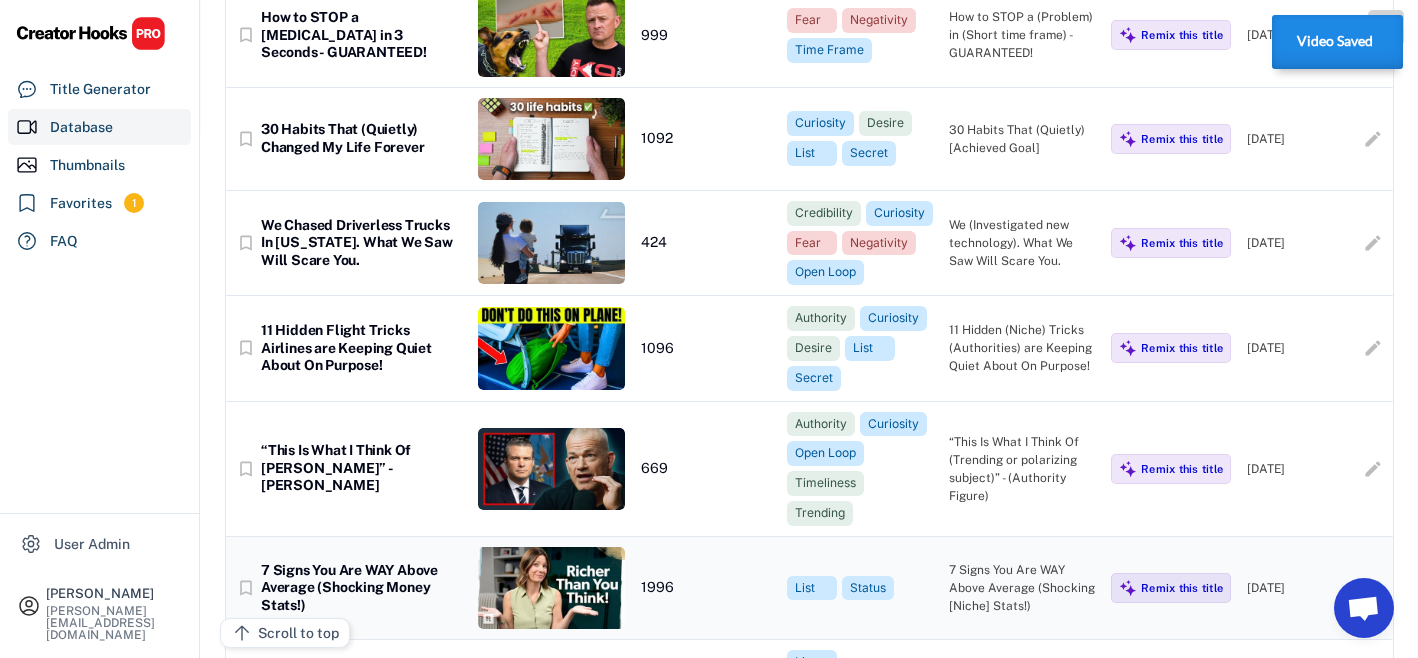 scroll, scrollTop: 0, scrollLeft: 0, axis: both 